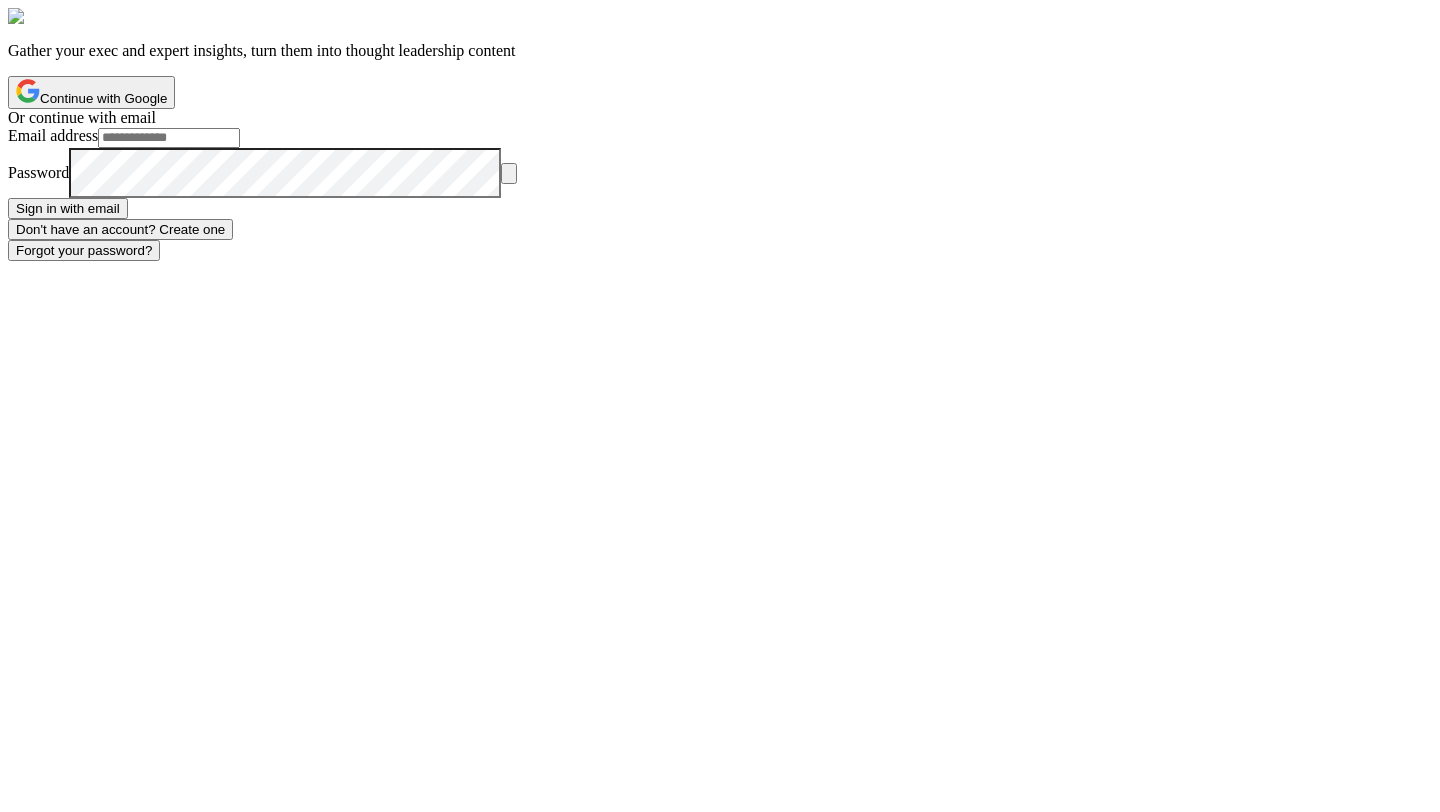scroll, scrollTop: 0, scrollLeft: 0, axis: both 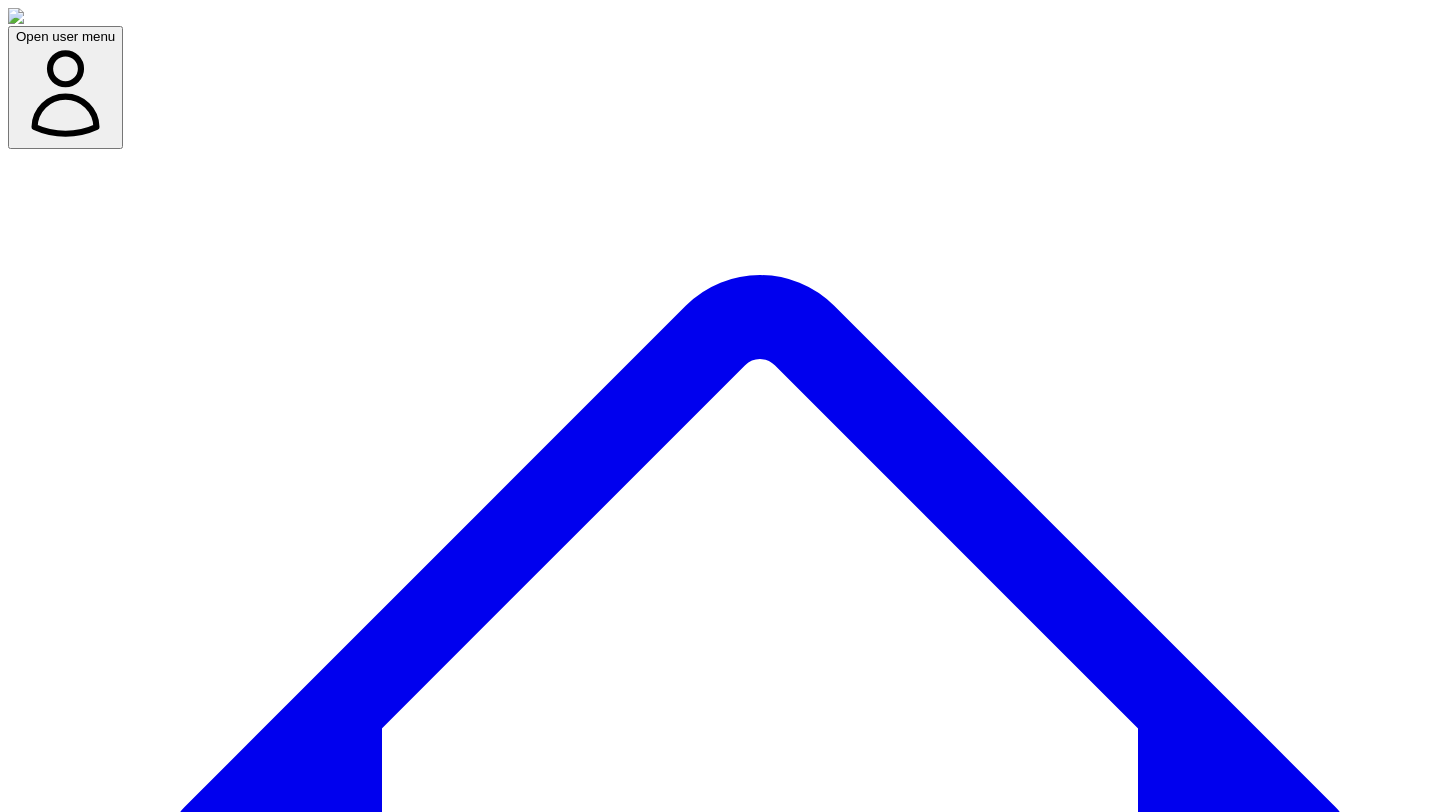 click at bounding box center (79, 10060) 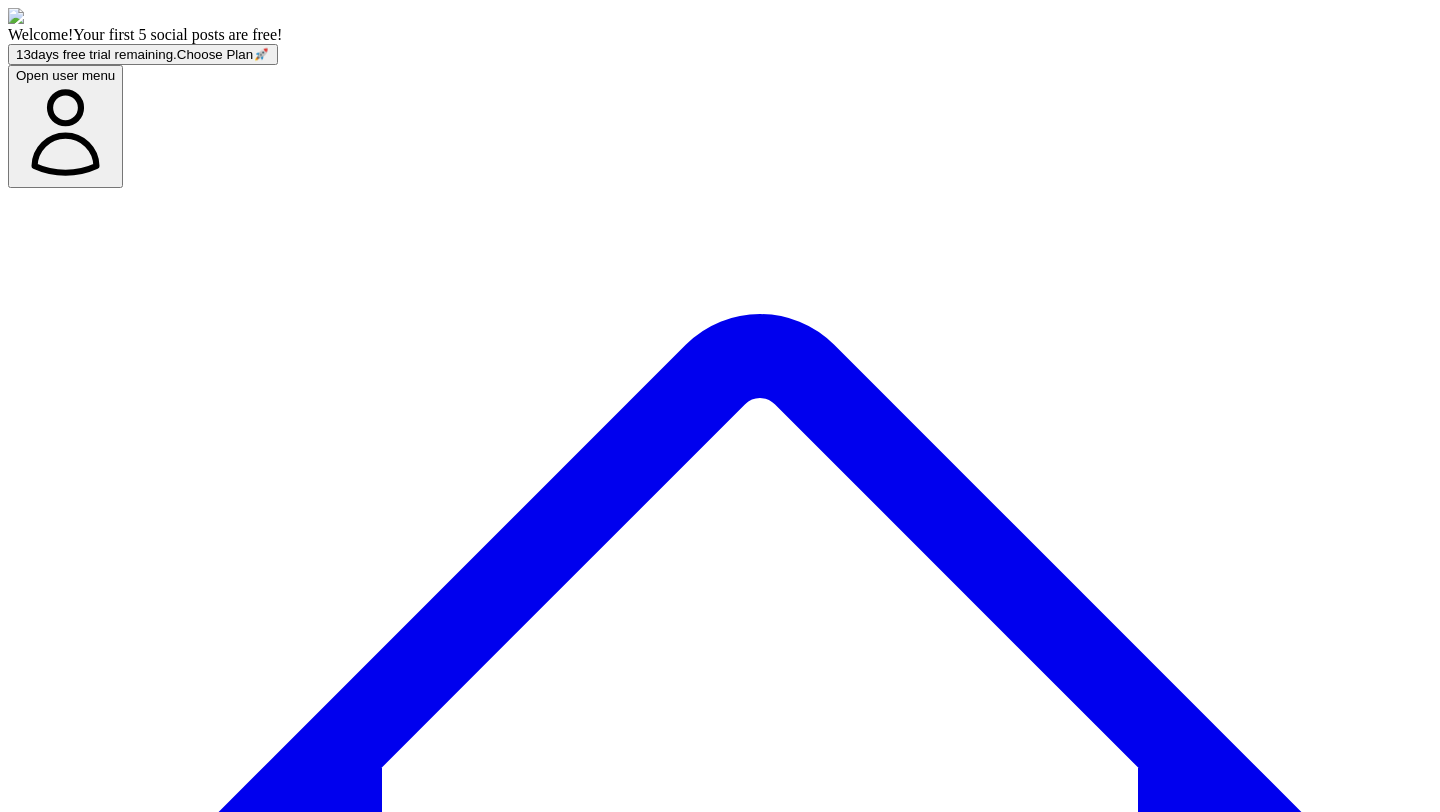 click on "I'll Share My Insights" at bounding box center [77, 10208] 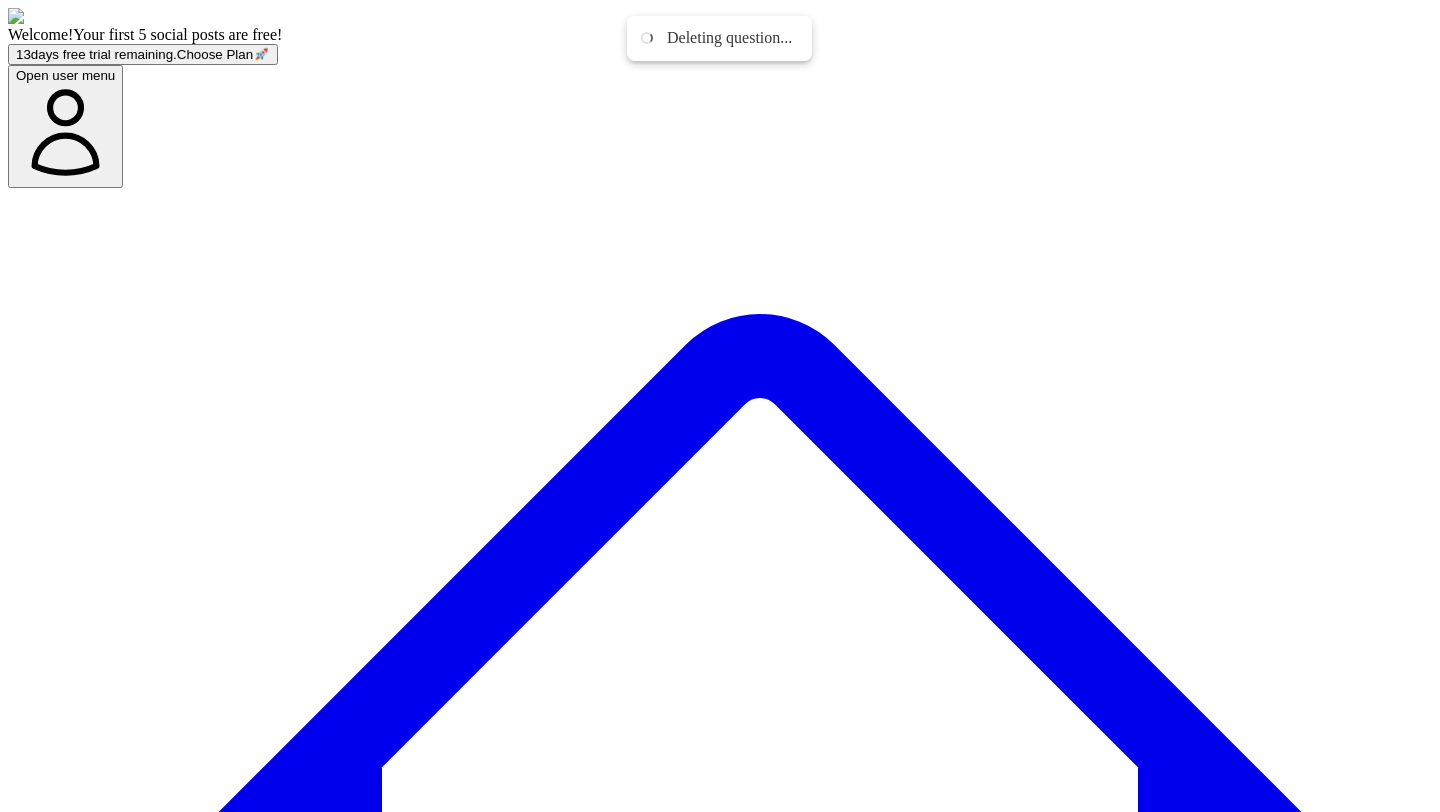 click 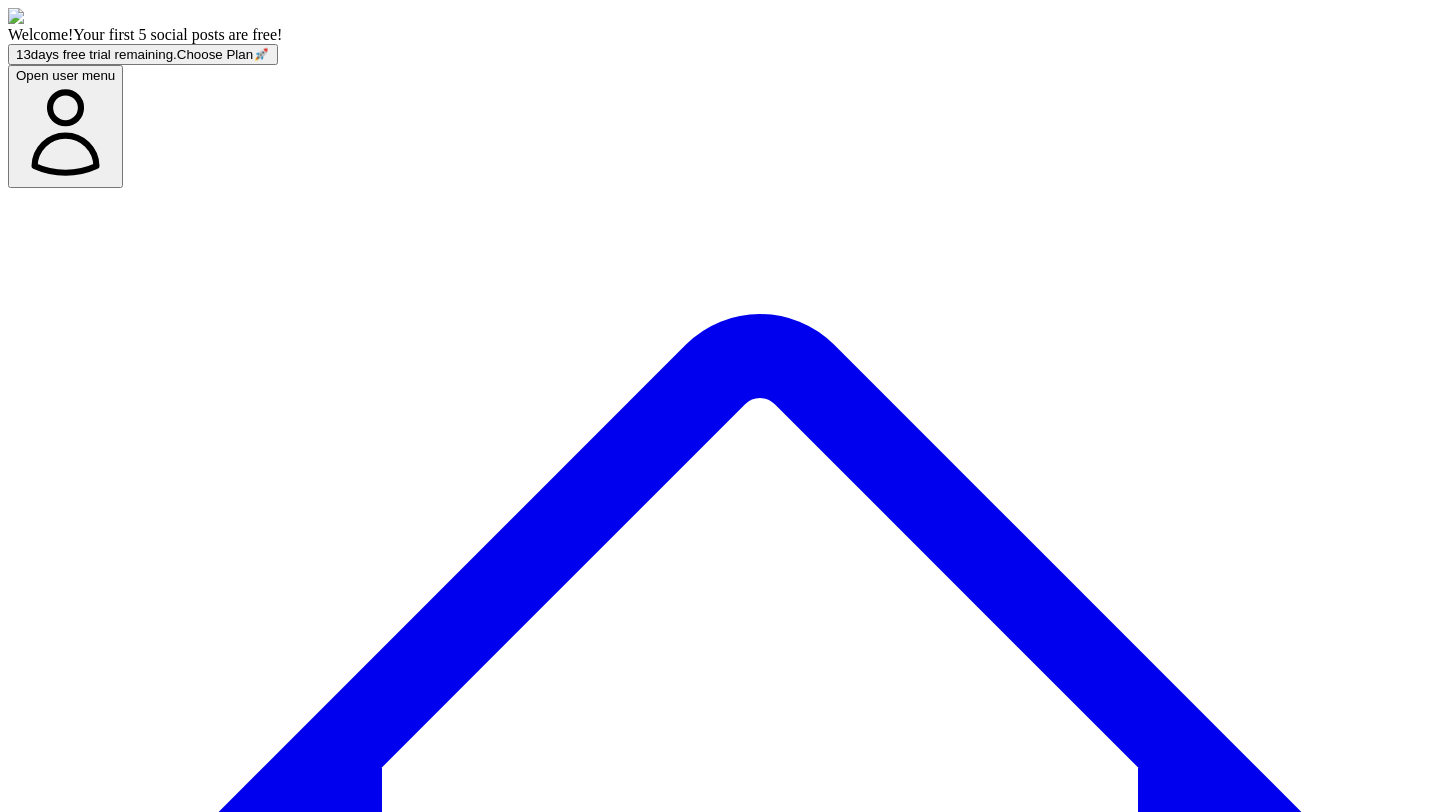 click 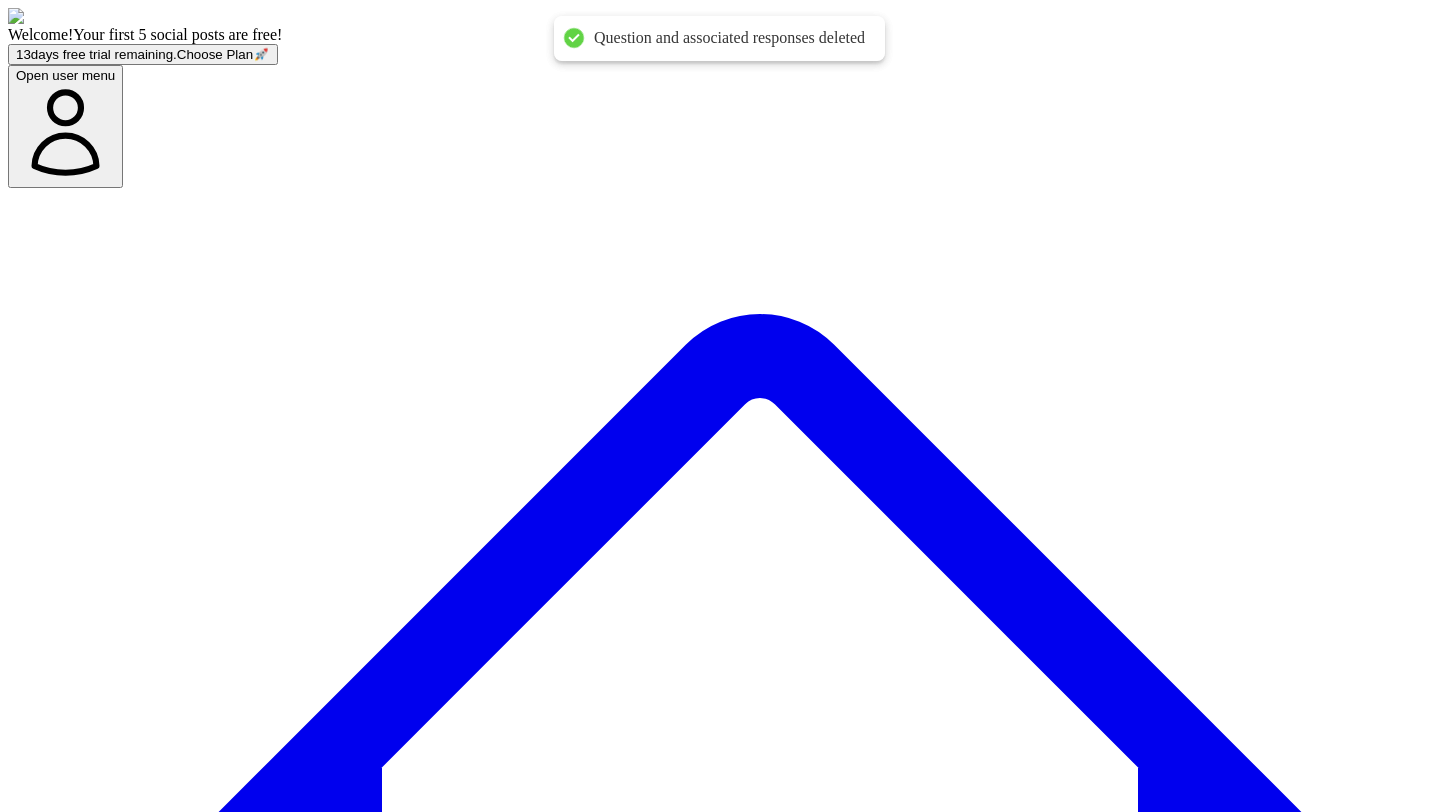 click 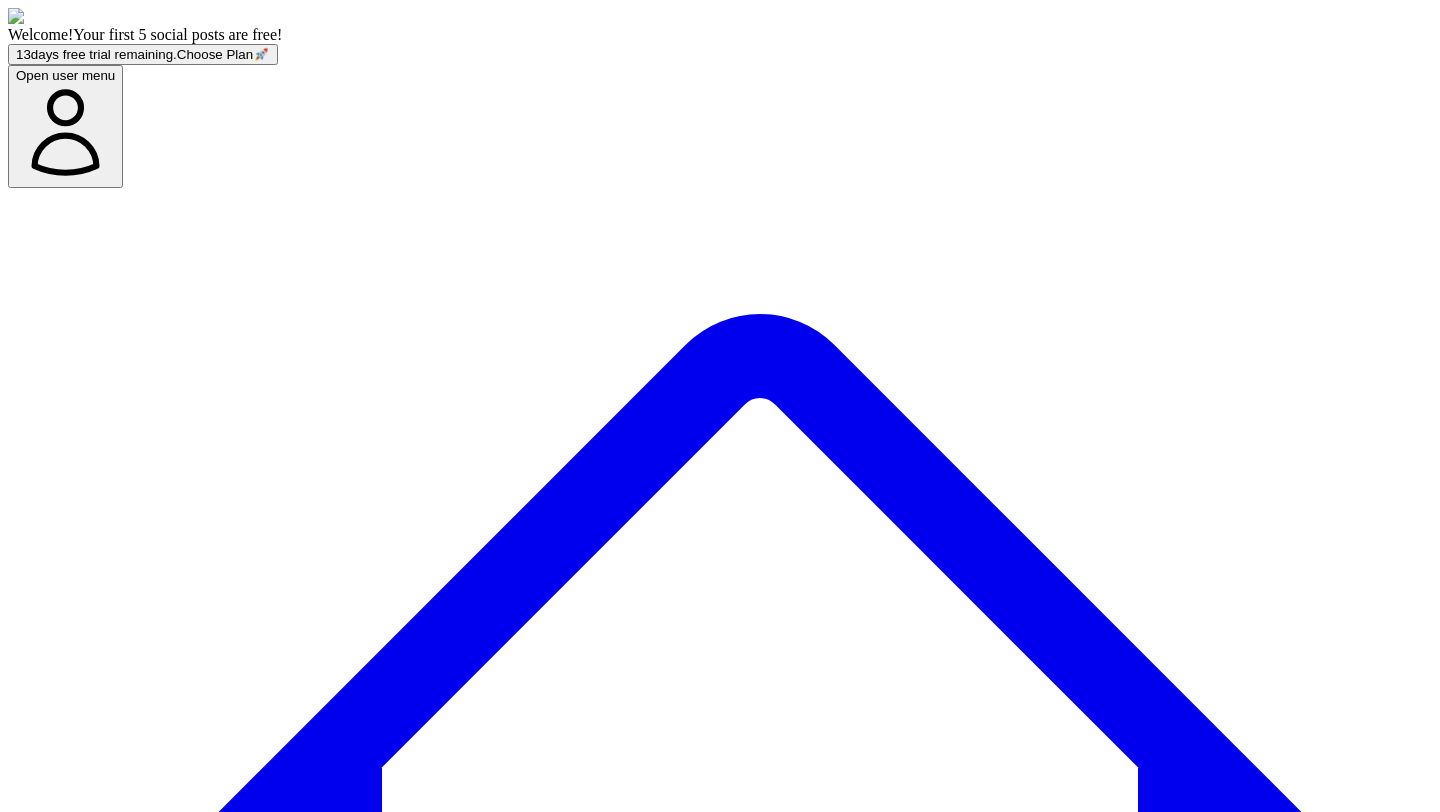 click on "Type Instead" at bounding box center (54, 8242) 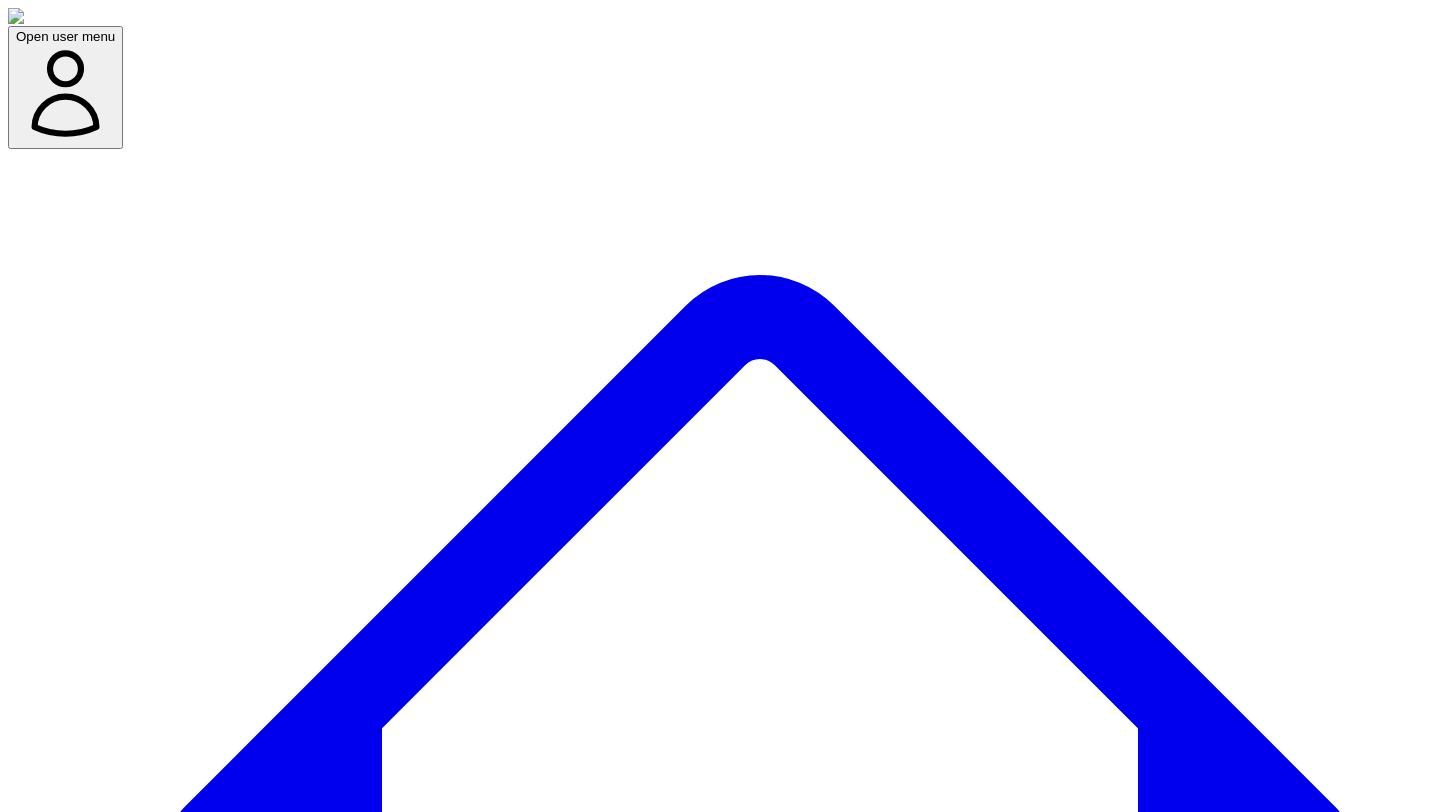 scroll, scrollTop: 0, scrollLeft: 0, axis: both 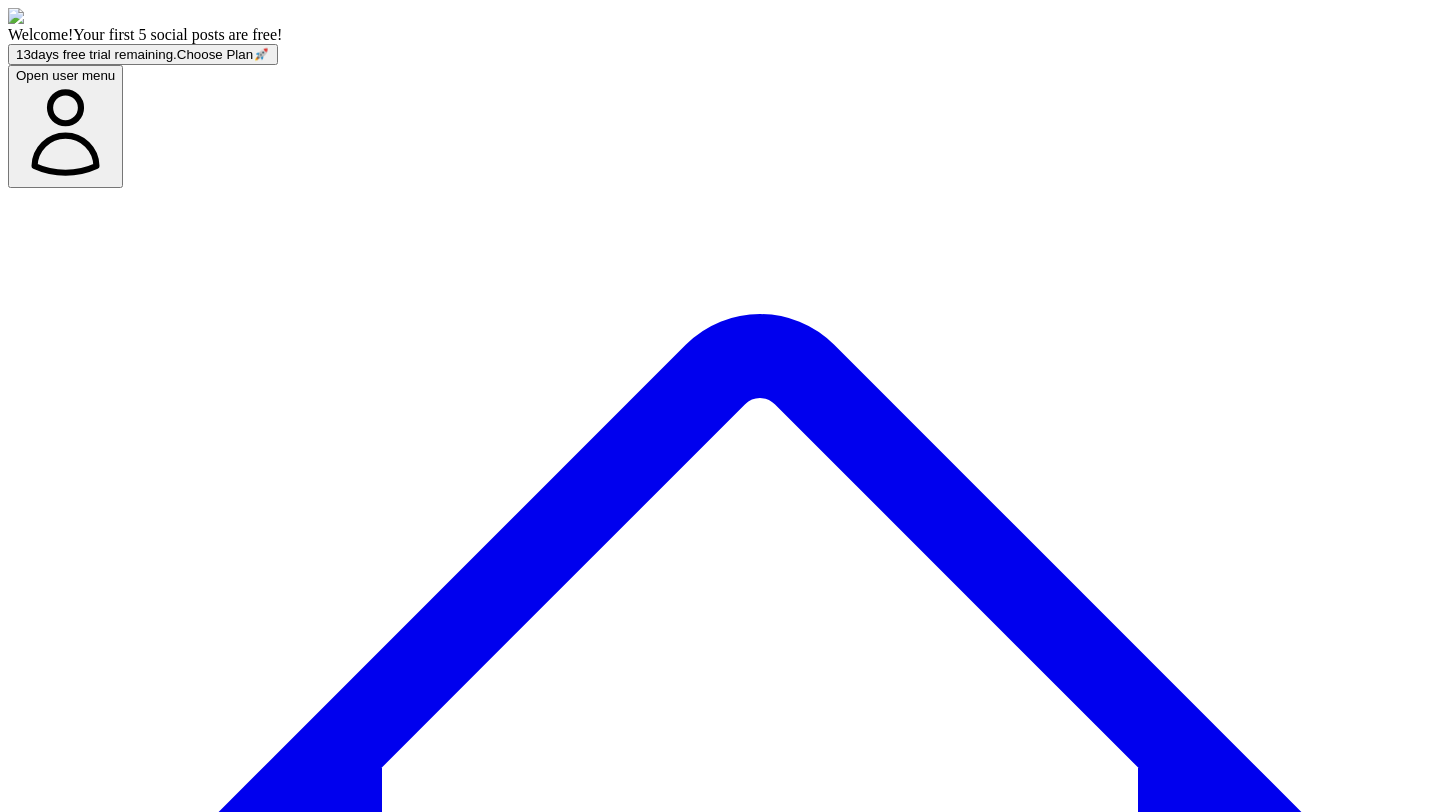 click on "Social Posts" at bounding box center (249, 7720) 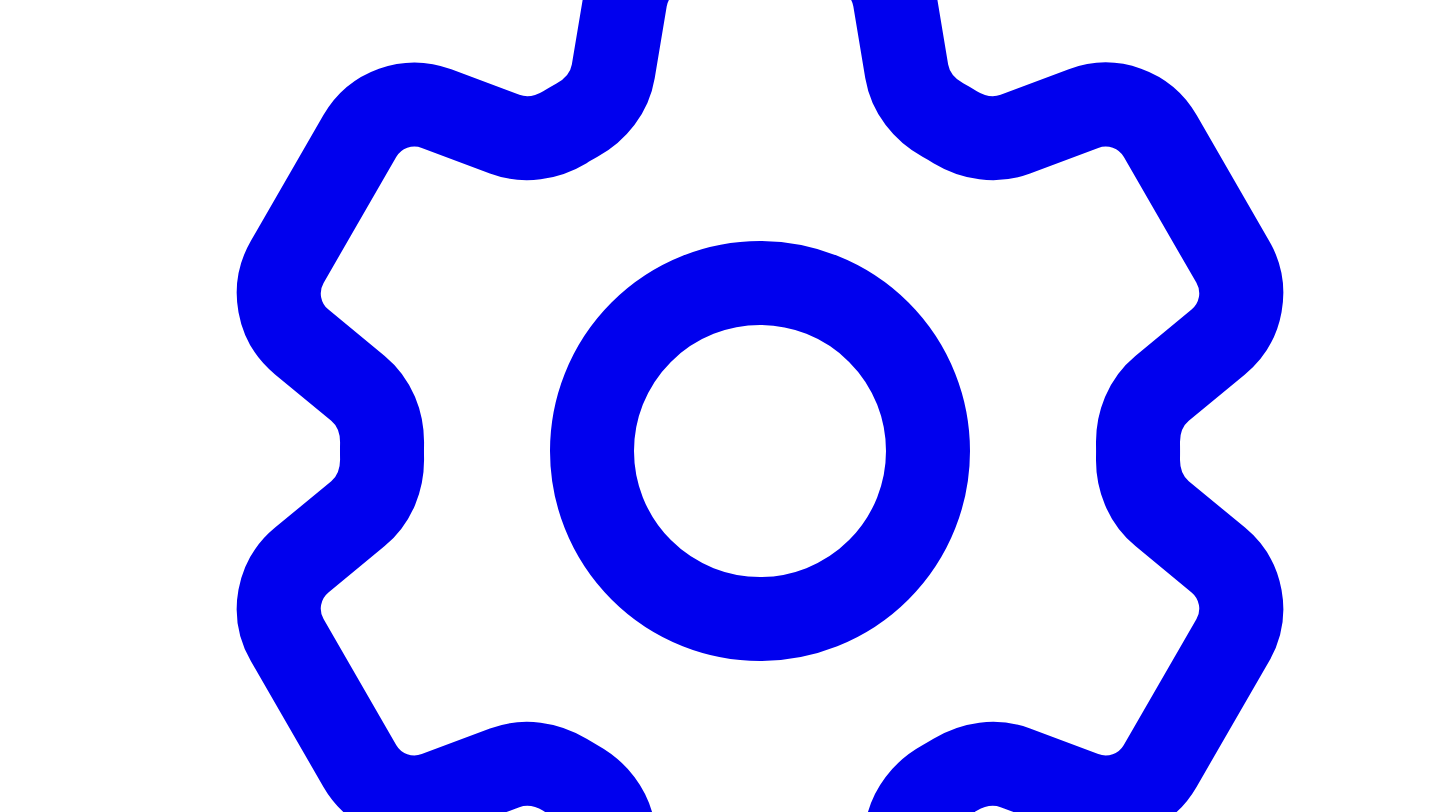 scroll, scrollTop: 5753, scrollLeft: 0, axis: vertical 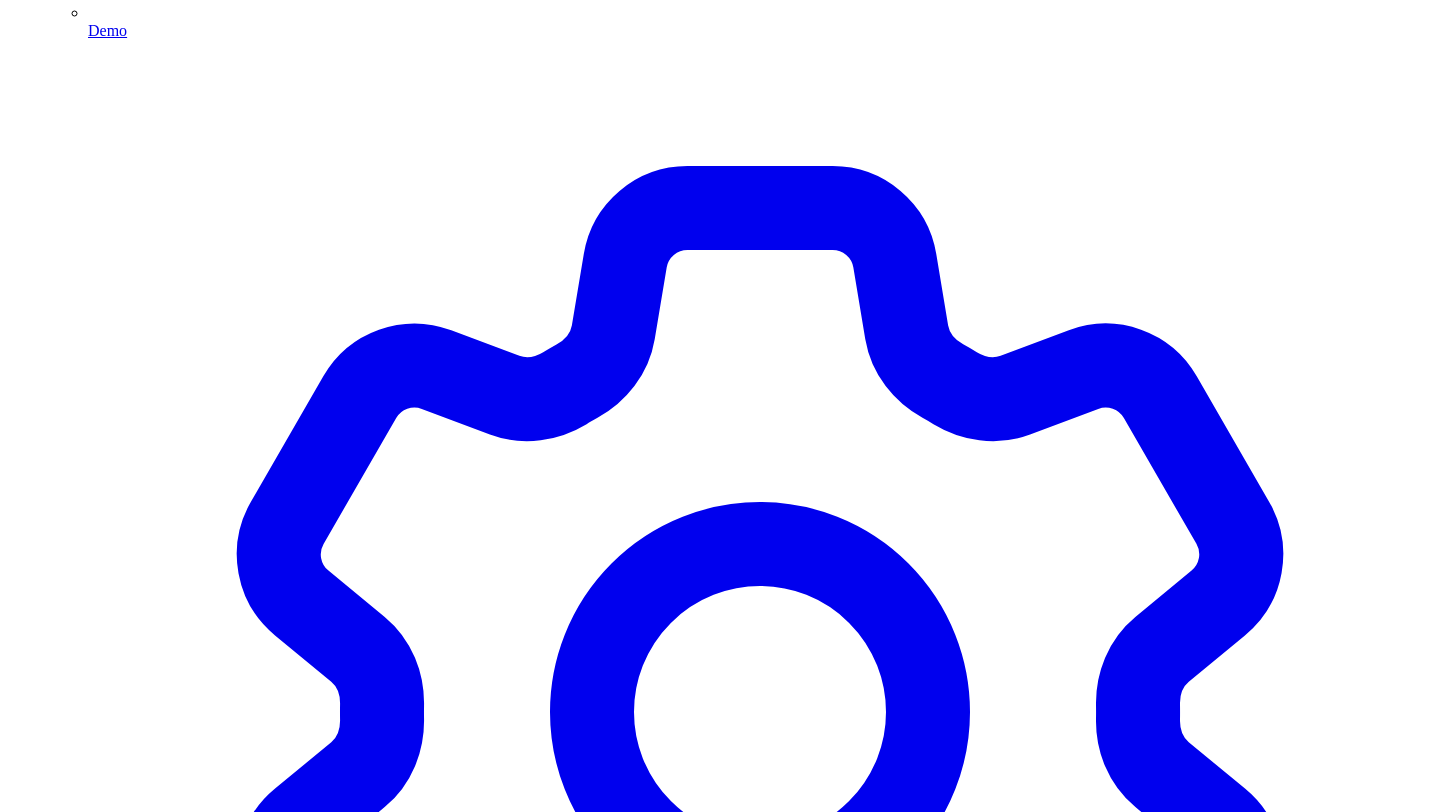click on "Upgrade to Unlock" at bounding box center [720, -5347] 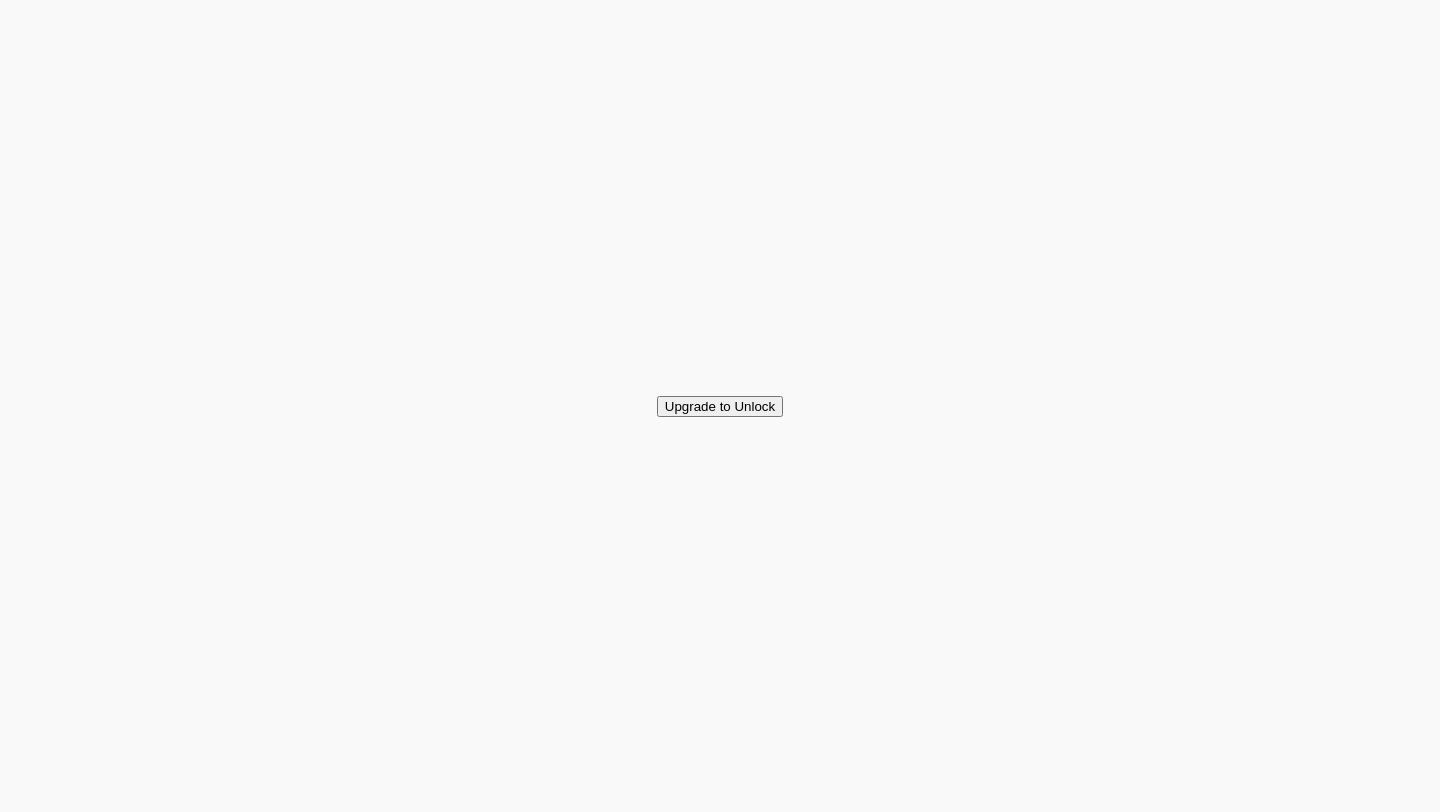click on "Close Upgrade to Generate More Posts Social posts have been exhausted for this free trial. To generate posts for additional projects, please choose a plan below. Monthly billing Annual billing Save 20% Basic Plan (Monthly) Lite usage $ 49 / month 5 projects per month Trained AI-journalist interviewer Turn experience into 50 social posts Turn experience into 50 carousel posts Turn experience into 5 content outlines Turn experience into at least 5 newsletters Voice note answers (with transcription) Tone of voice analysis to ensure content is in your voice Automated reminders (accountability system) Unlimited team members Expert insights storage Choose Plan Pro Plan (Monthly) Regular usage $ 99 / month 15 projects per month Trained AI-journalist interviewer Turn experience into 150 social posts Turn experience into 150 carousel posts Turn experience into 15 content outlines Turn experience into at least 15 newsletters Voice note answers (with transcription) Automated reminders (accountability system) Choose Plan" at bounding box center [720, 36302] 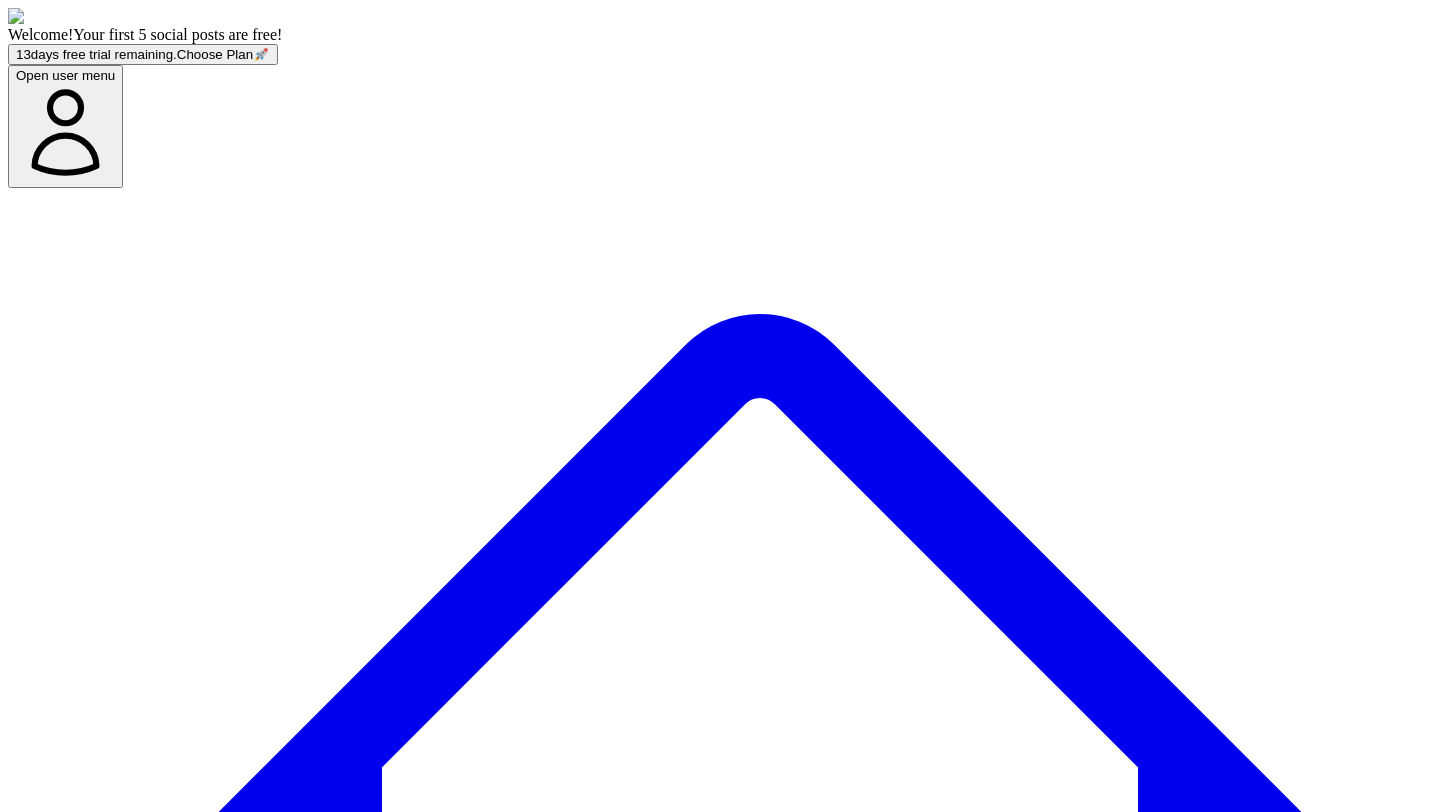 click on "@ Leaps HQ 0  quick take s" at bounding box center [90, 7774] 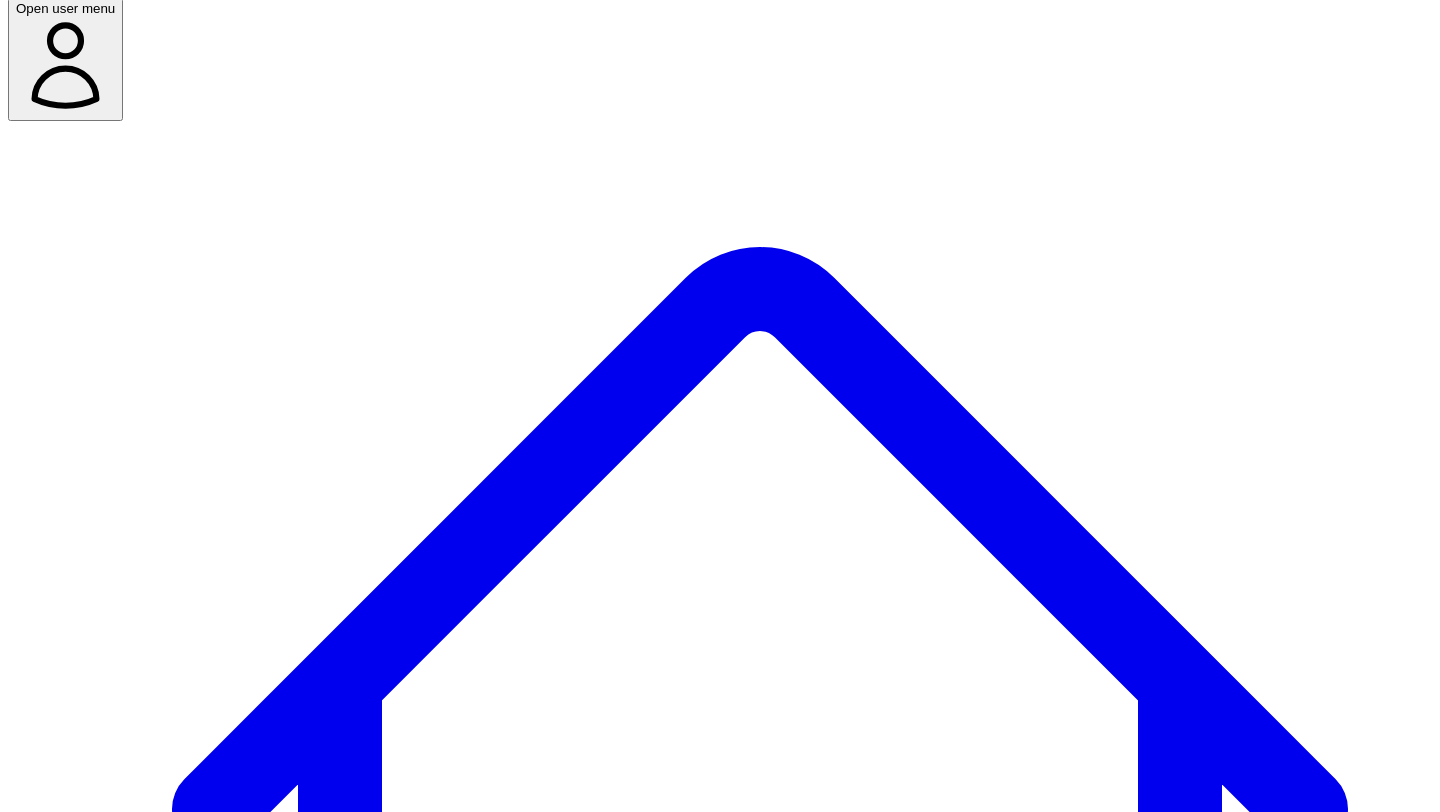 scroll, scrollTop: 144, scrollLeft: 0, axis: vertical 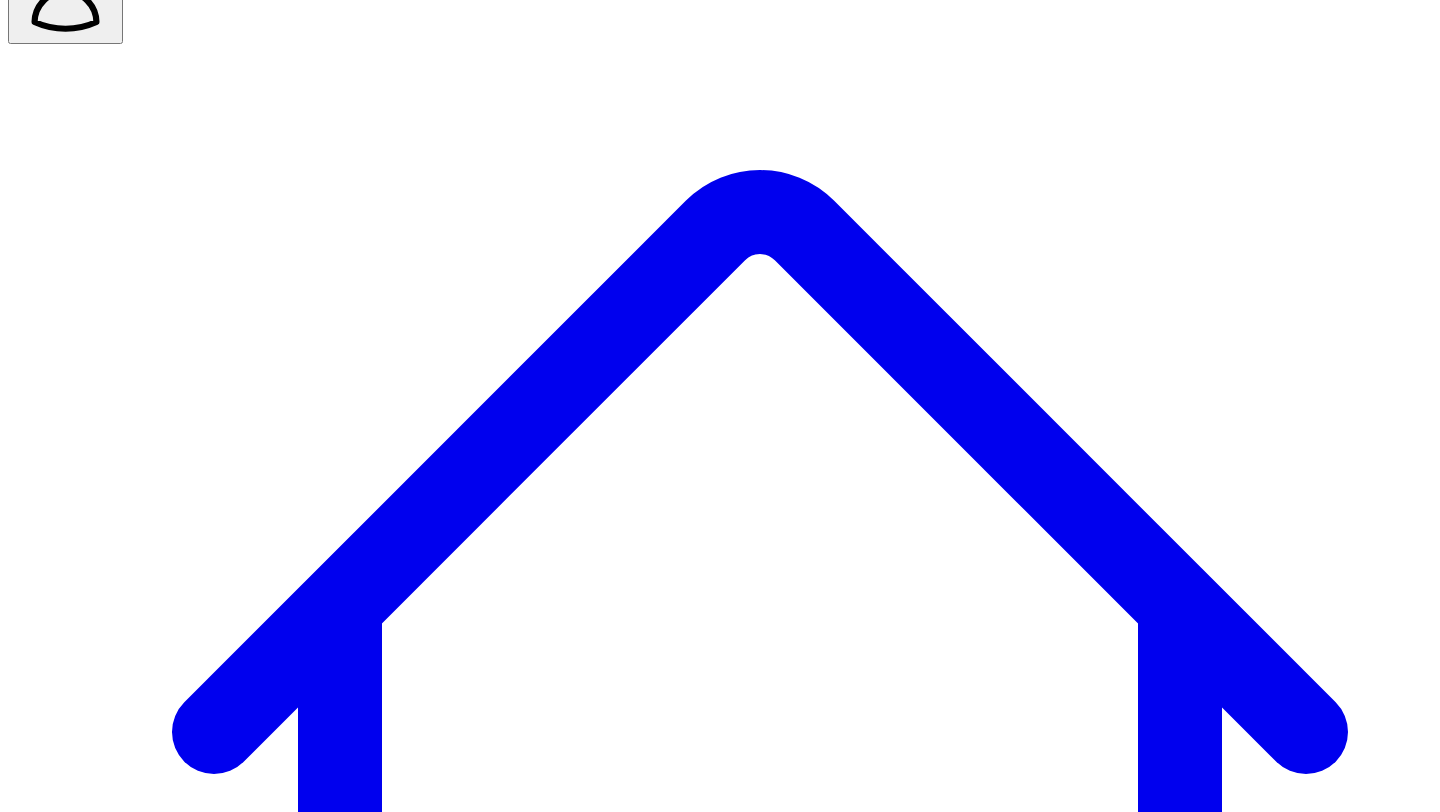 click on "Generate 8 Quick Takes" at bounding box center (99, 7722) 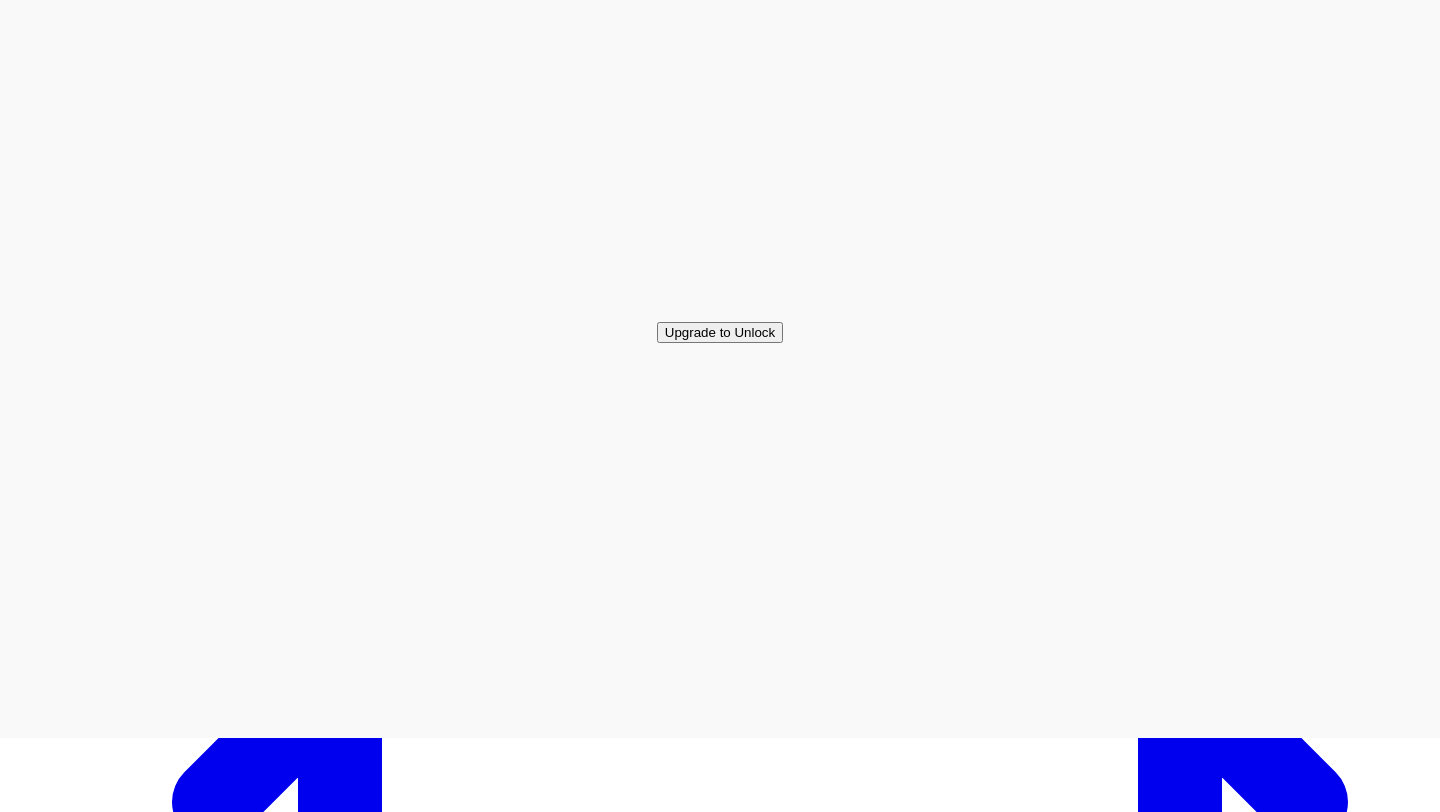 scroll, scrollTop: 64, scrollLeft: 0, axis: vertical 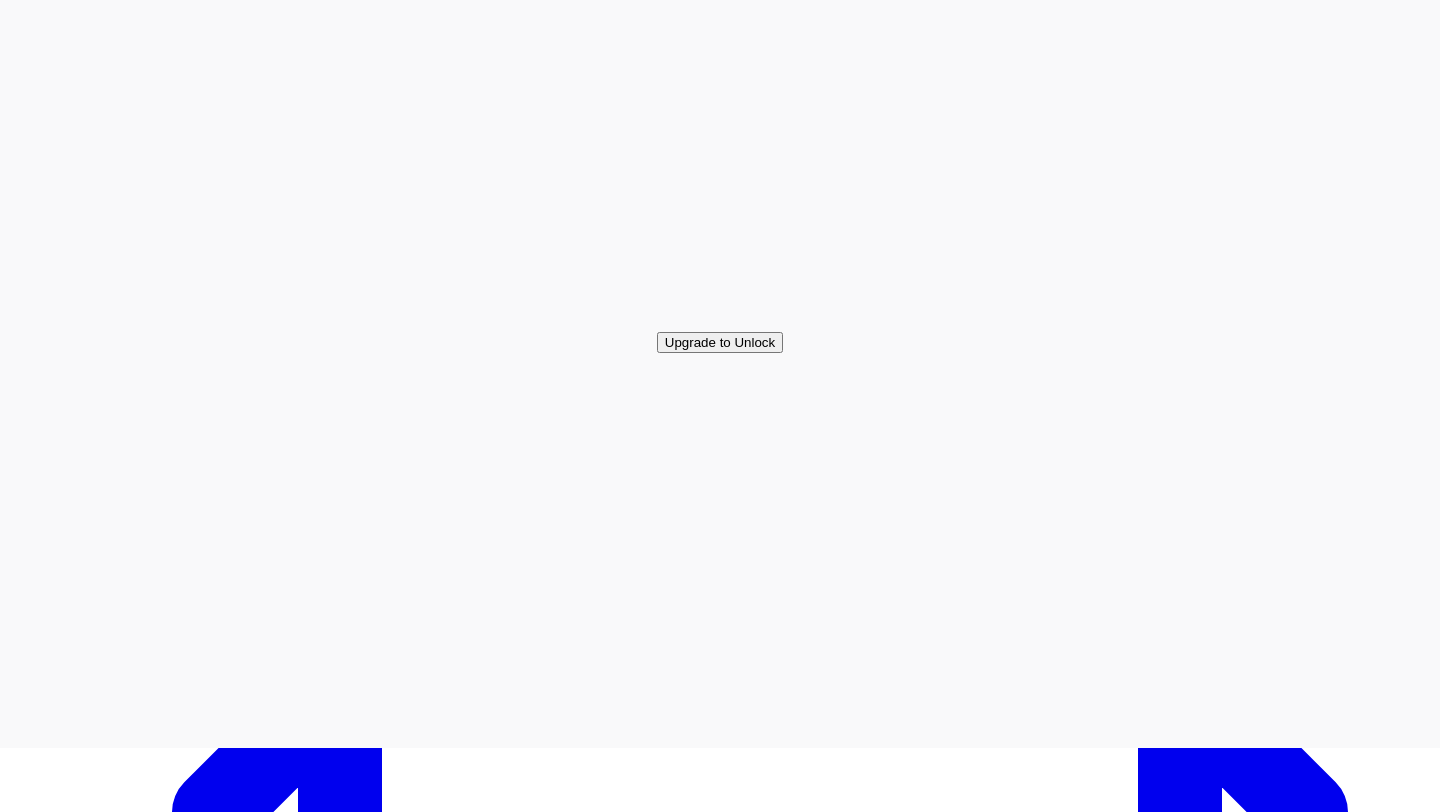 click on "Carousels Carousels" at bounding box center [590, 7650] 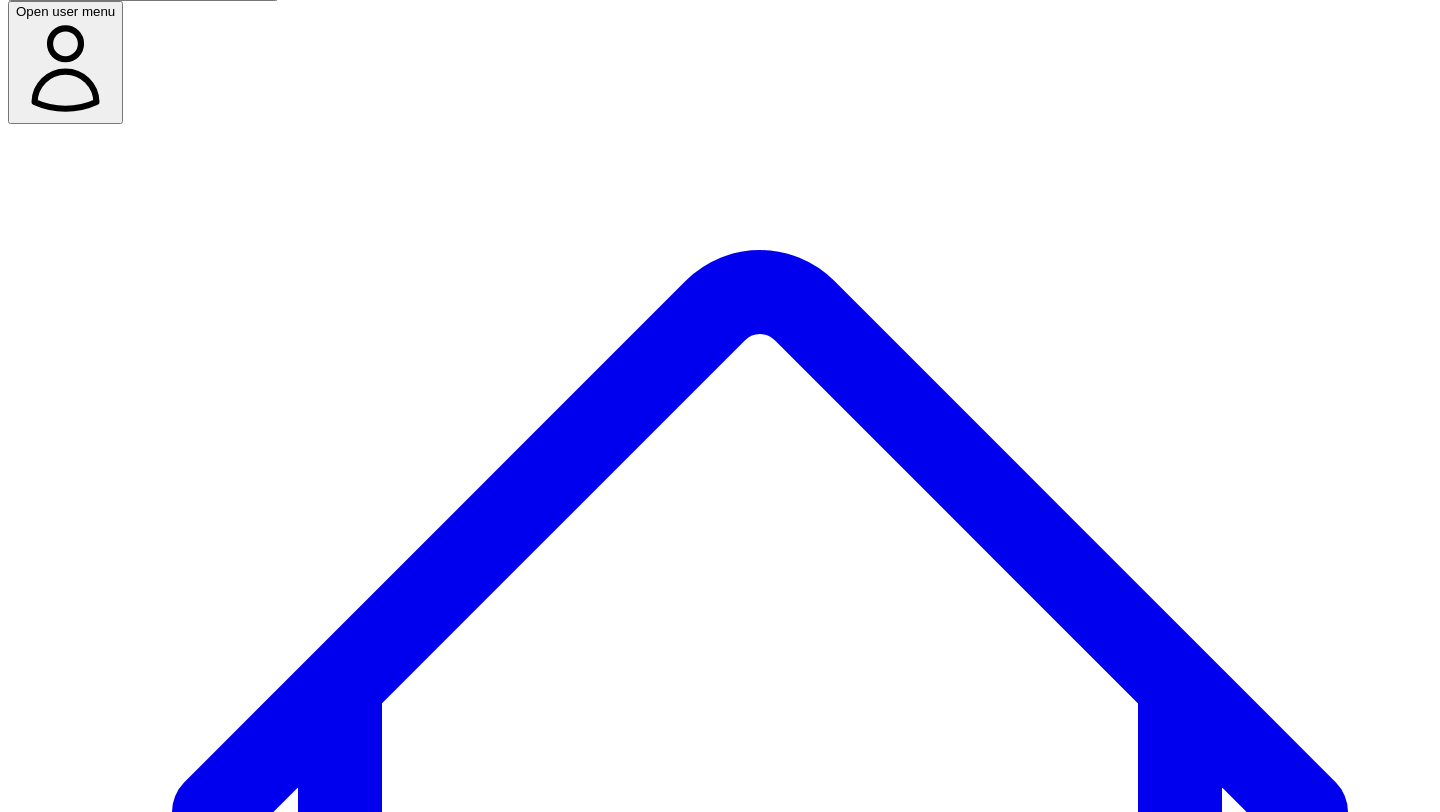 click on "@ Leaps HQ 0  Carousel s" at bounding box center (86, 7696) 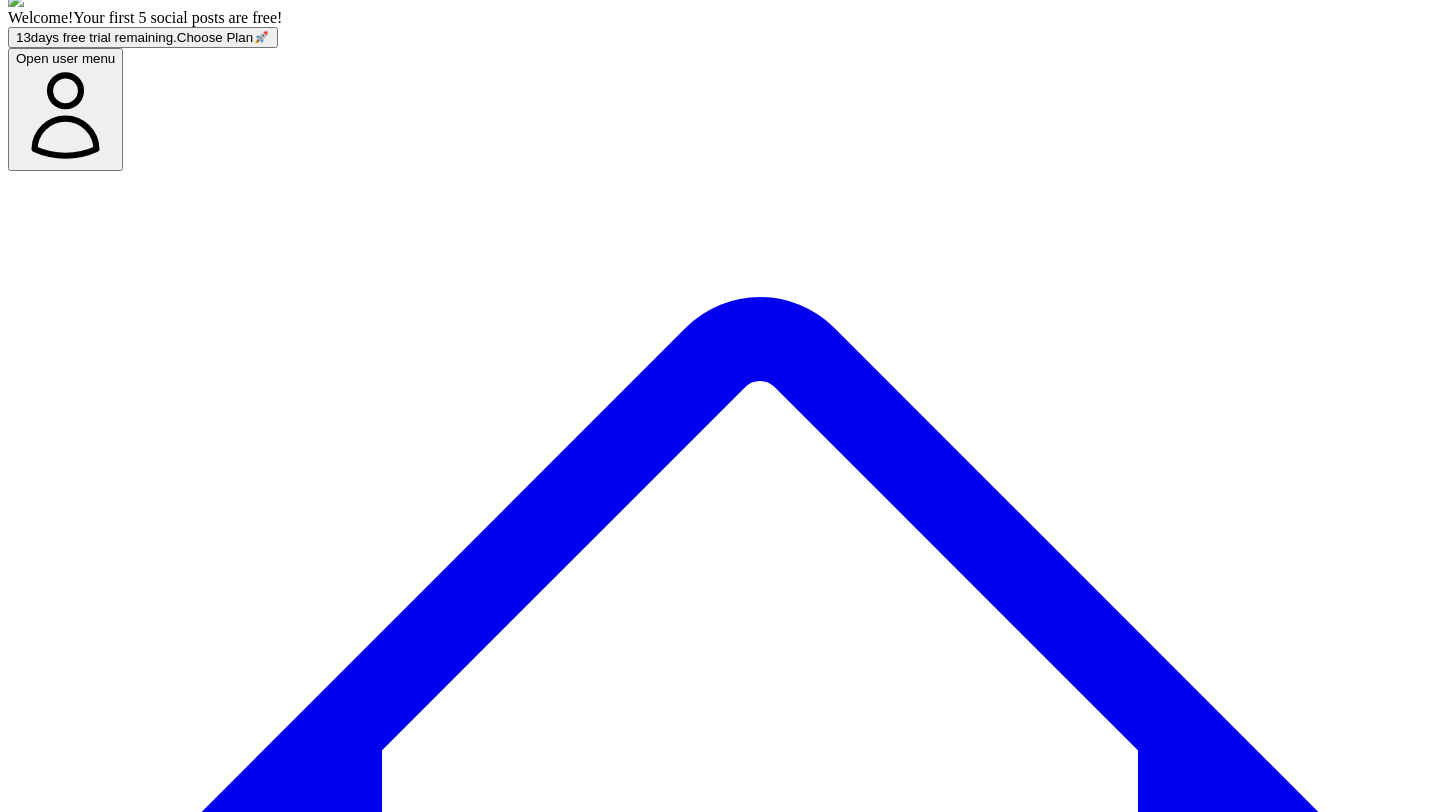 scroll, scrollTop: 0, scrollLeft: 0, axis: both 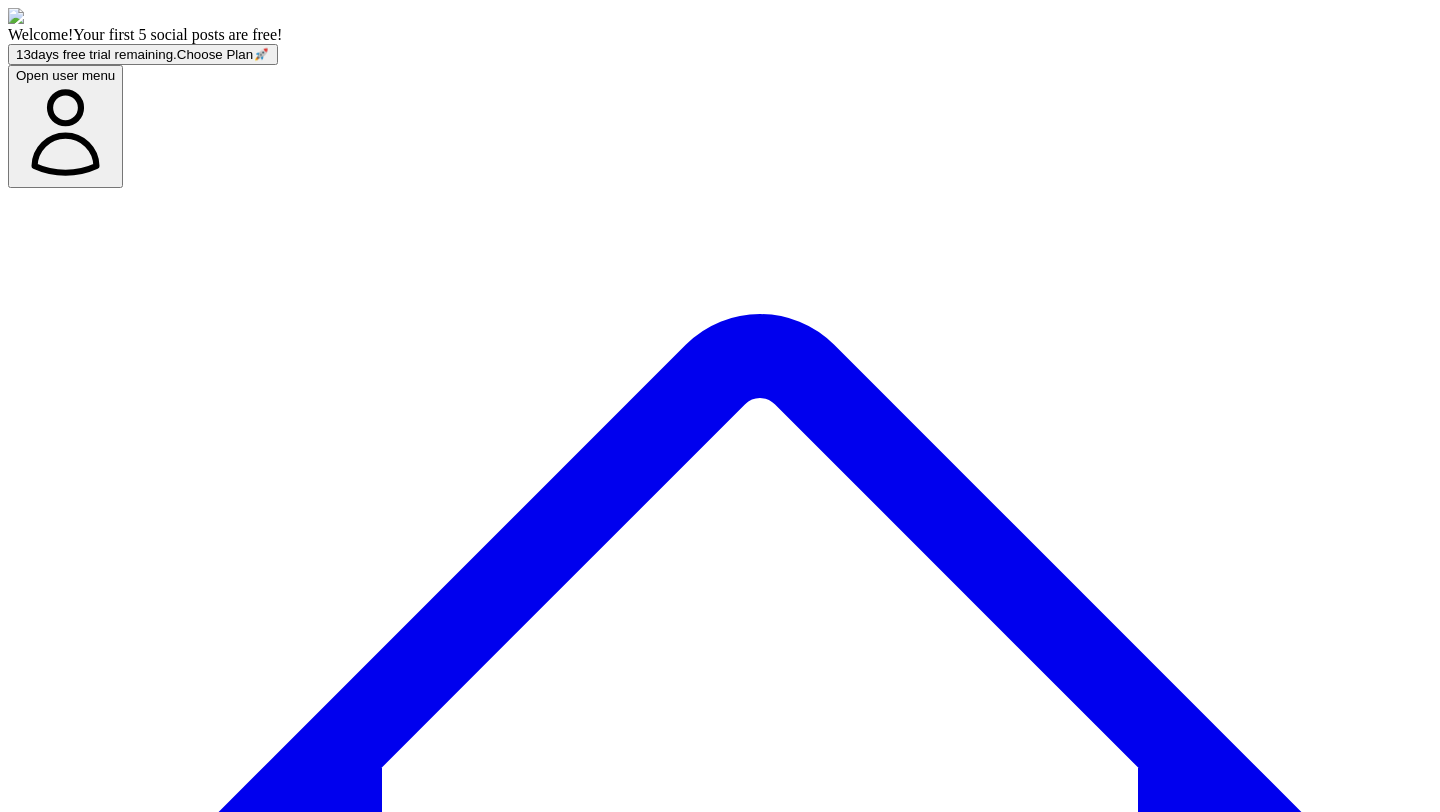 click on "Social Posts" at bounding box center [249, 7720] 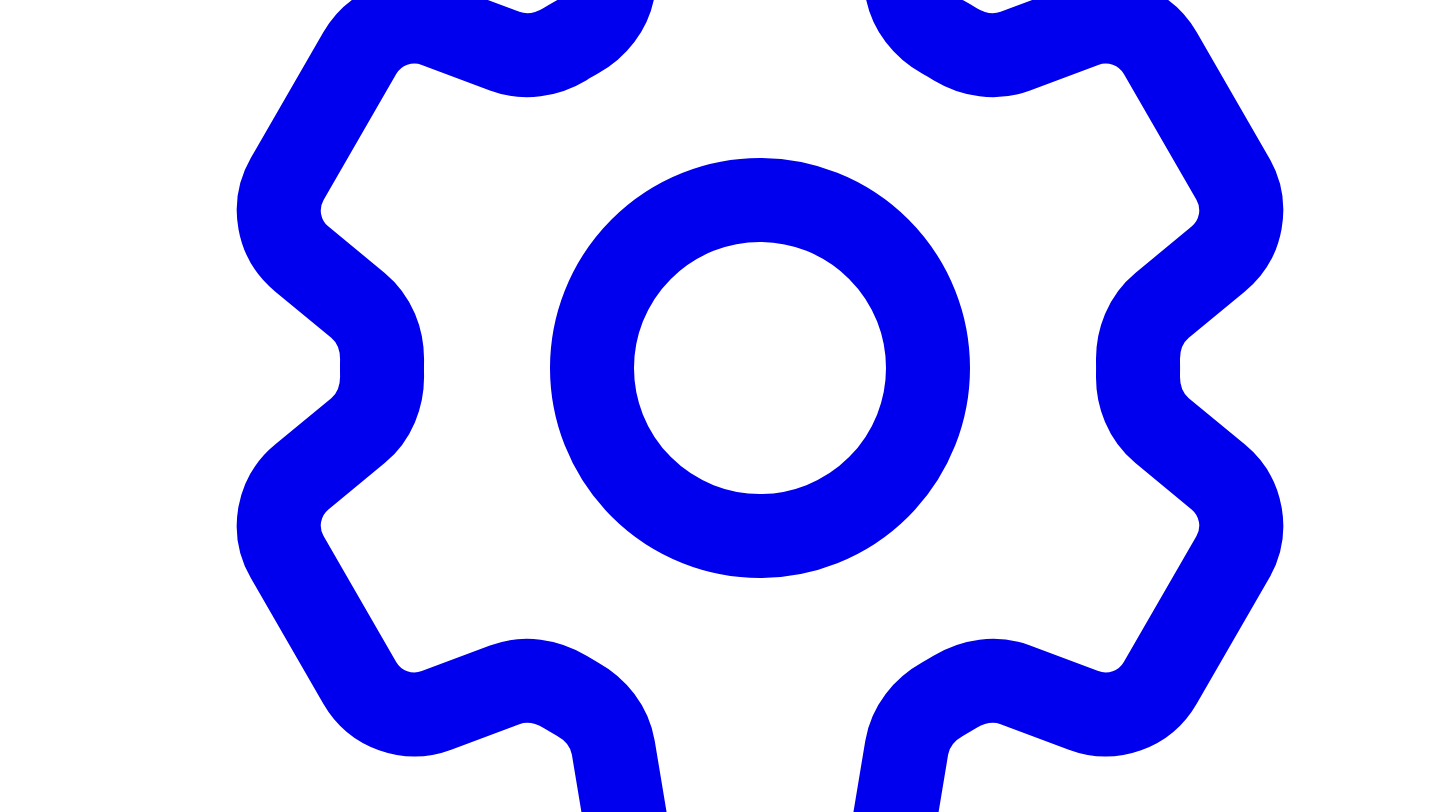 scroll, scrollTop: 6036, scrollLeft: 0, axis: vertical 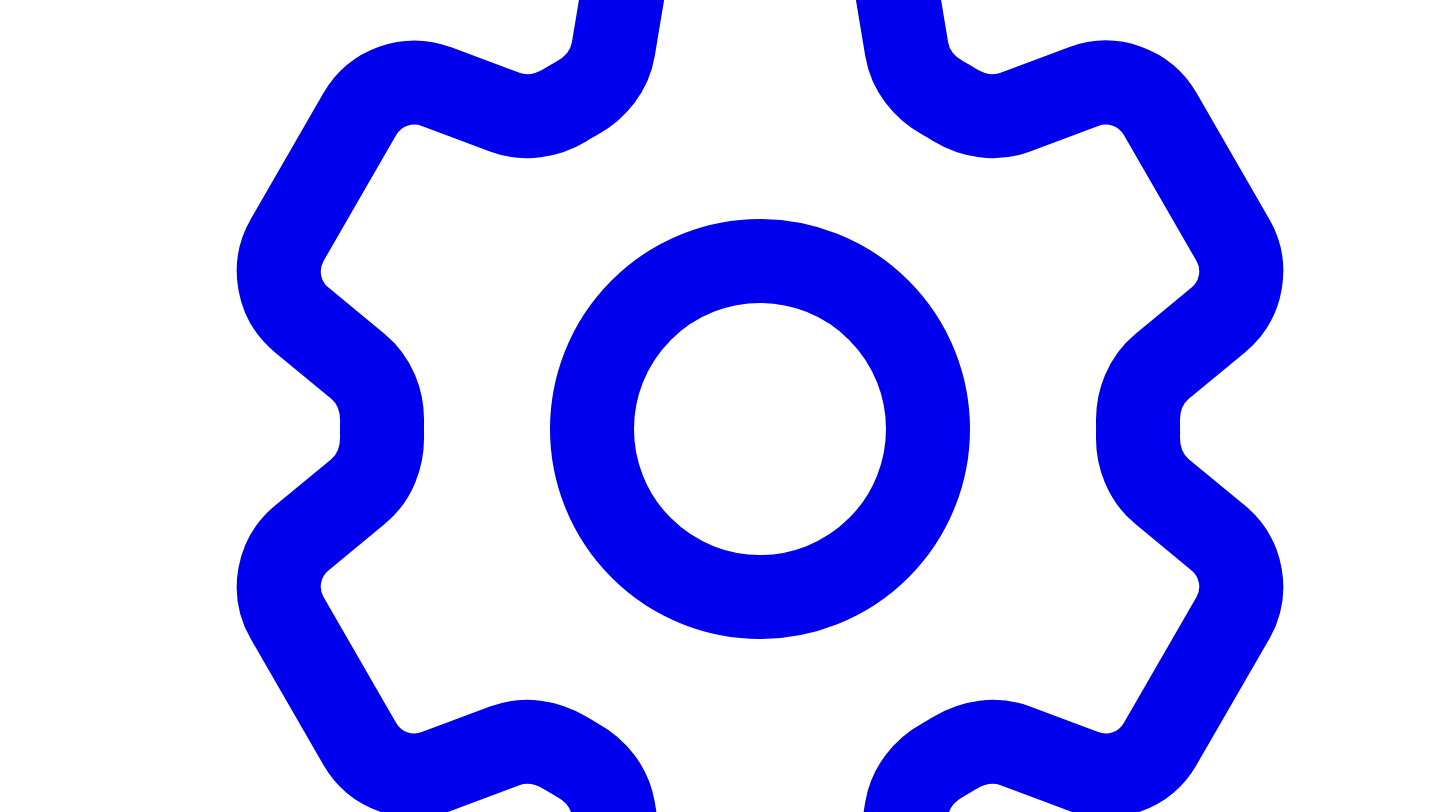 drag, startPoint x: 699, startPoint y: 241, endPoint x: 915, endPoint y: 331, distance: 234 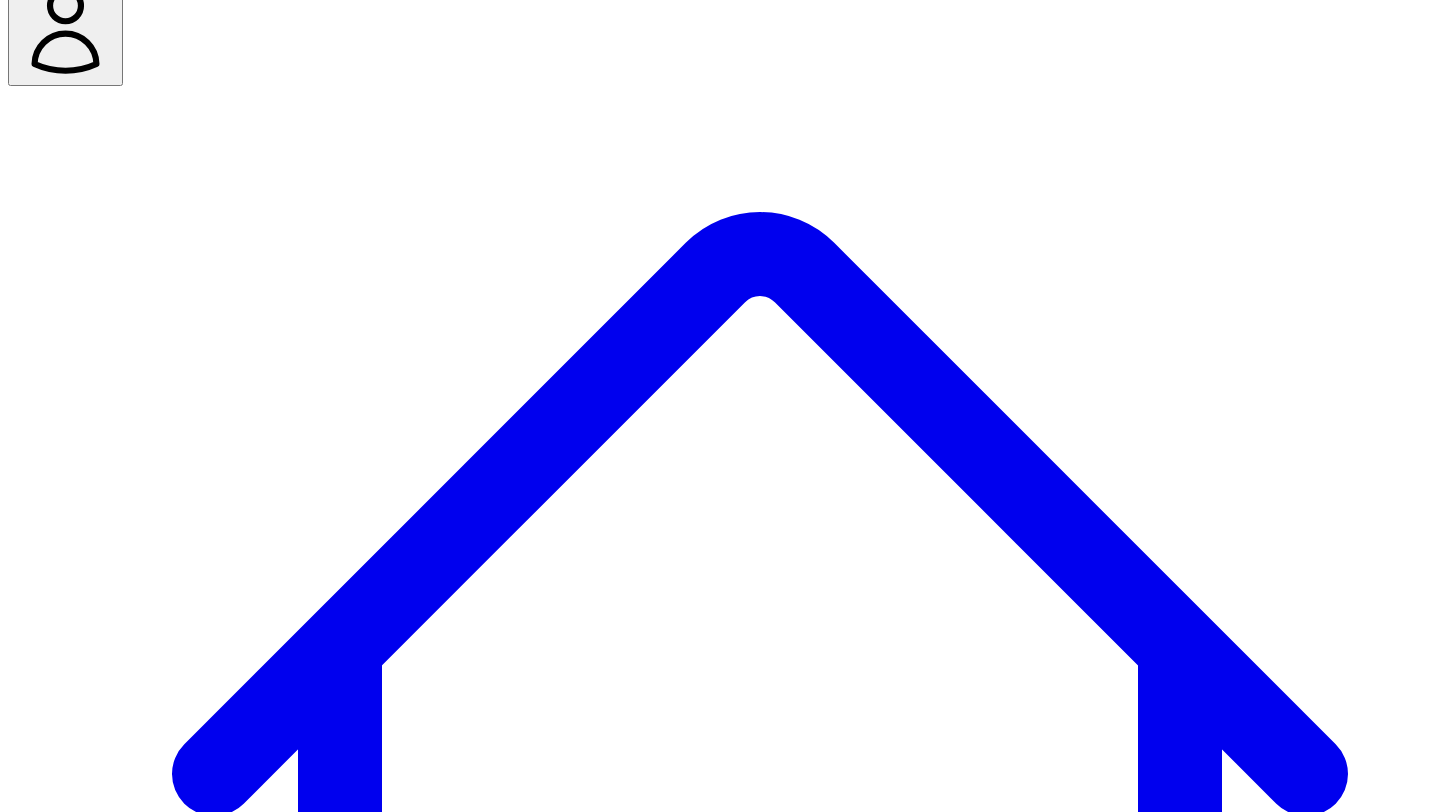 scroll, scrollTop: 144, scrollLeft: 0, axis: vertical 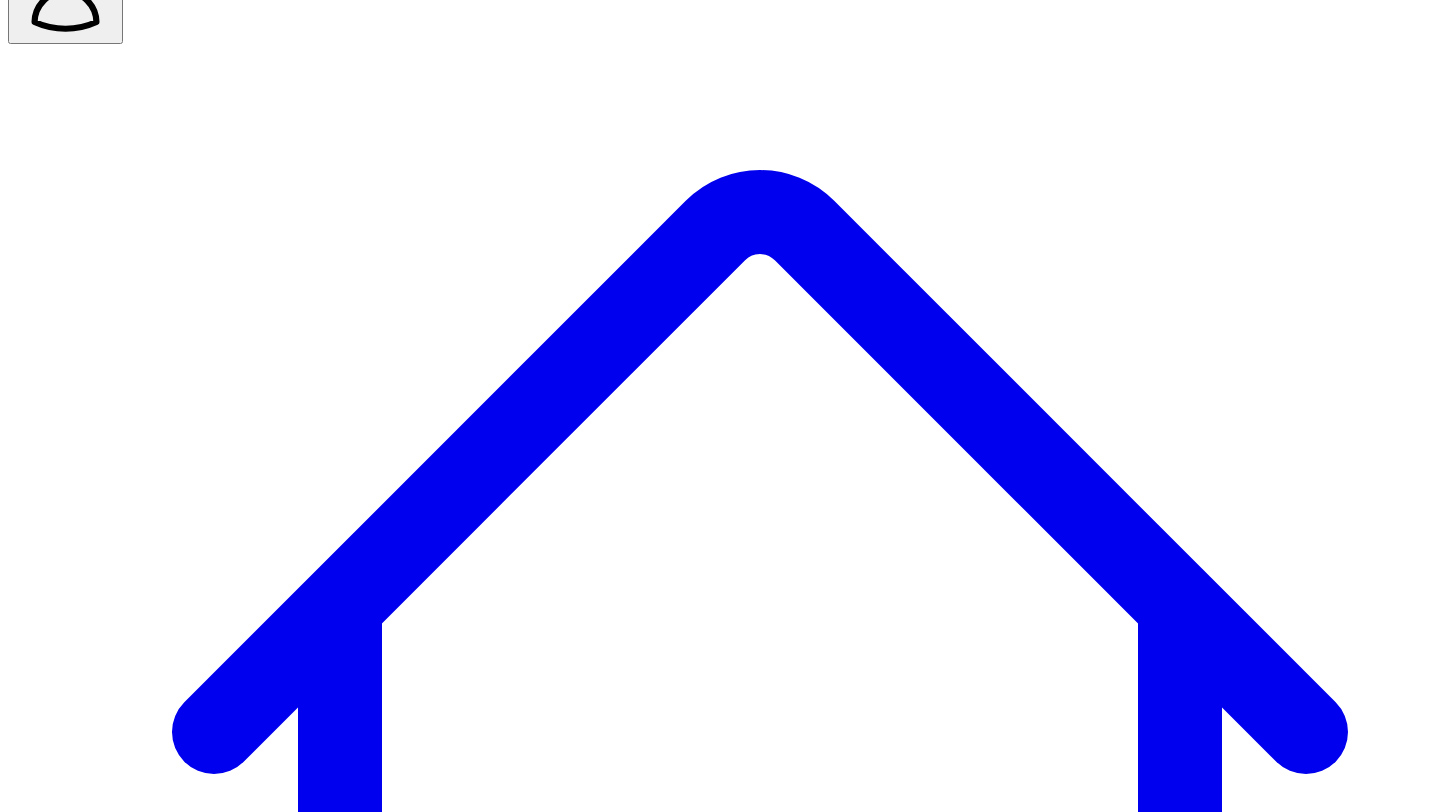 click 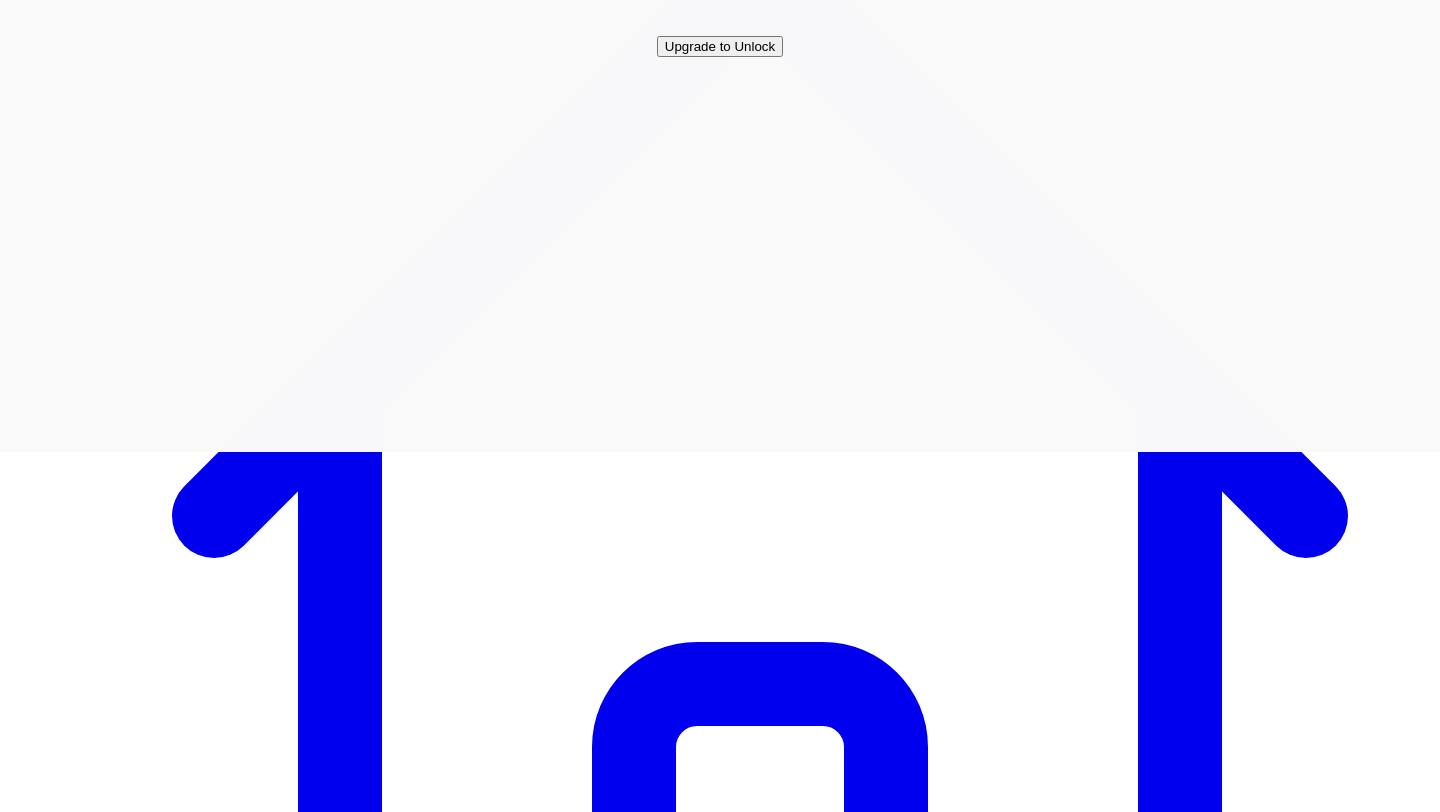 scroll, scrollTop: 0, scrollLeft: 0, axis: both 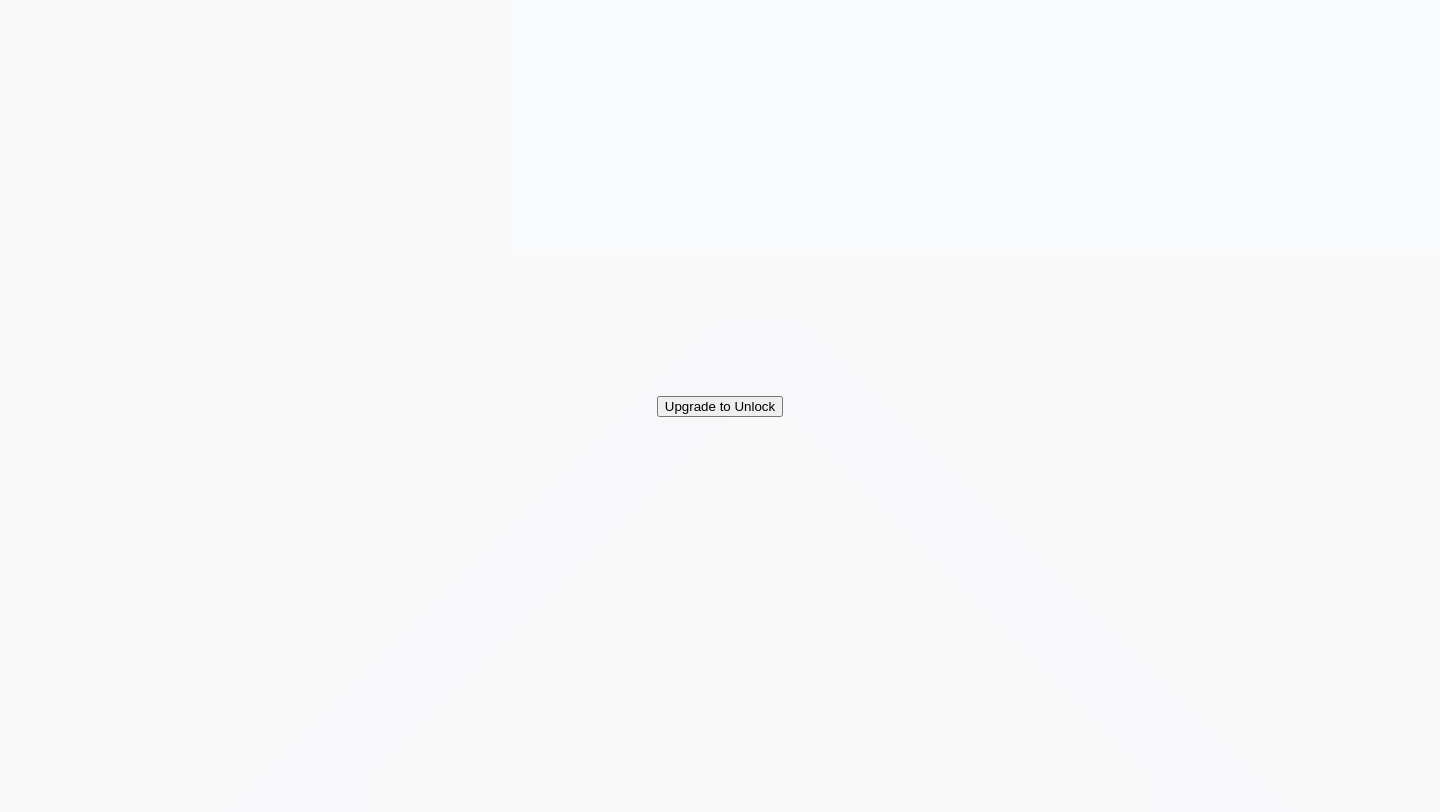 click on "Carousels Carousels" at bounding box center [602, 7720] 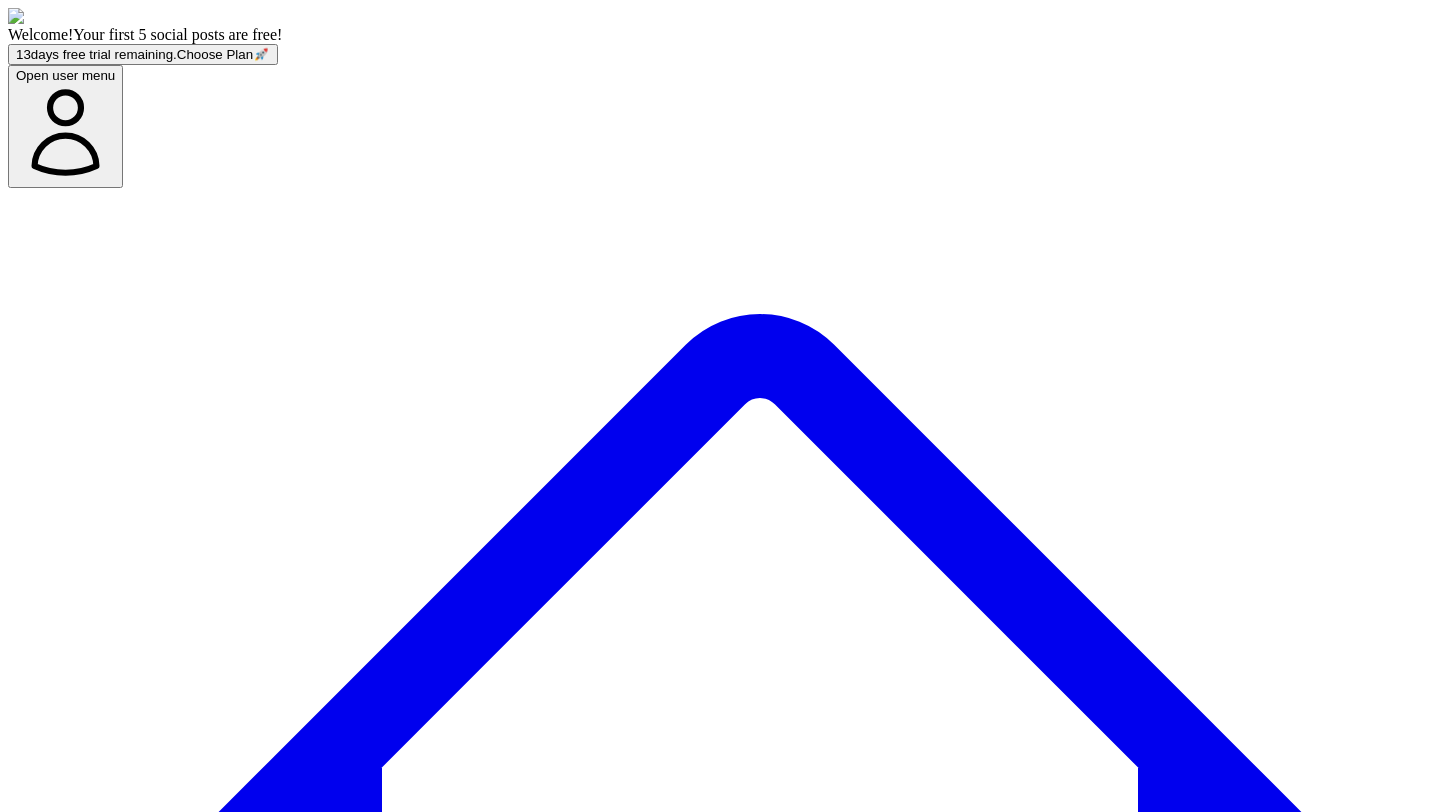 click on "@ Leaps HQ 0  Carousel s" at bounding box center [86, 7774] 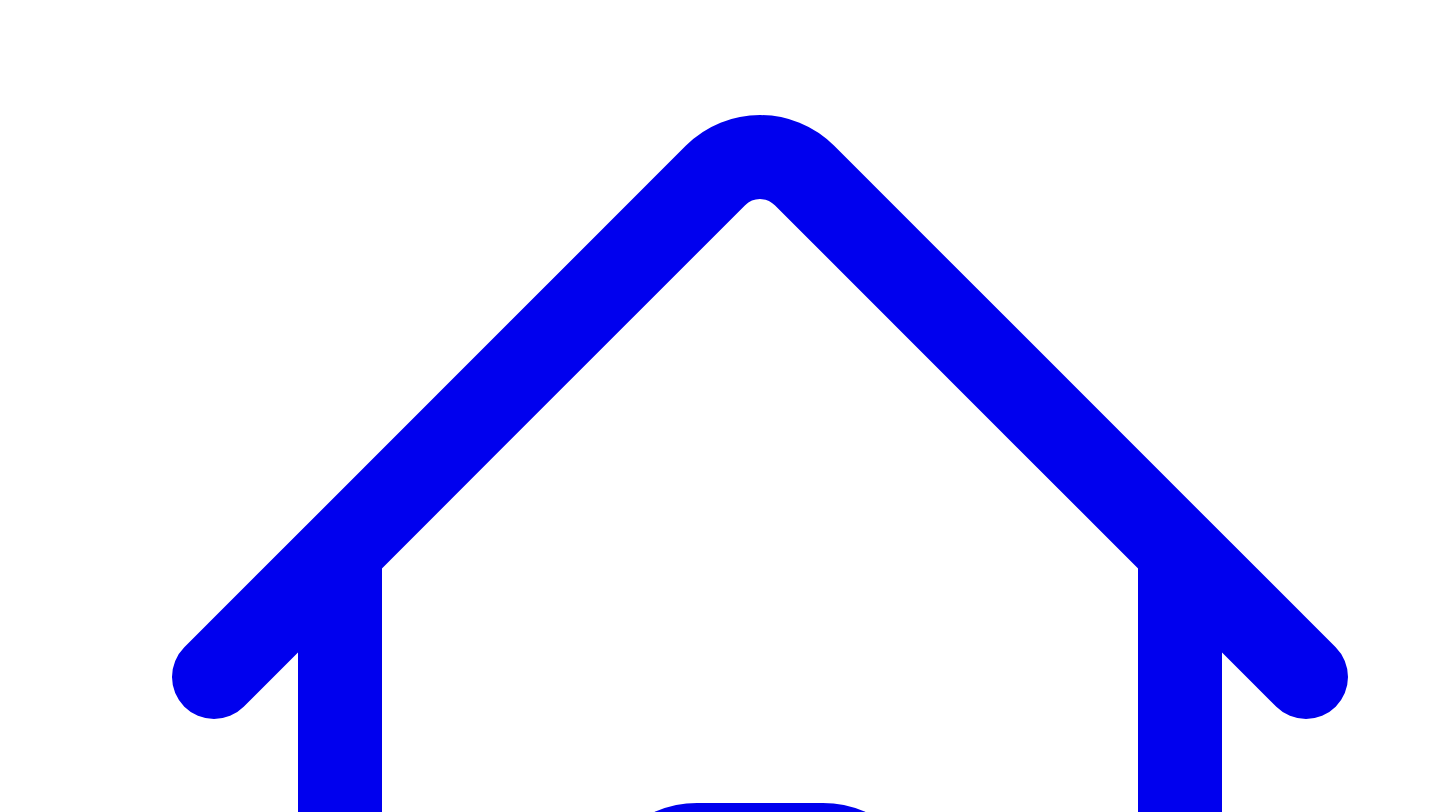 scroll, scrollTop: 208, scrollLeft: 0, axis: vertical 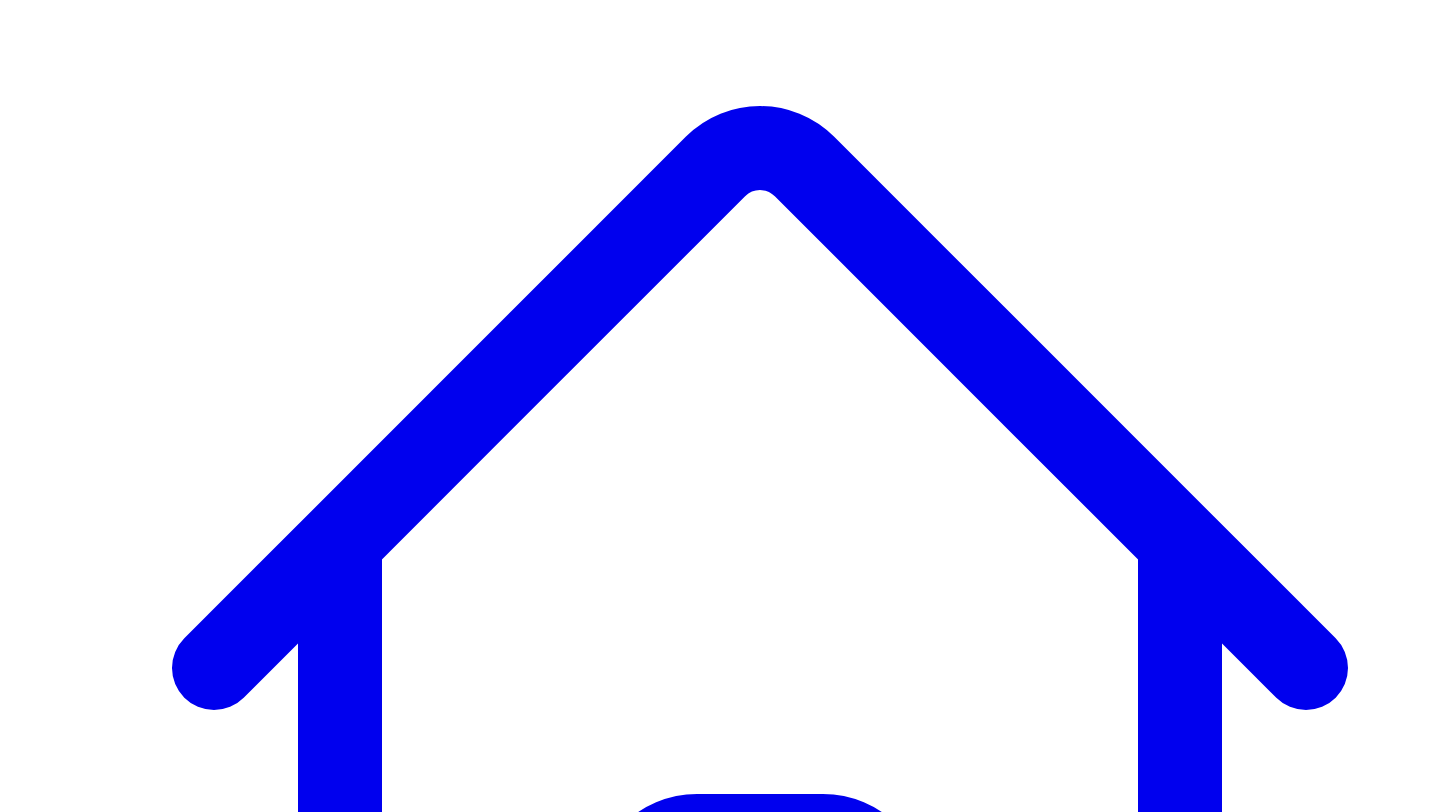 click on "Bites & Quotes Bites & Quotes" at bounding box center (779, 7506) 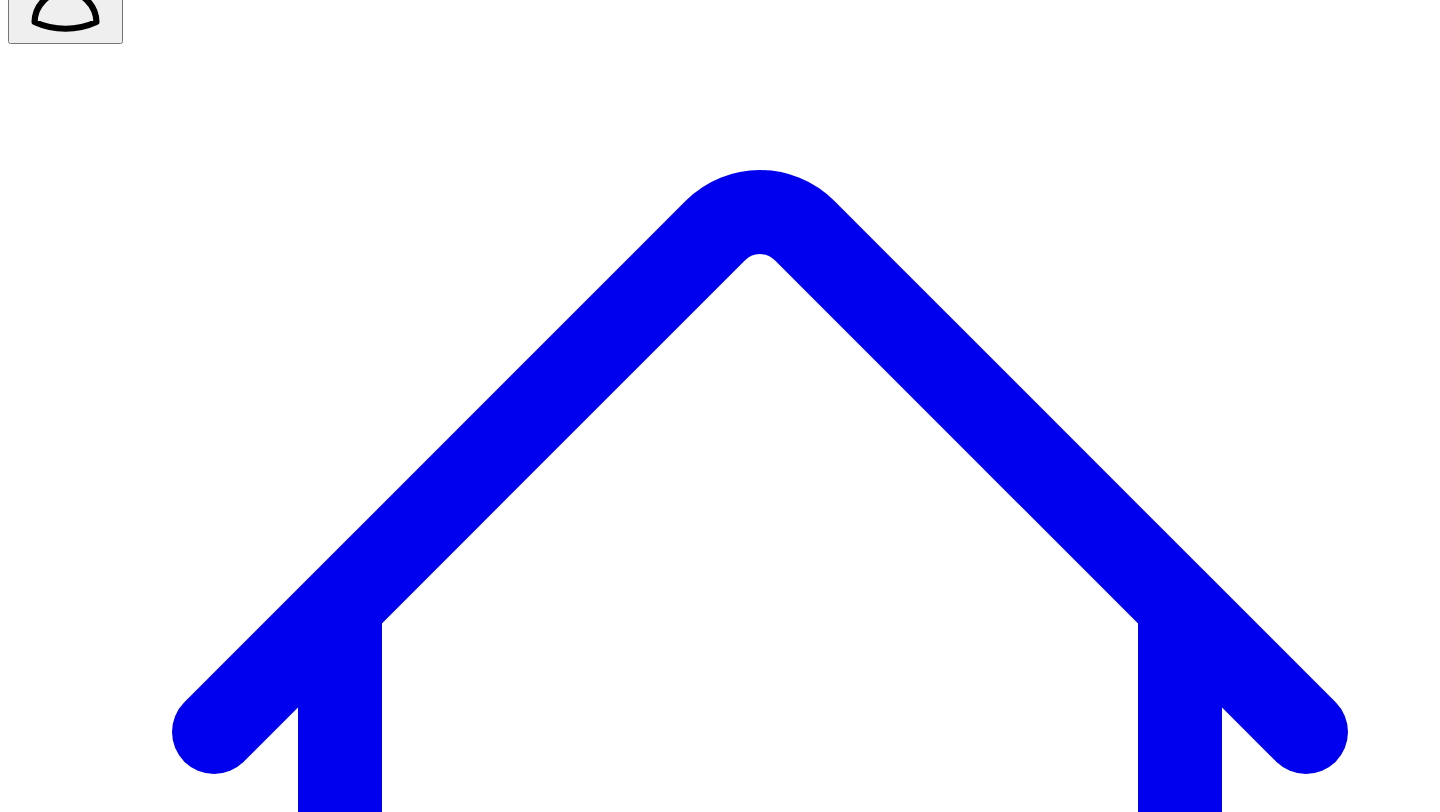 click on "@ Leaps HQ 8  quick take s" at bounding box center [90, 7630] 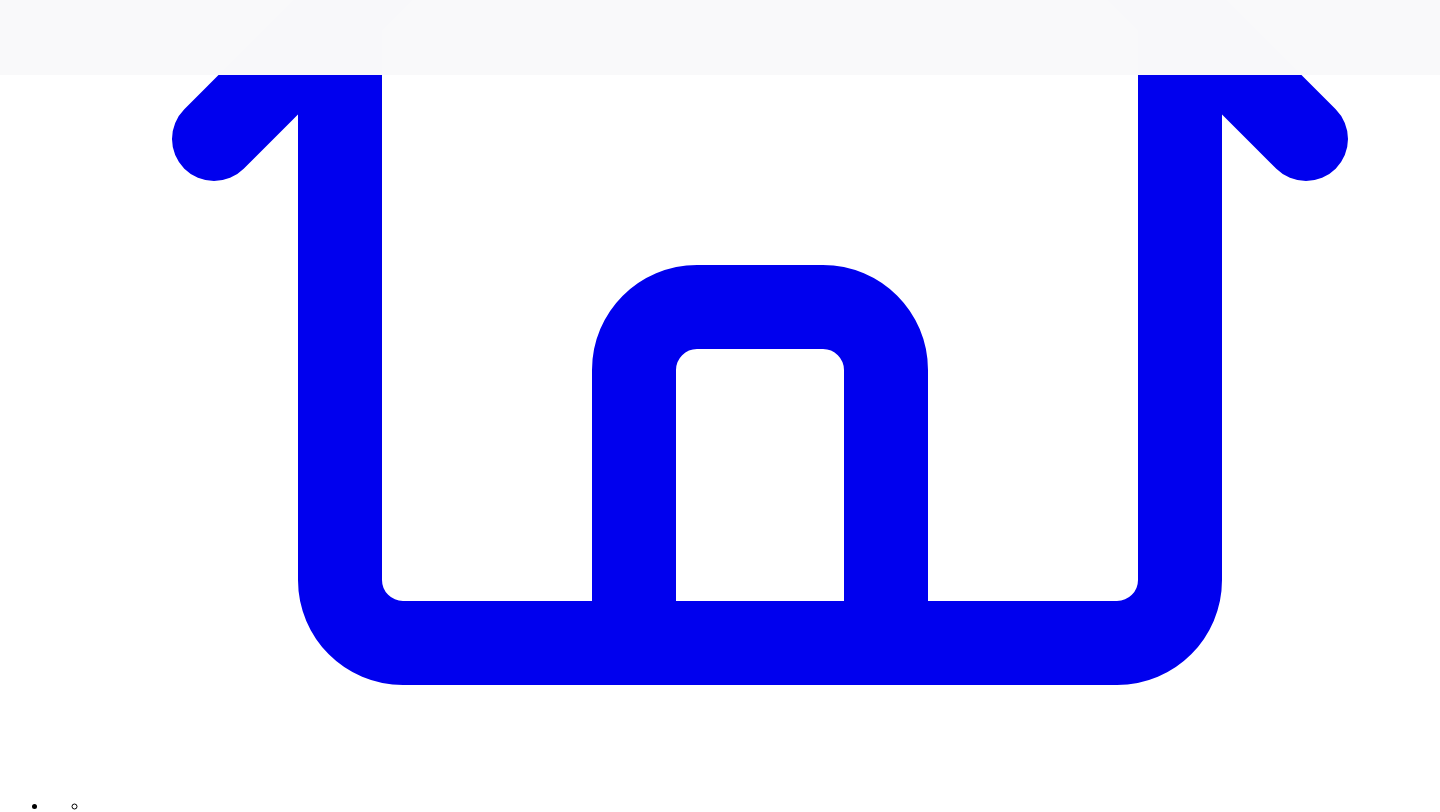 scroll, scrollTop: 1036, scrollLeft: 0, axis: vertical 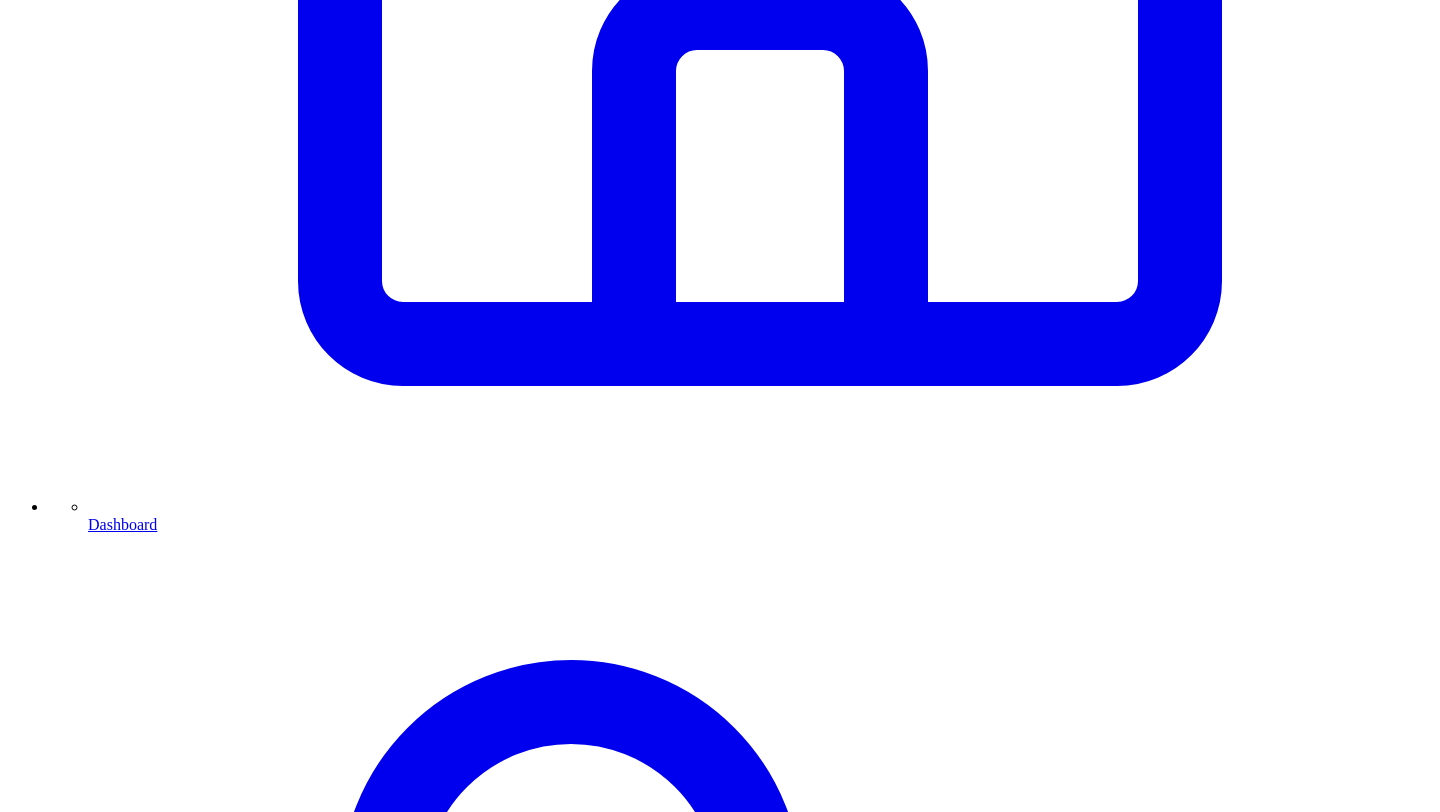 click on "Upgrade to Unlock" at bounding box center (720, -630) 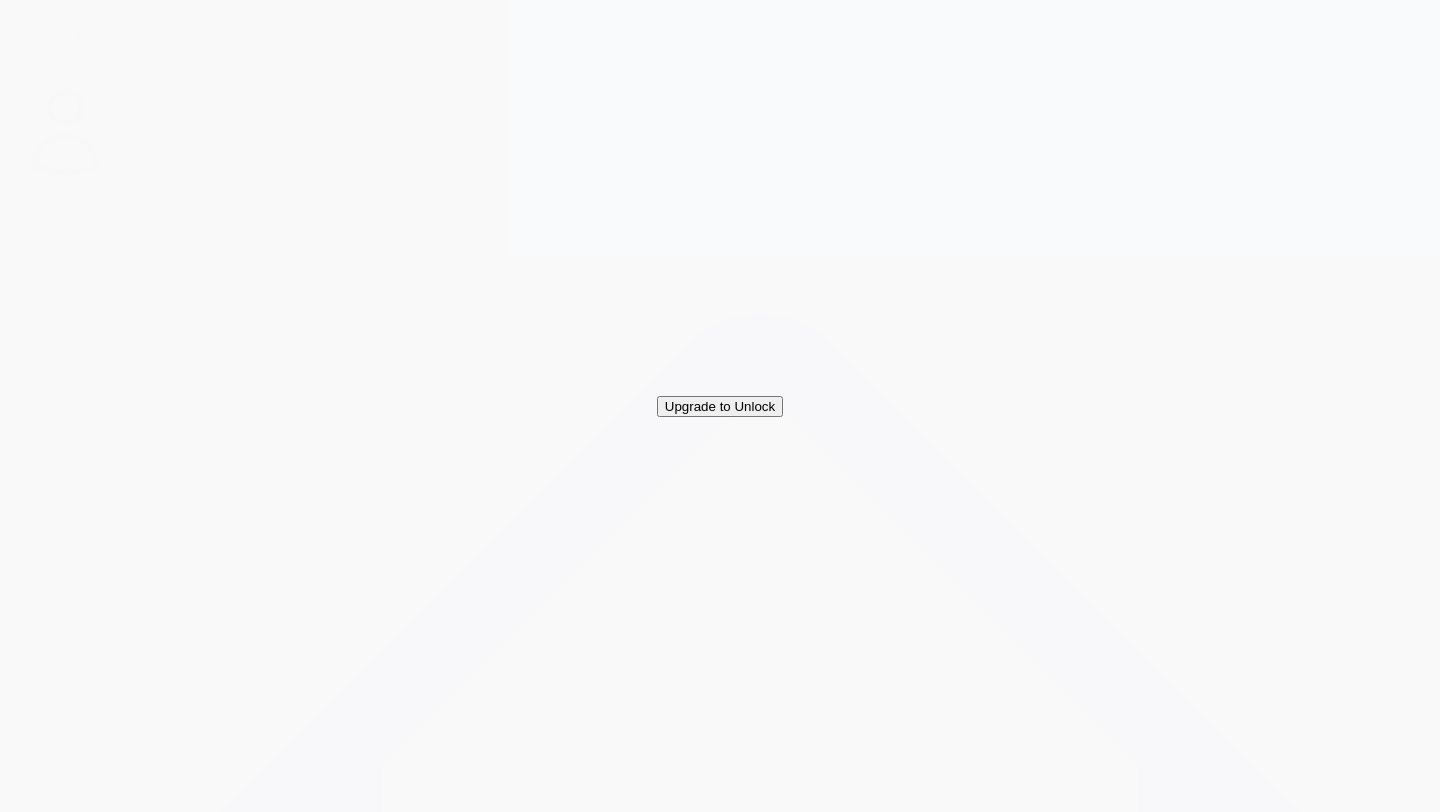 scroll, scrollTop: 0, scrollLeft: 0, axis: both 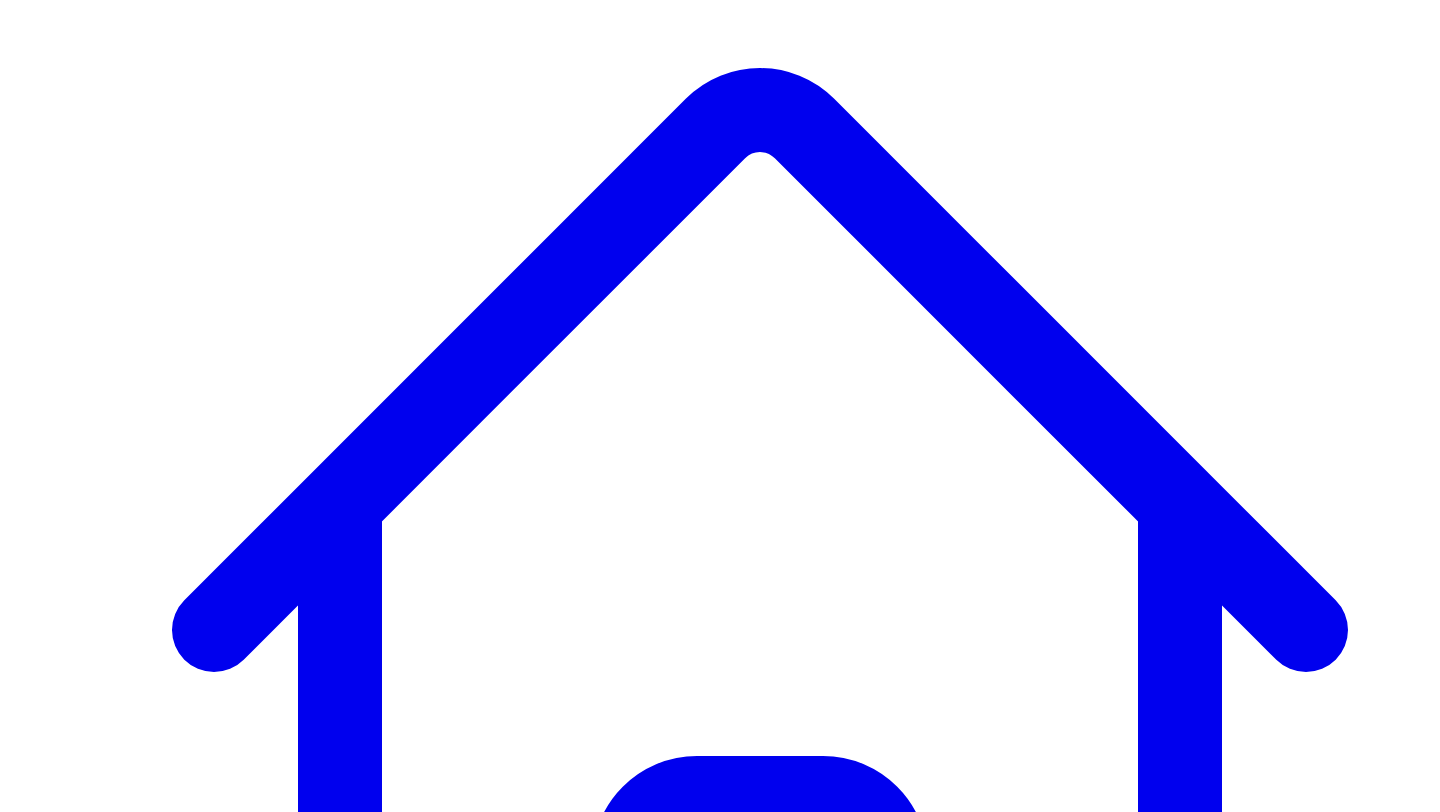 click on "Responses Responses Social Posts Social Newsletters Newsletters Carousels Carousels Bites & Quotes Bites & Quotes Content Outline Outline Add SME" at bounding box center (720, 7485) 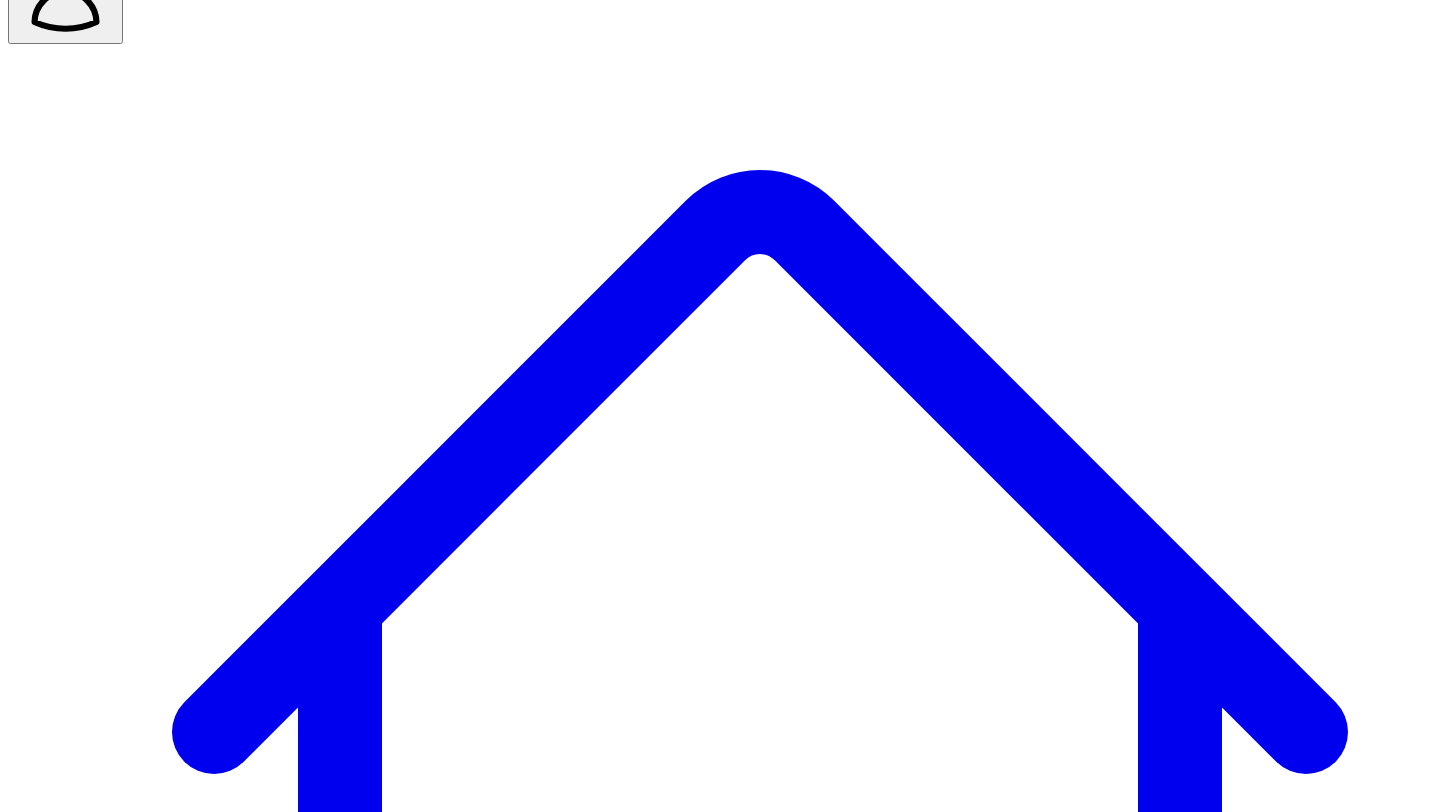 click on "@ Leaps HQ 8  quick take s" at bounding box center (720, 7630) 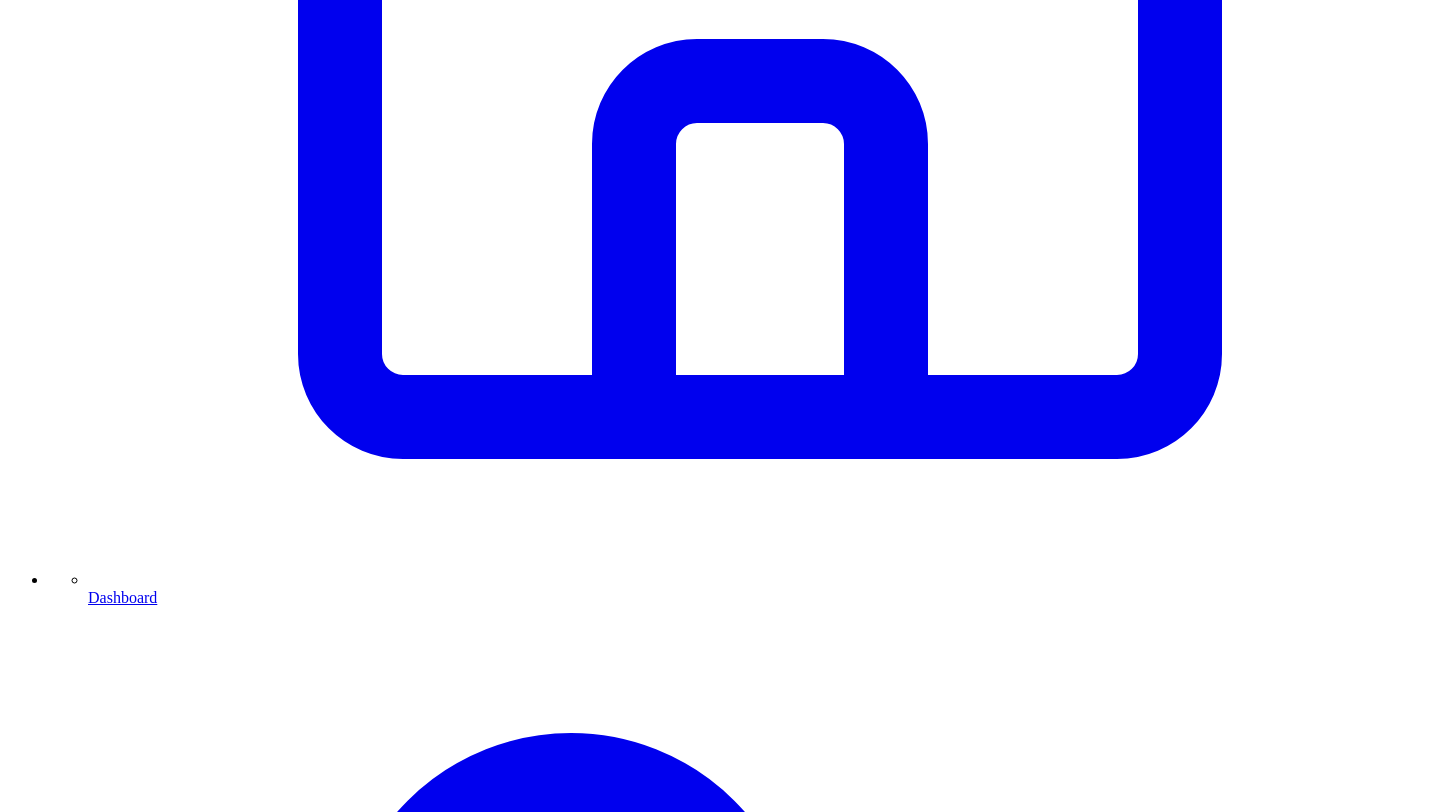 scroll, scrollTop: 1095, scrollLeft: 0, axis: vertical 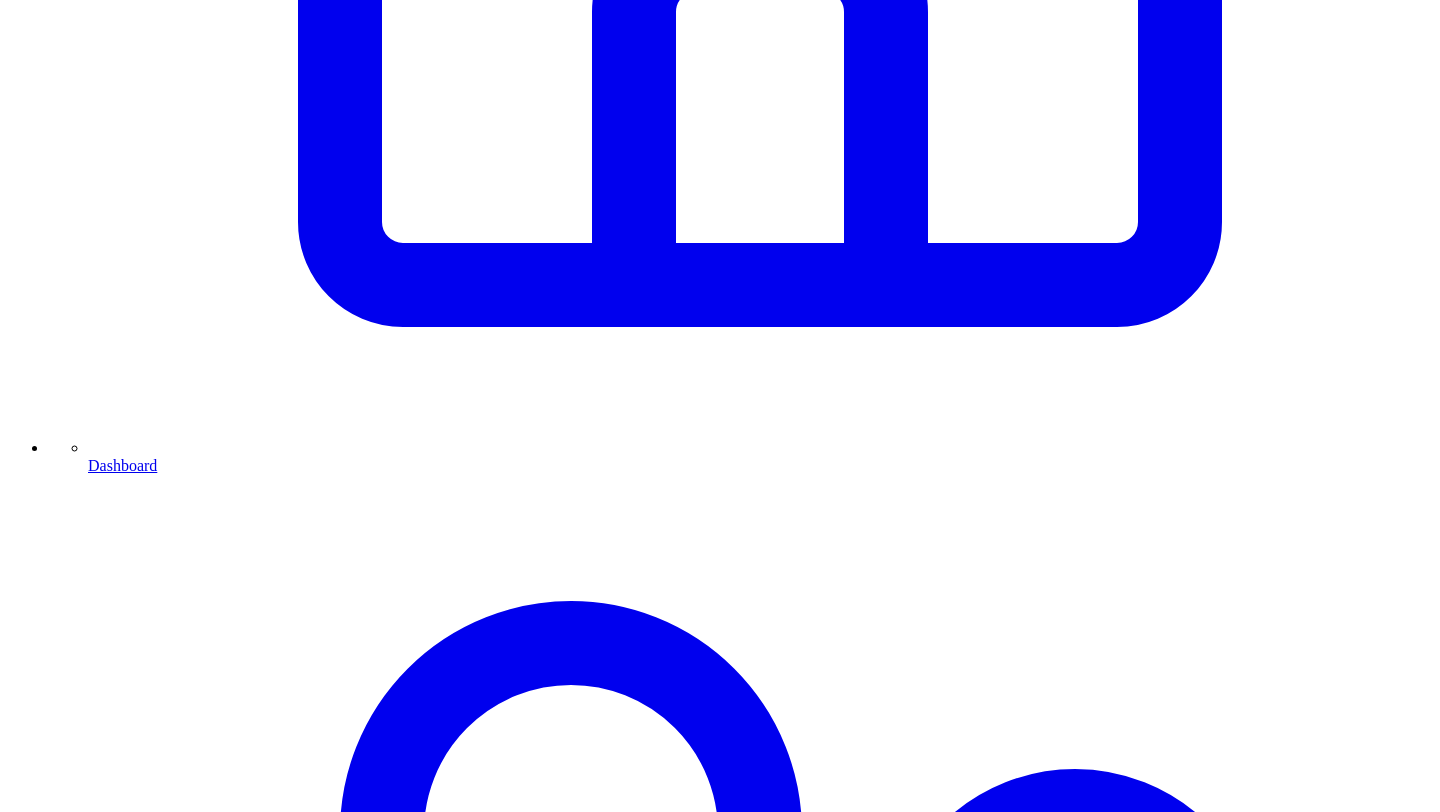 click on "Upgrade to Unlock" at bounding box center [720, -689] 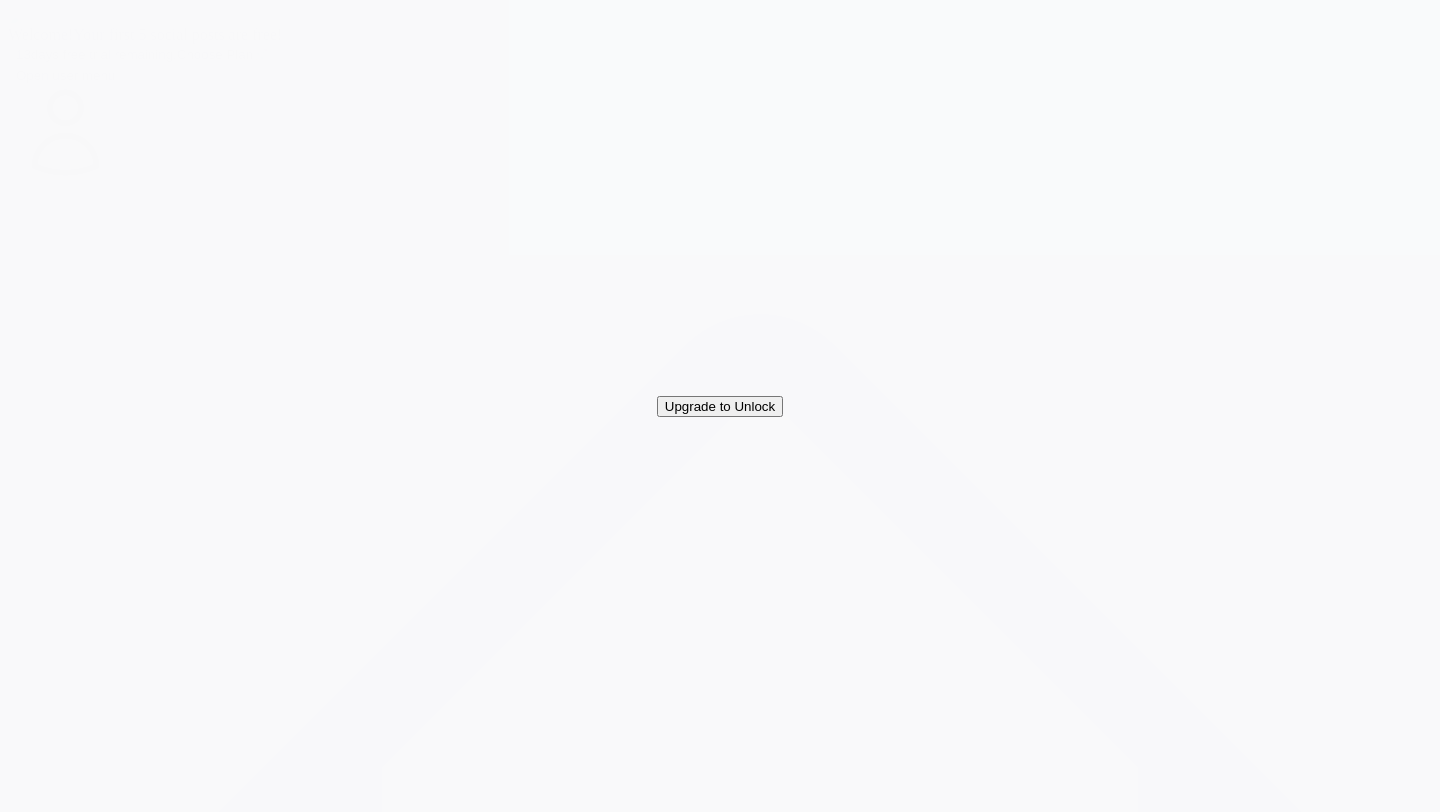 click on "Close Your free trial includes 1 project. Please upgrade to a paid plan to create more projects. Monthly billing Annual billing Save 20% Basic Plan (Monthly) Lite usage $ 49 / month 5 projects per month Trained AI-journalist interviewer Turn experience into 50 social posts Turn experience into 50 carousel posts Turn experience into 5 content outlines Turn experience into at least 5 newsletters Voice note answers (with transcription) Tone of voice analysis to ensure content is in your voice Automated reminders (accountability system) Unlimited team members Expert insights storage Choose Plan Pro Plan (Monthly) Regular usage $ 99 / month 15 projects per month Trained AI-journalist interviewer Turn experience into 150 social posts Turn experience into 150 carousel posts Turn experience into 15 content outlines Turn experience into at least 15 newsletters Voice note answers (with transcription) Tone of voice analysis to ensure content is in your voice Automated reminders (accountability system) Choose Plan $ 149" at bounding box center [720, 35046] 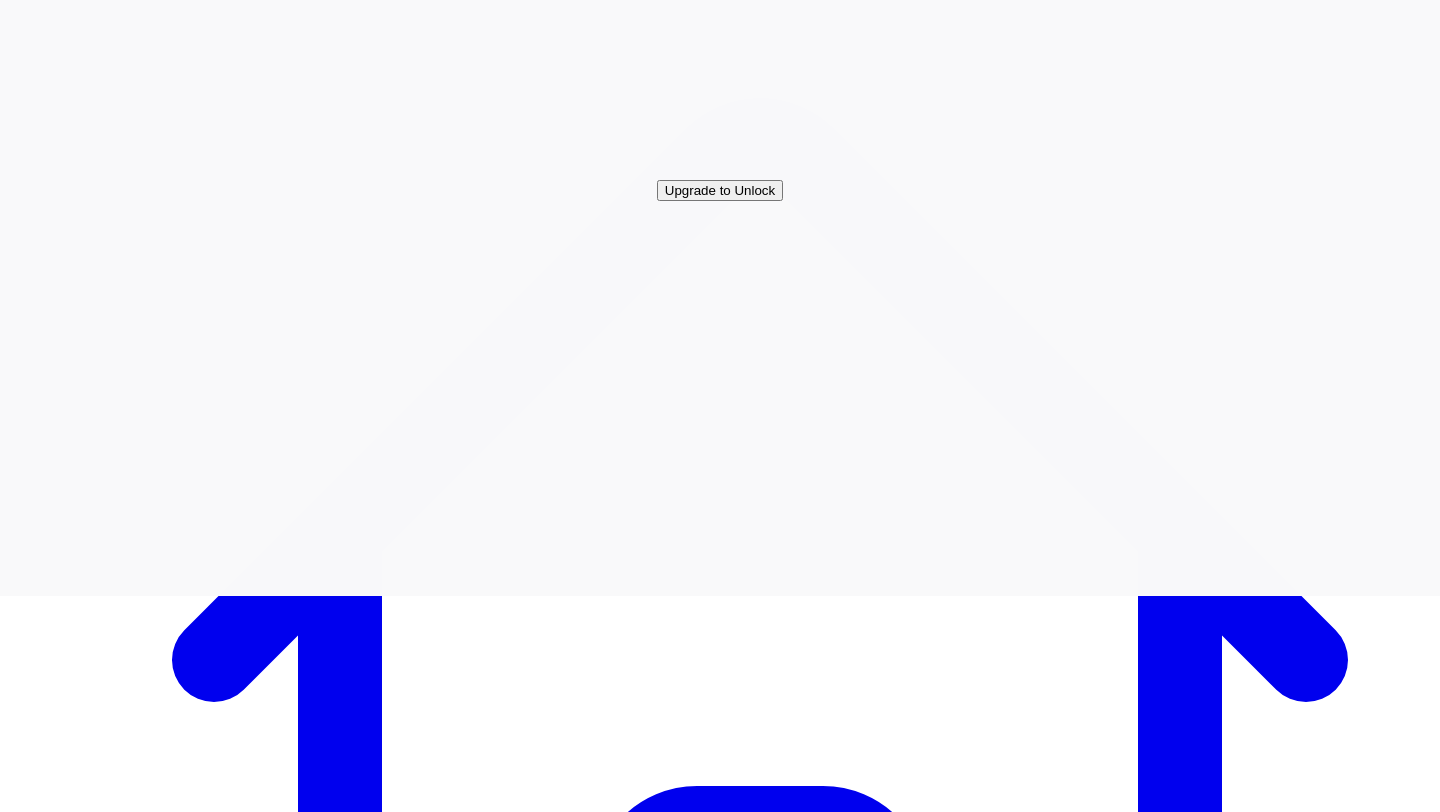 scroll, scrollTop: 249, scrollLeft: 0, axis: vertical 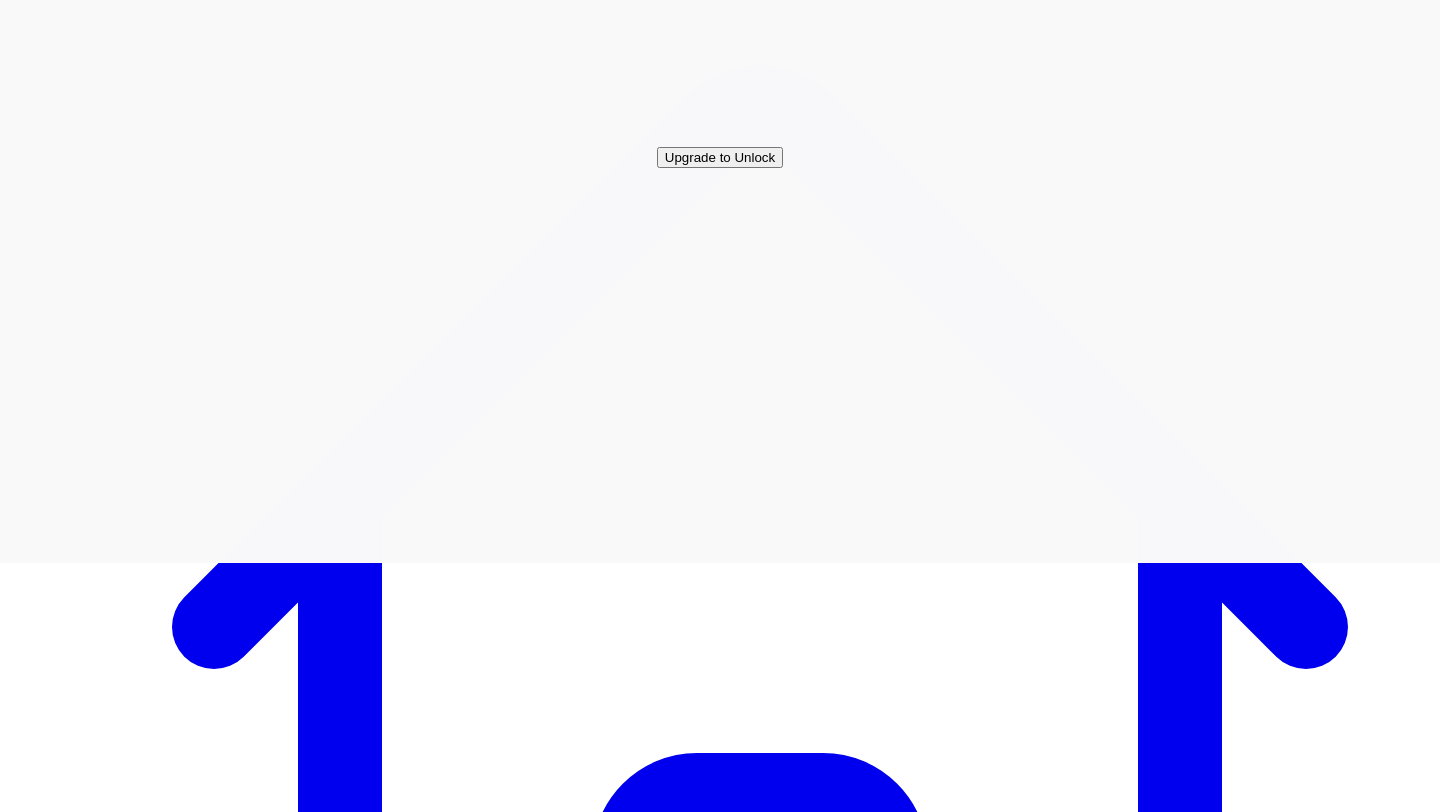 click on "Responses Responses Social Posts Social Newsletters Newsletters Carousels Carousels Bites & Quotes Bites & Quotes Content Outline Outline" at bounding box center [720, 7465] 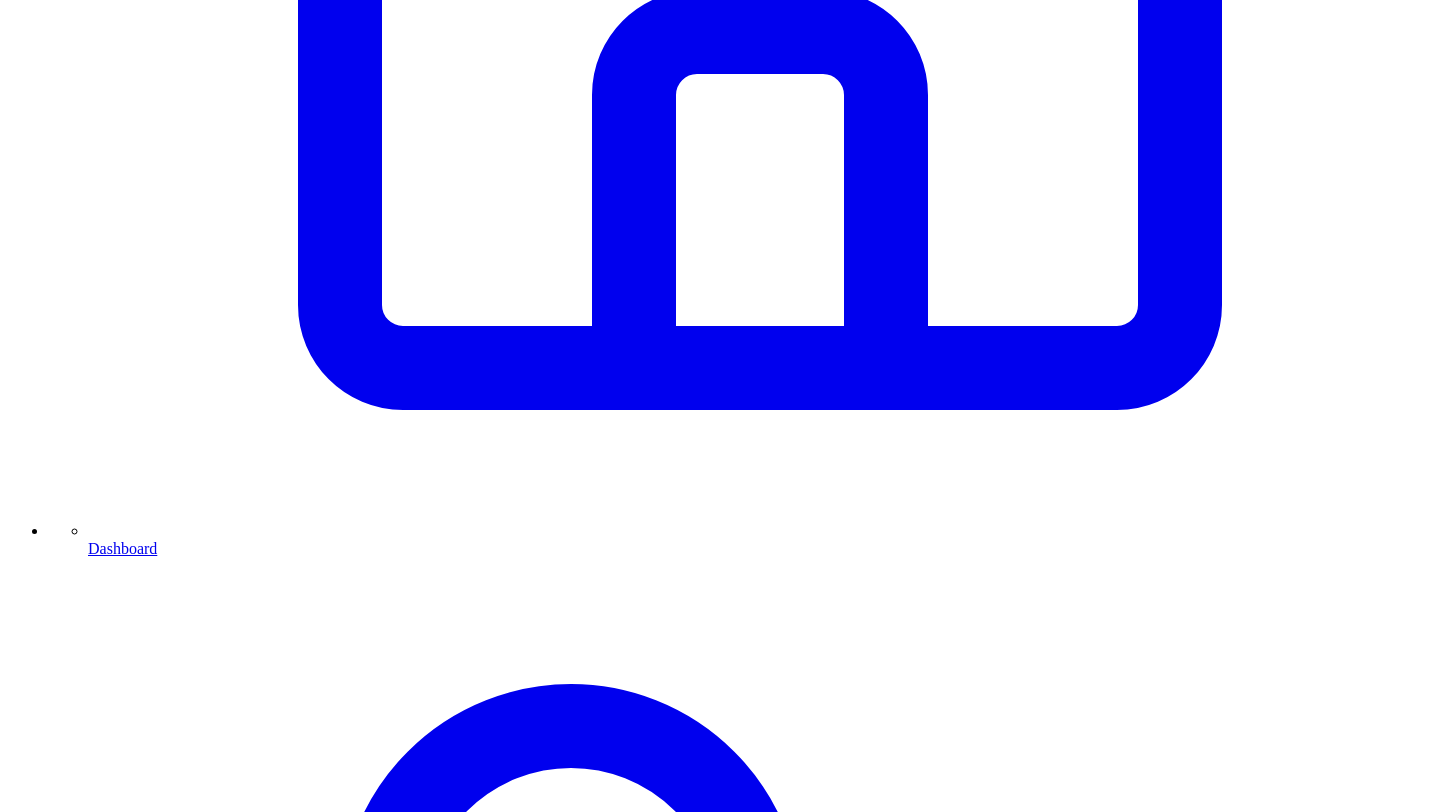 scroll, scrollTop: 1013, scrollLeft: 0, axis: vertical 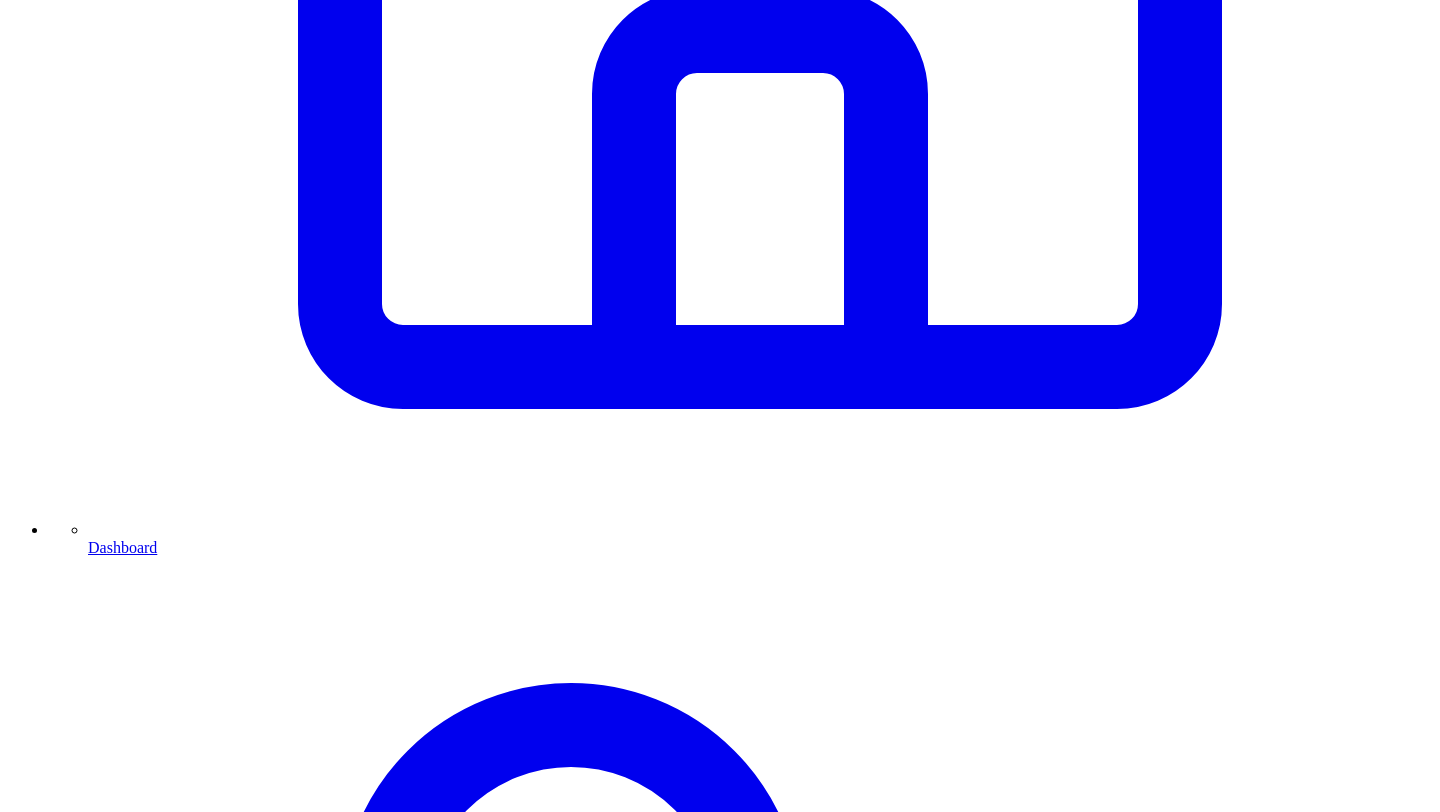 click on "Upgrade to Unlock" at bounding box center (720, -607) 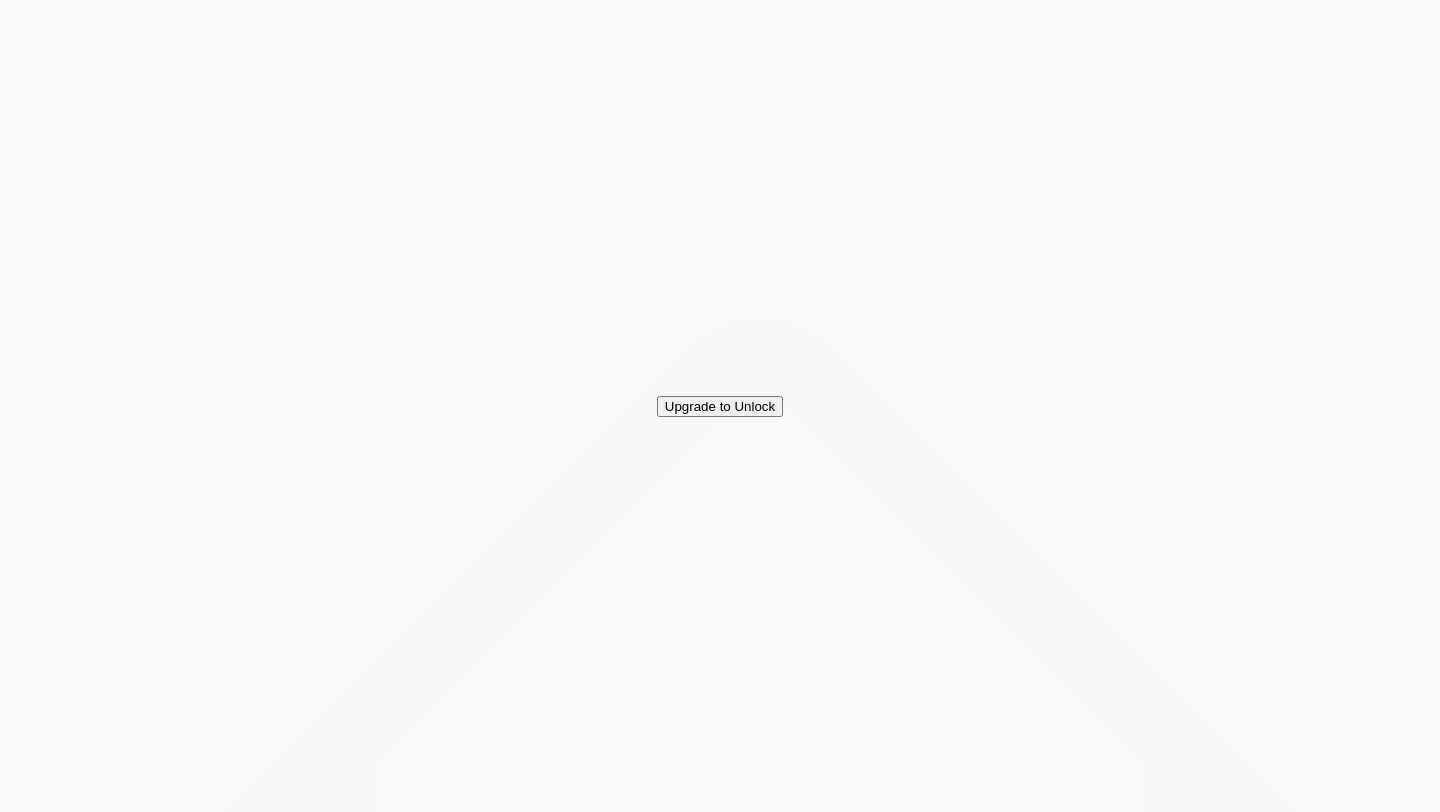 scroll, scrollTop: 0, scrollLeft: 0, axis: both 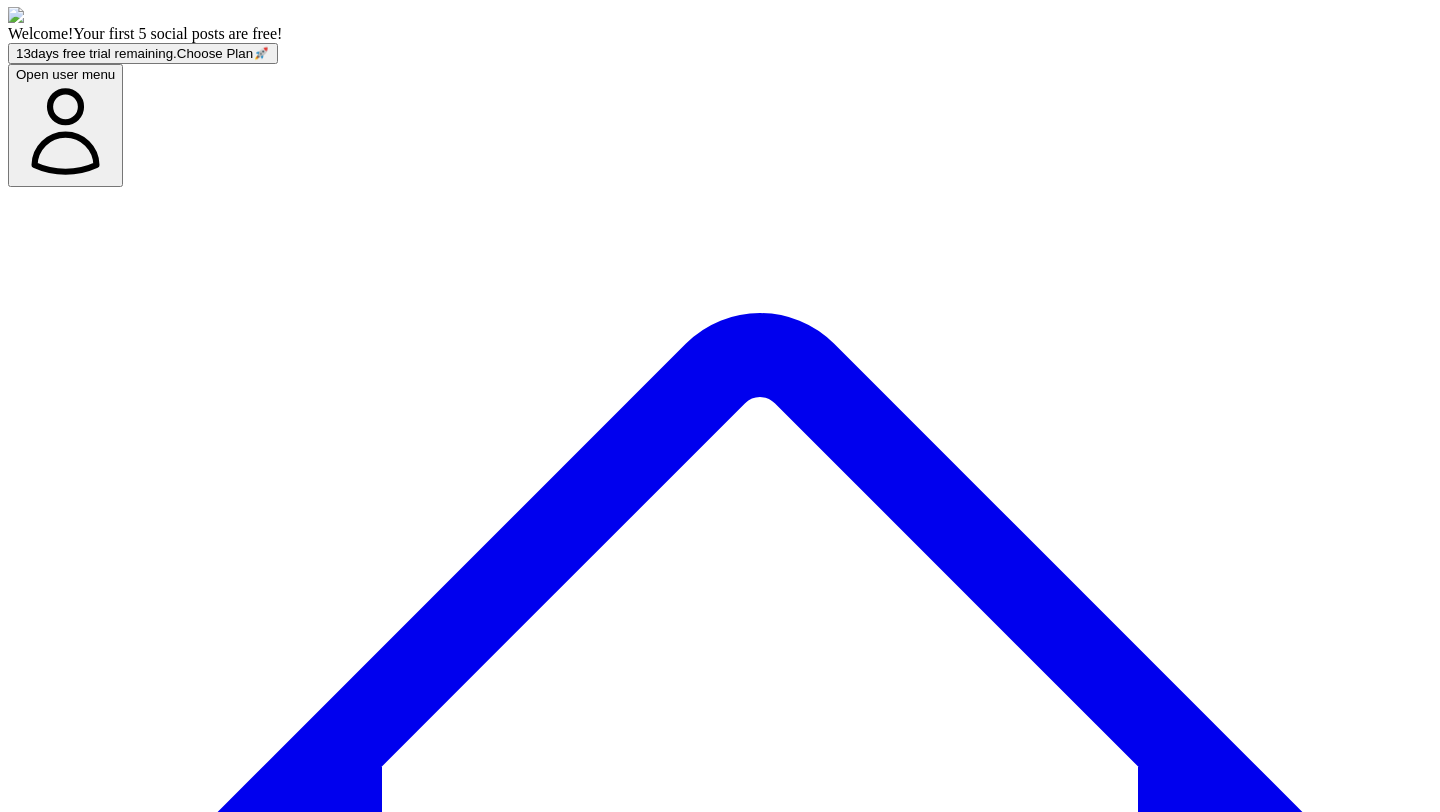 click on "@ Leaps HQ 0  Carousel s" at bounding box center (86, 7759) 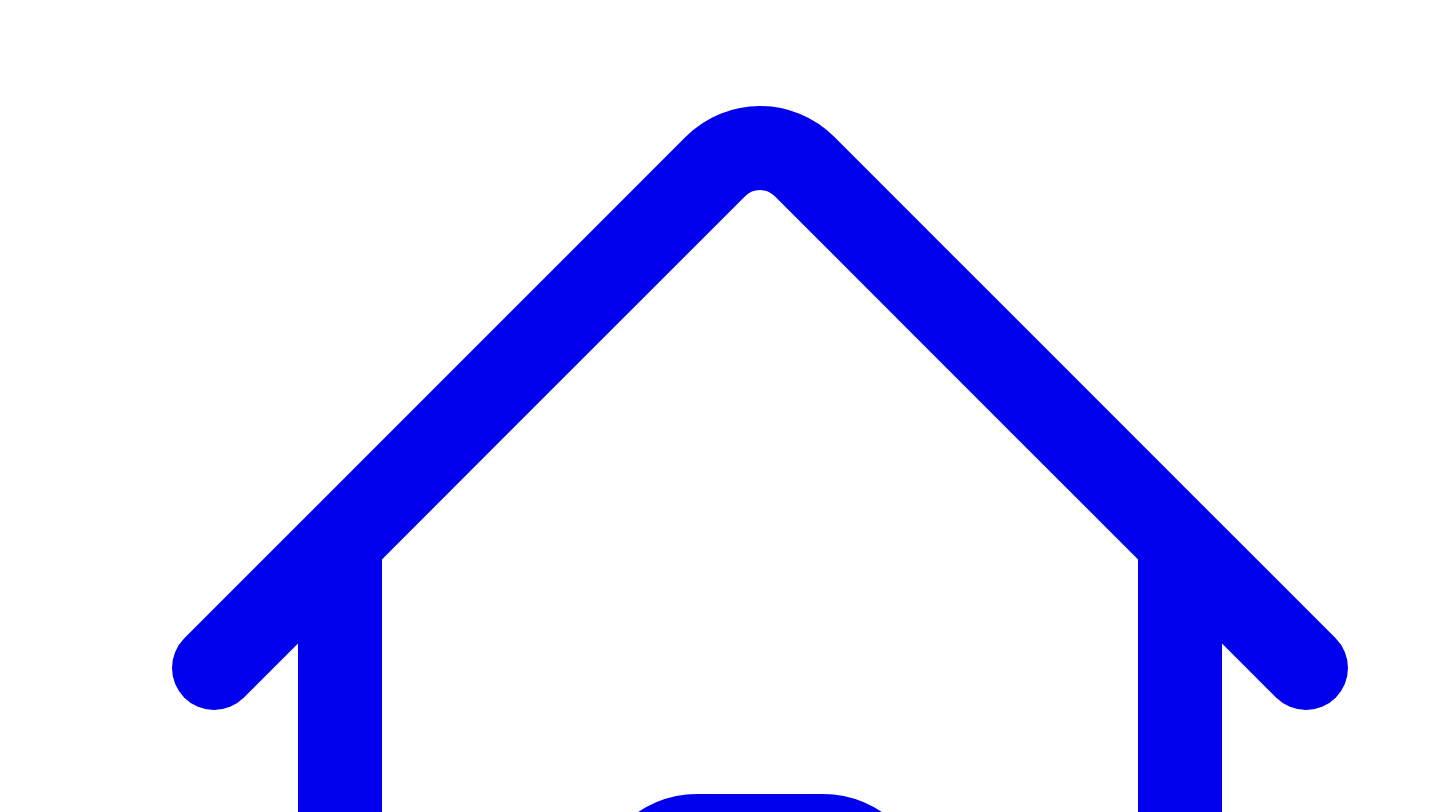 click on "Generate Carousels for @ Leaps HQ" at bounding box center (124, 7975) 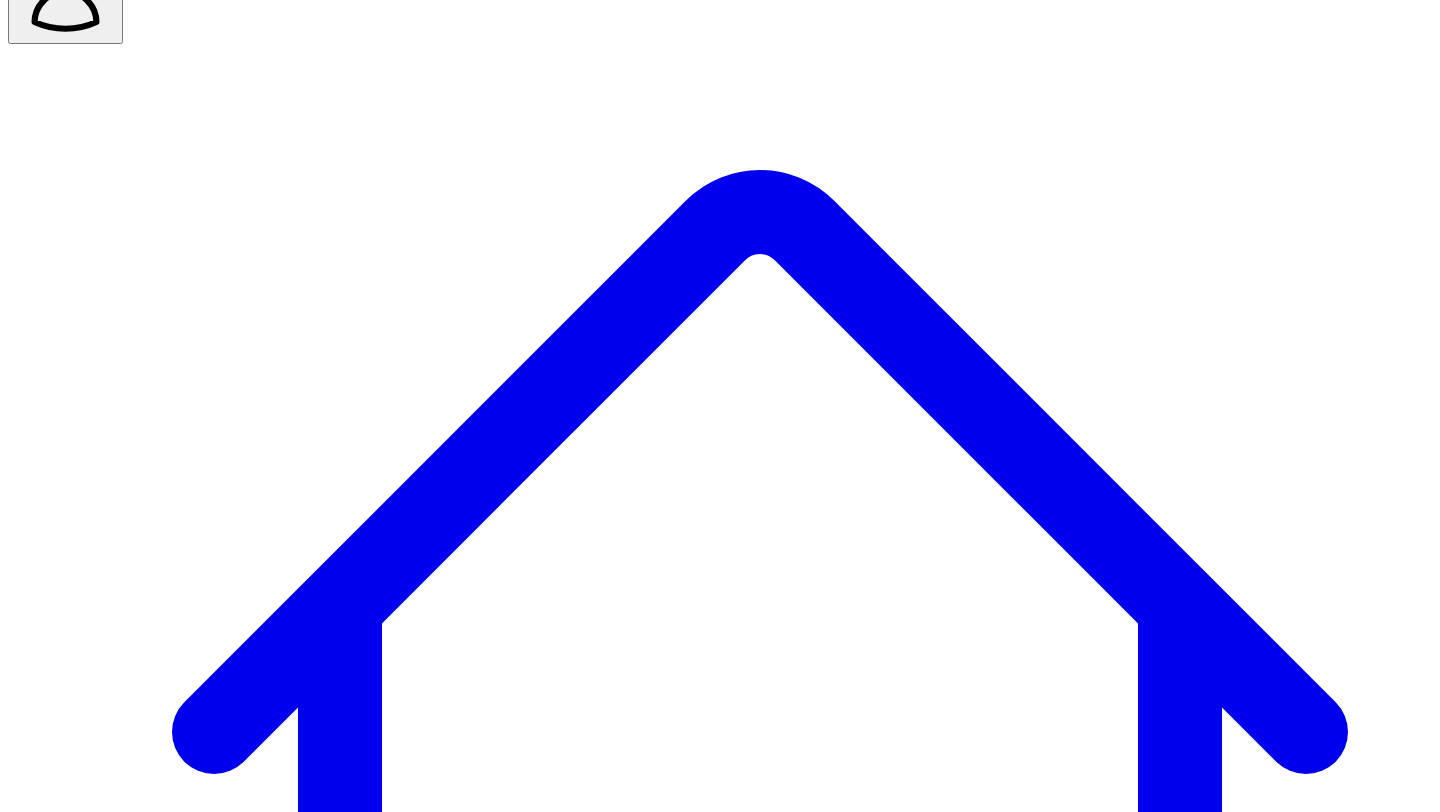 click on "@ Leaps HQ 10  Carousel s" at bounding box center [90, 7630] 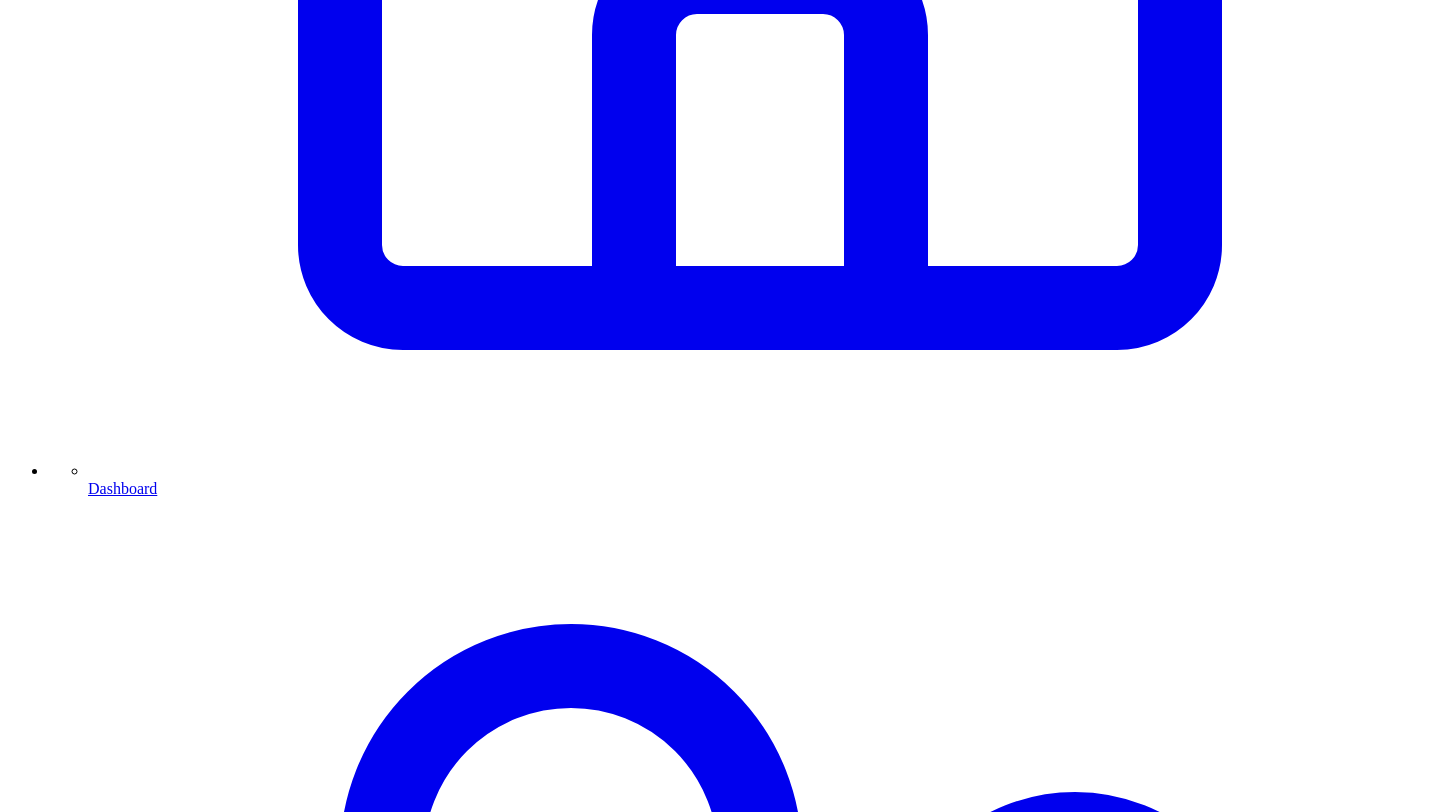 scroll, scrollTop: 1100, scrollLeft: 0, axis: vertical 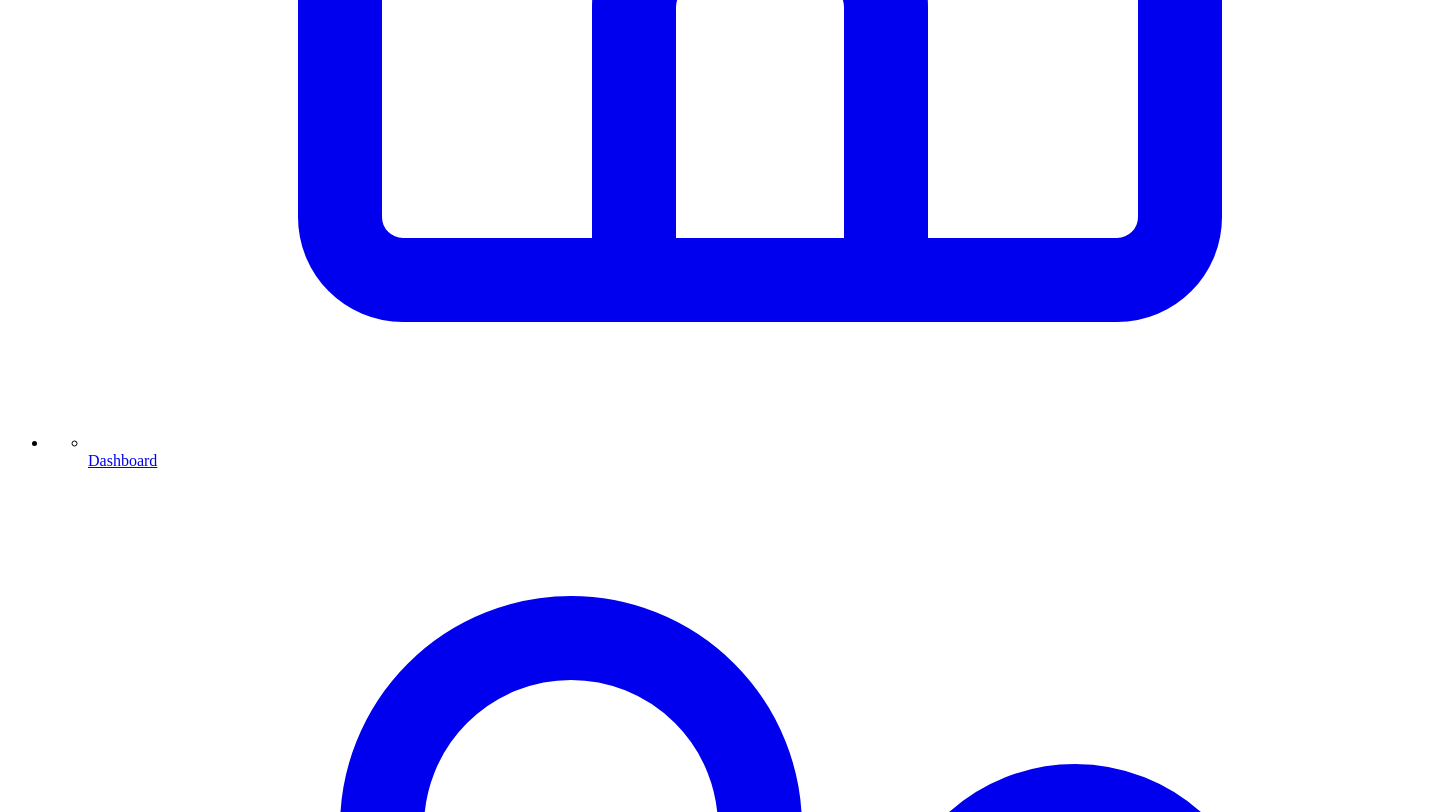 type 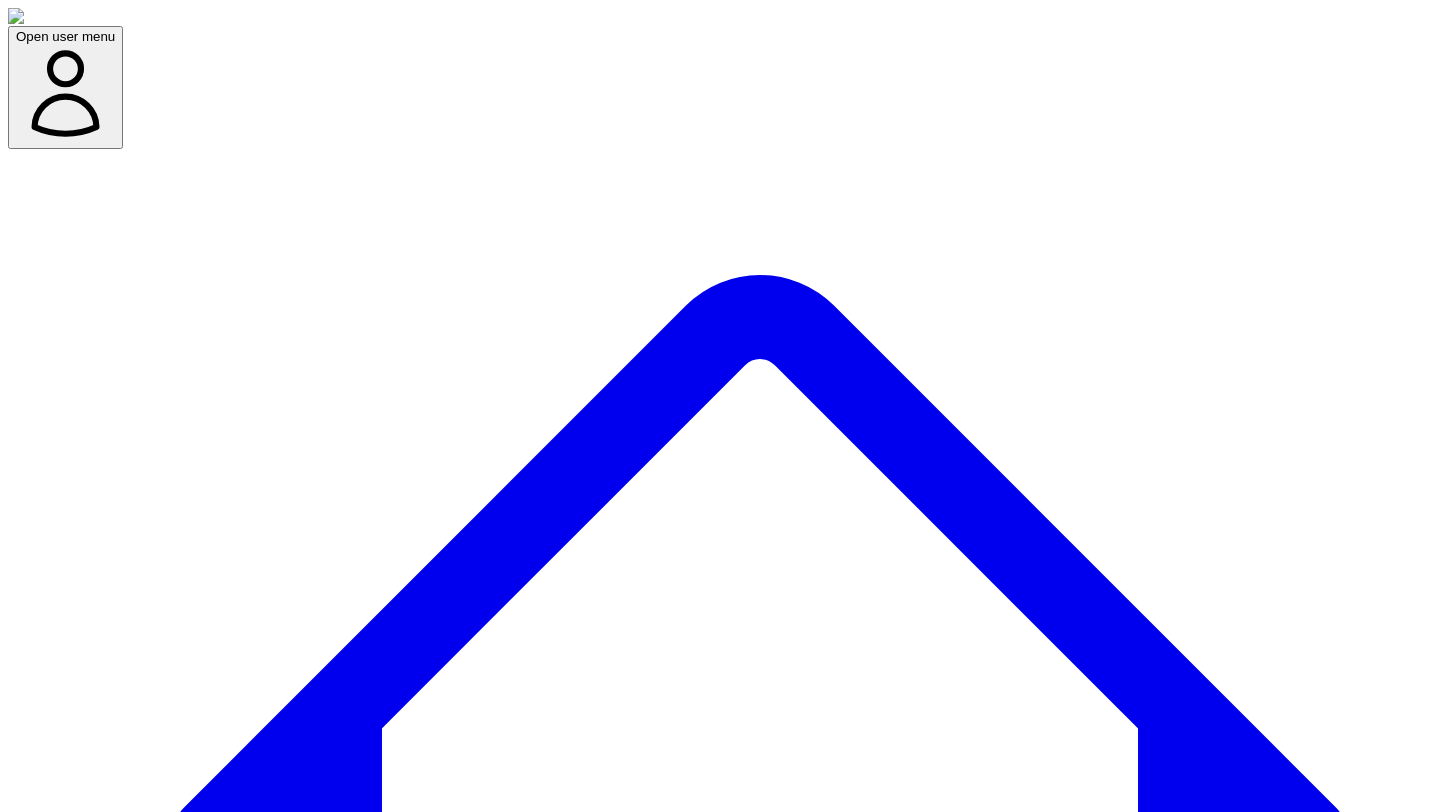 scroll, scrollTop: 144, scrollLeft: 0, axis: vertical 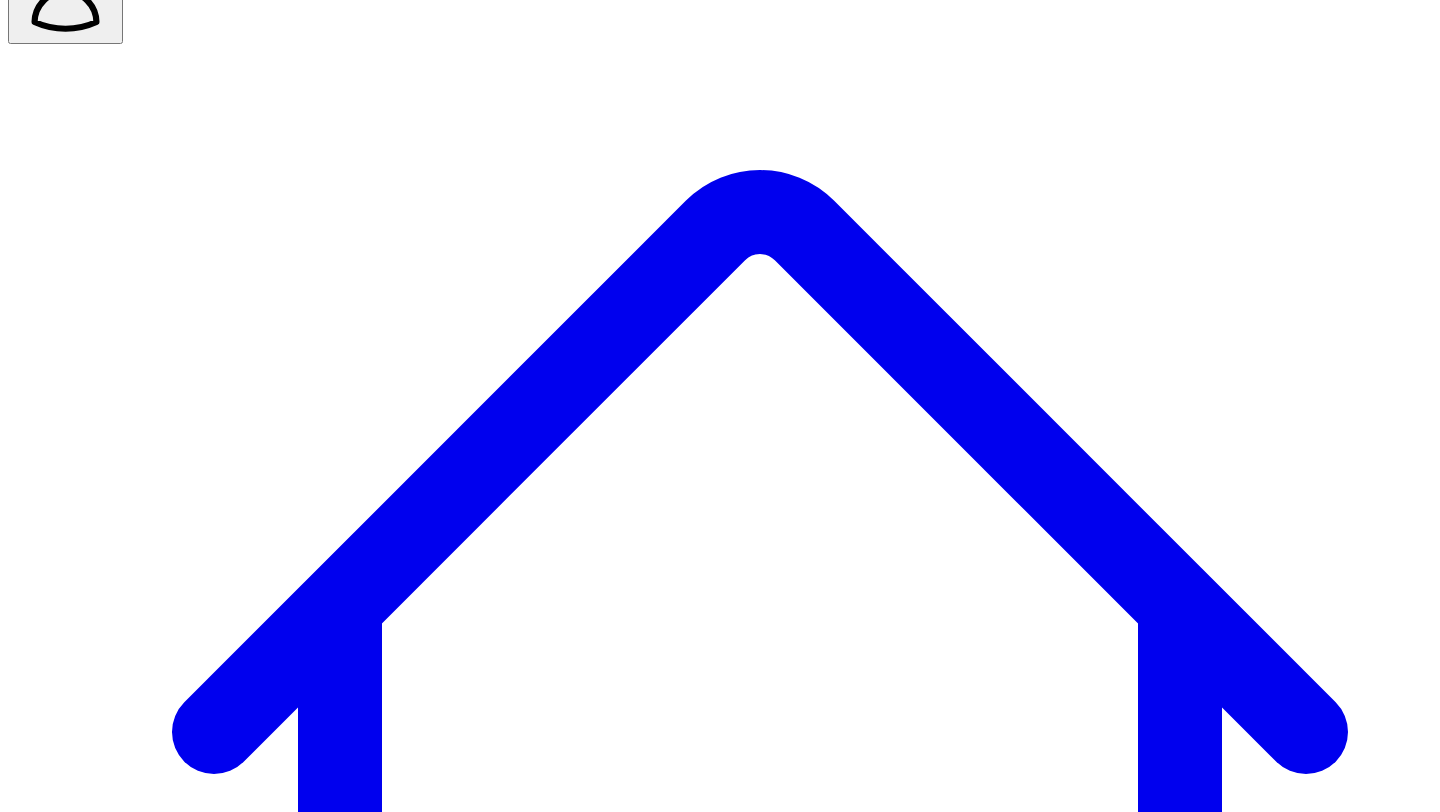 click on "Carousels" at bounding box center [572, 7576] 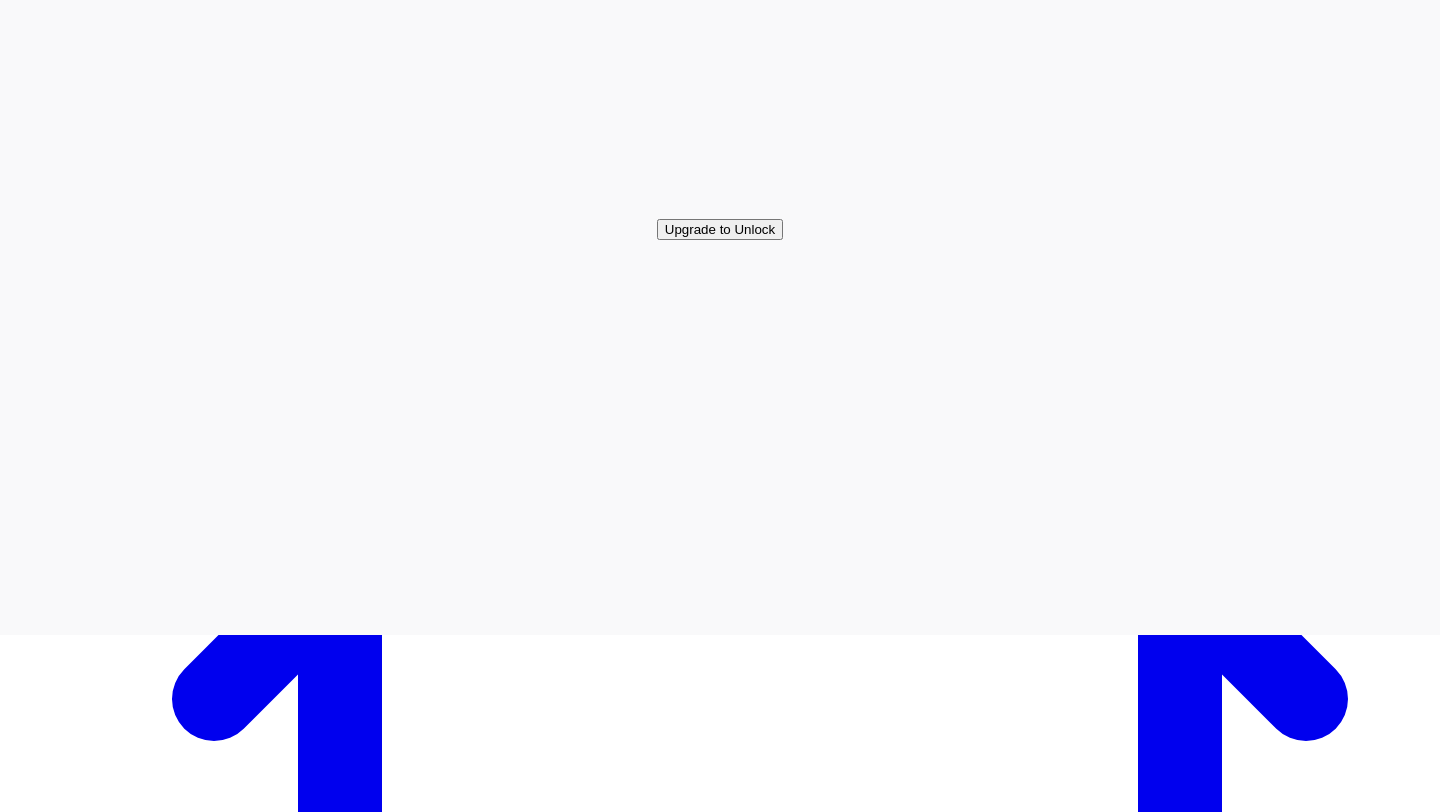 scroll, scrollTop: 187, scrollLeft: 0, axis: vertical 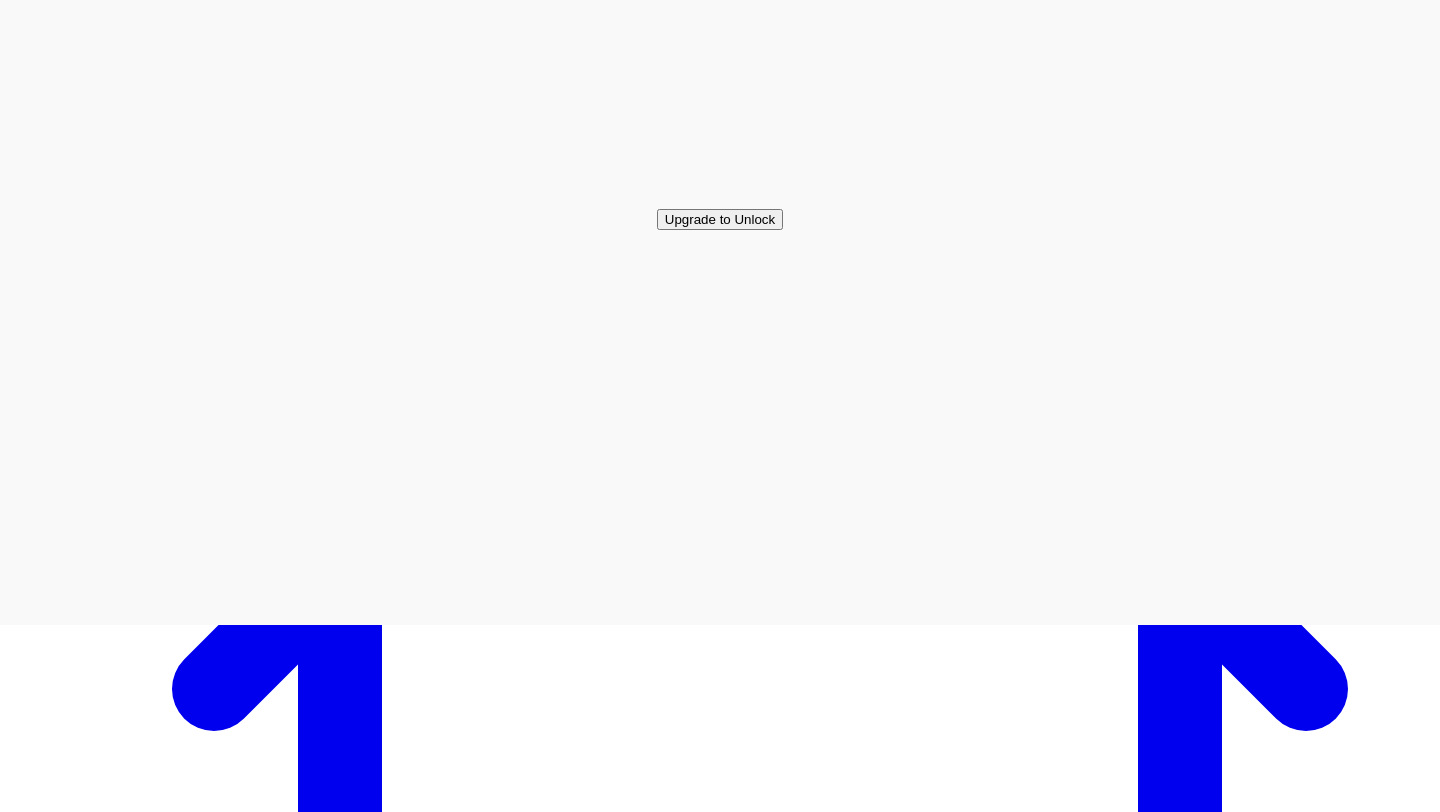 type 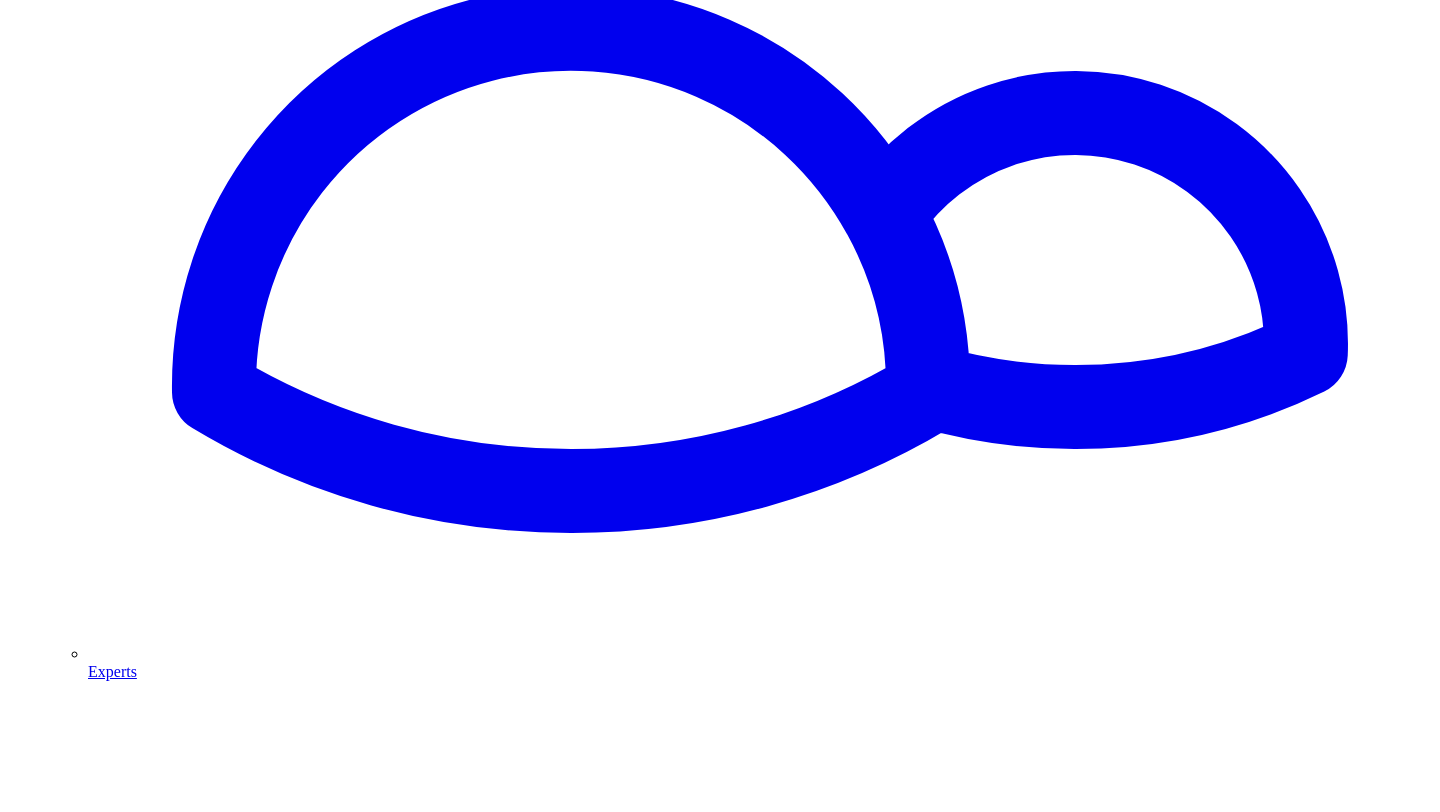 scroll, scrollTop: 2353, scrollLeft: 0, axis: vertical 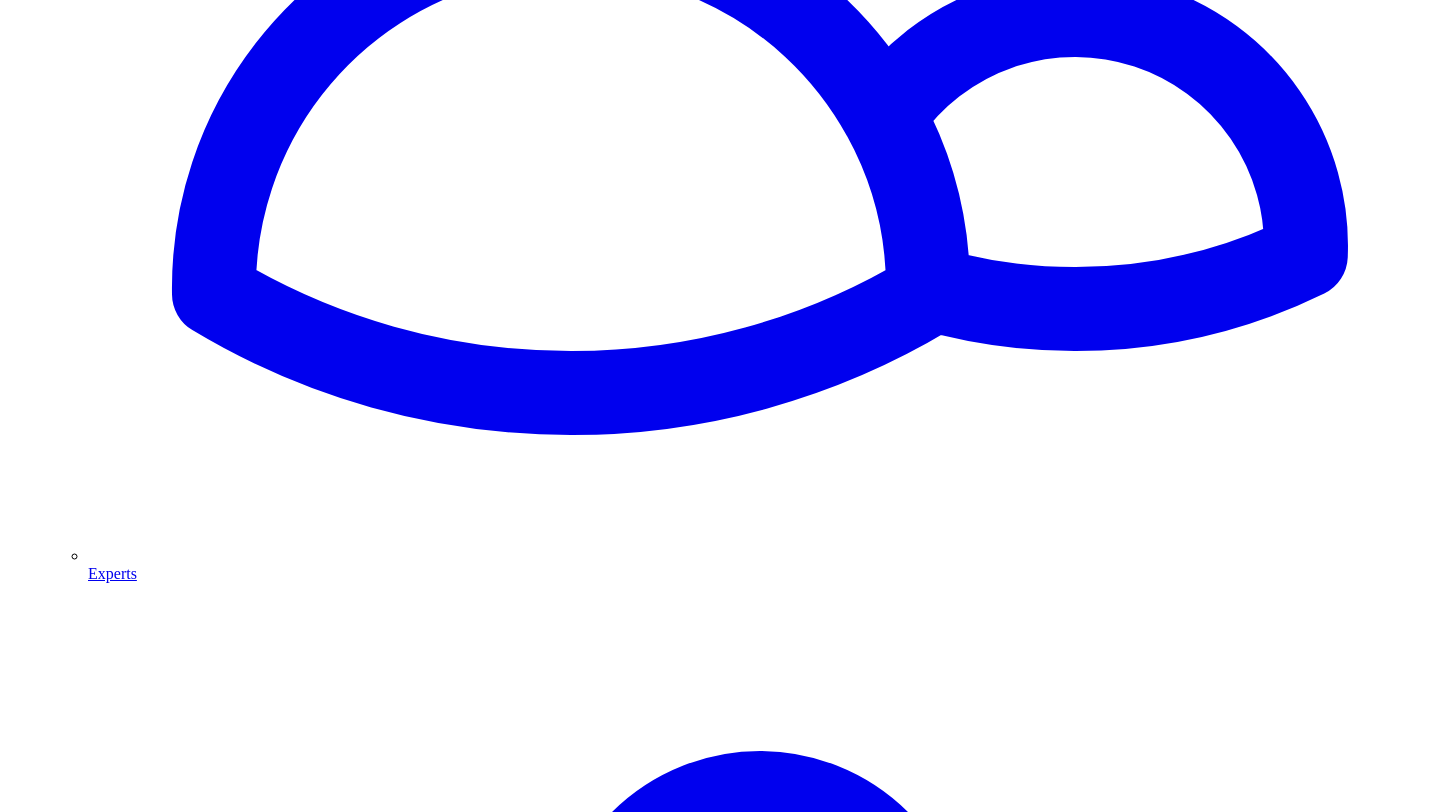 click on "**********" at bounding box center [720, 6543] 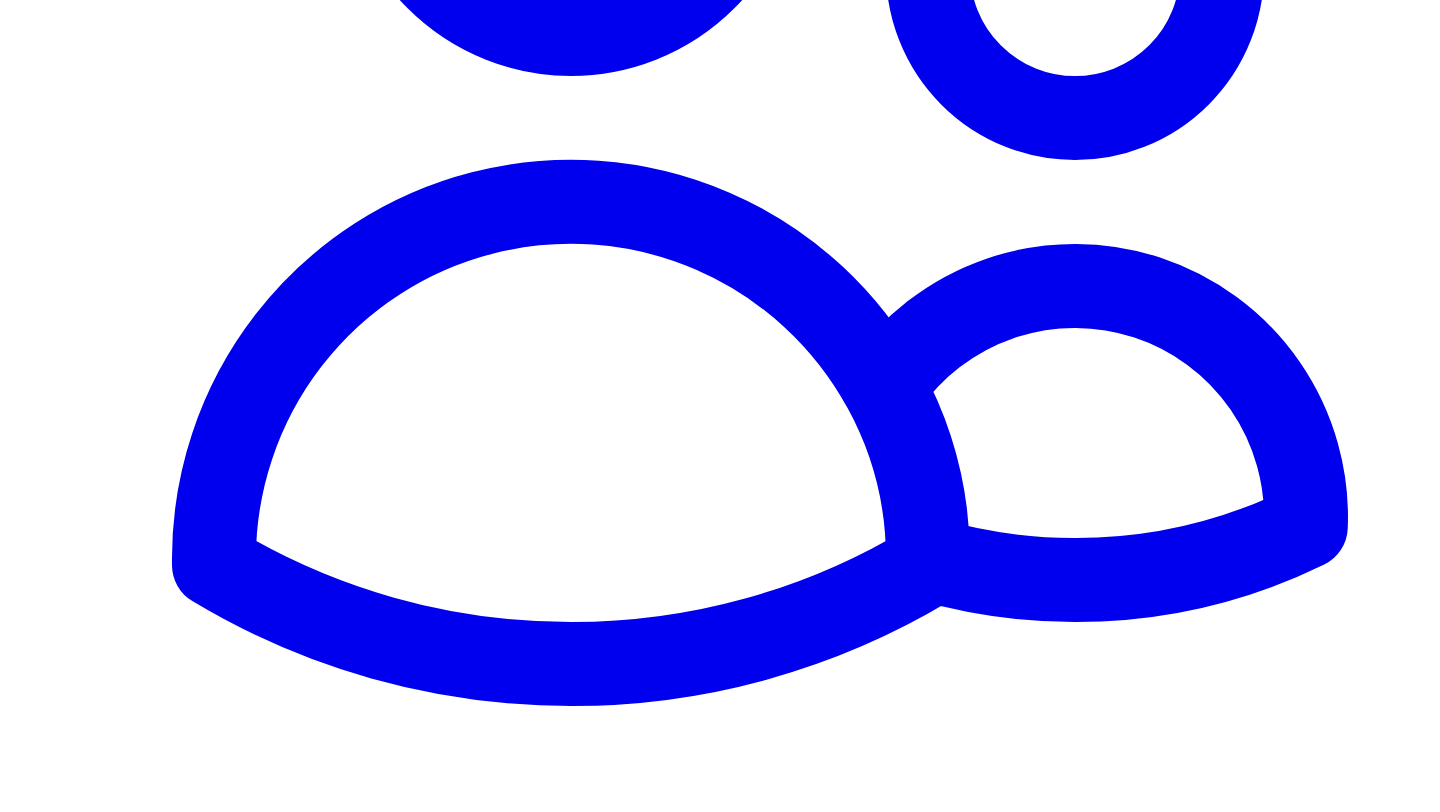 scroll, scrollTop: 2353, scrollLeft: 0, axis: vertical 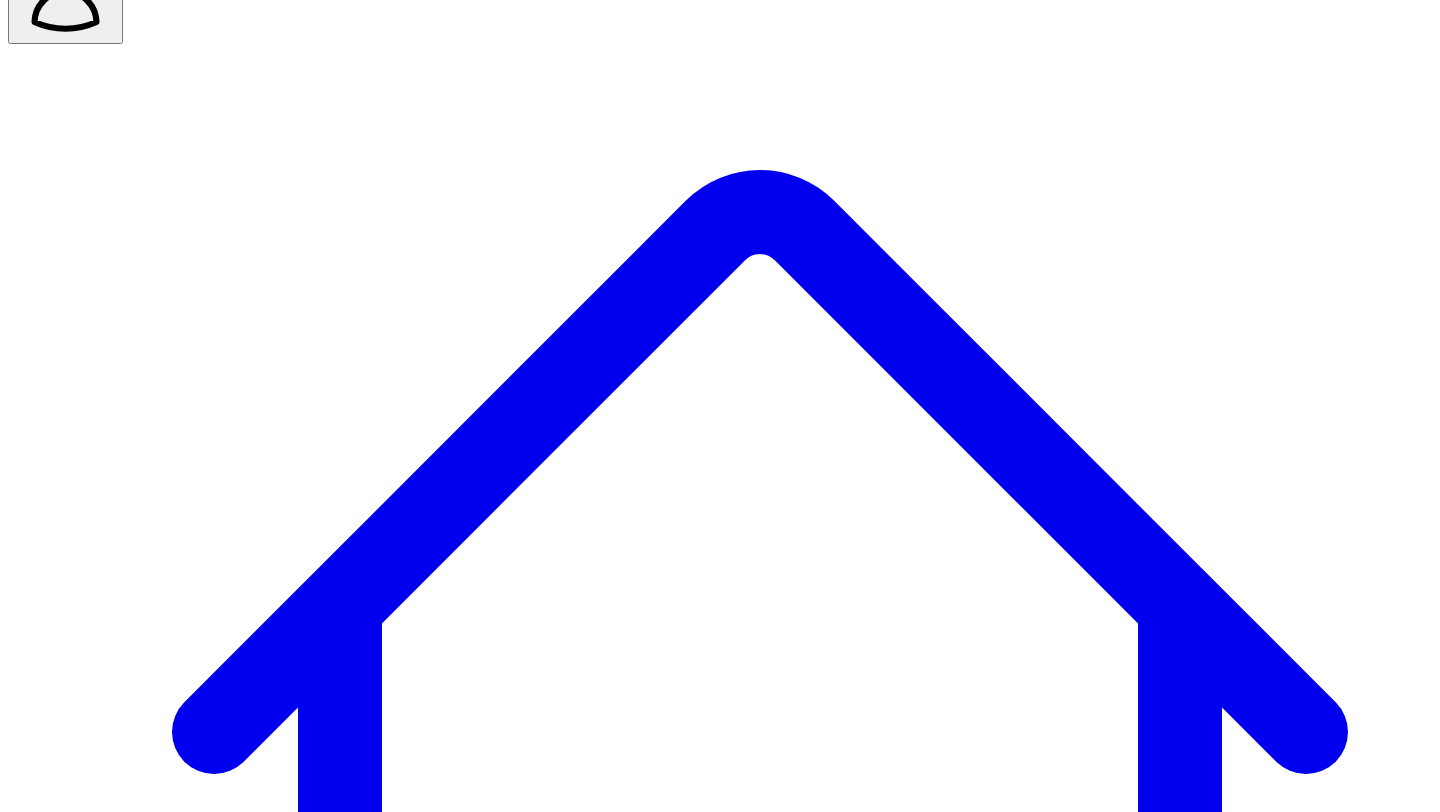 click on "Carousels" at bounding box center (572, 7576) 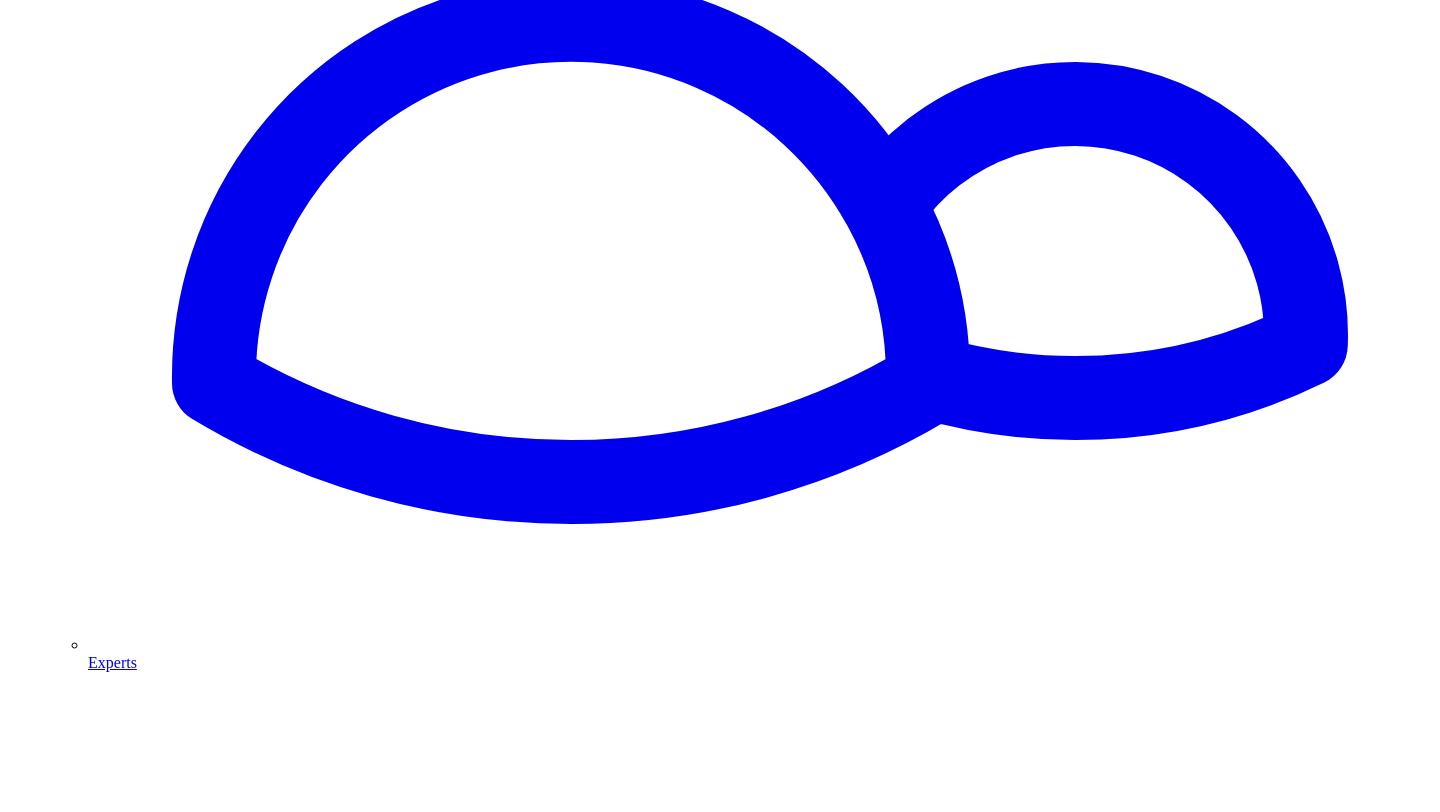 scroll, scrollTop: 2310, scrollLeft: 0, axis: vertical 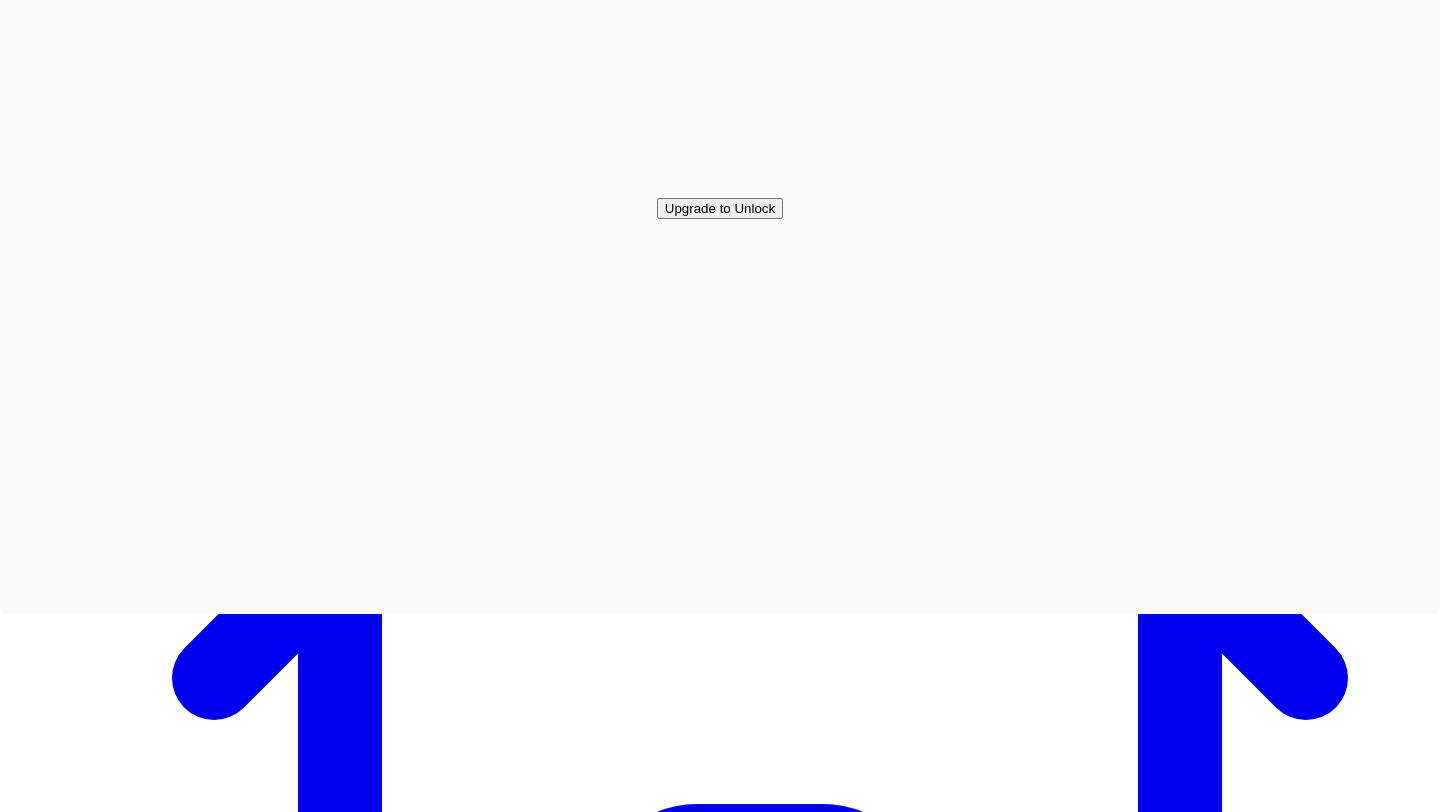 click on "Newsletters Newsletters" at bounding box center [420, 7516] 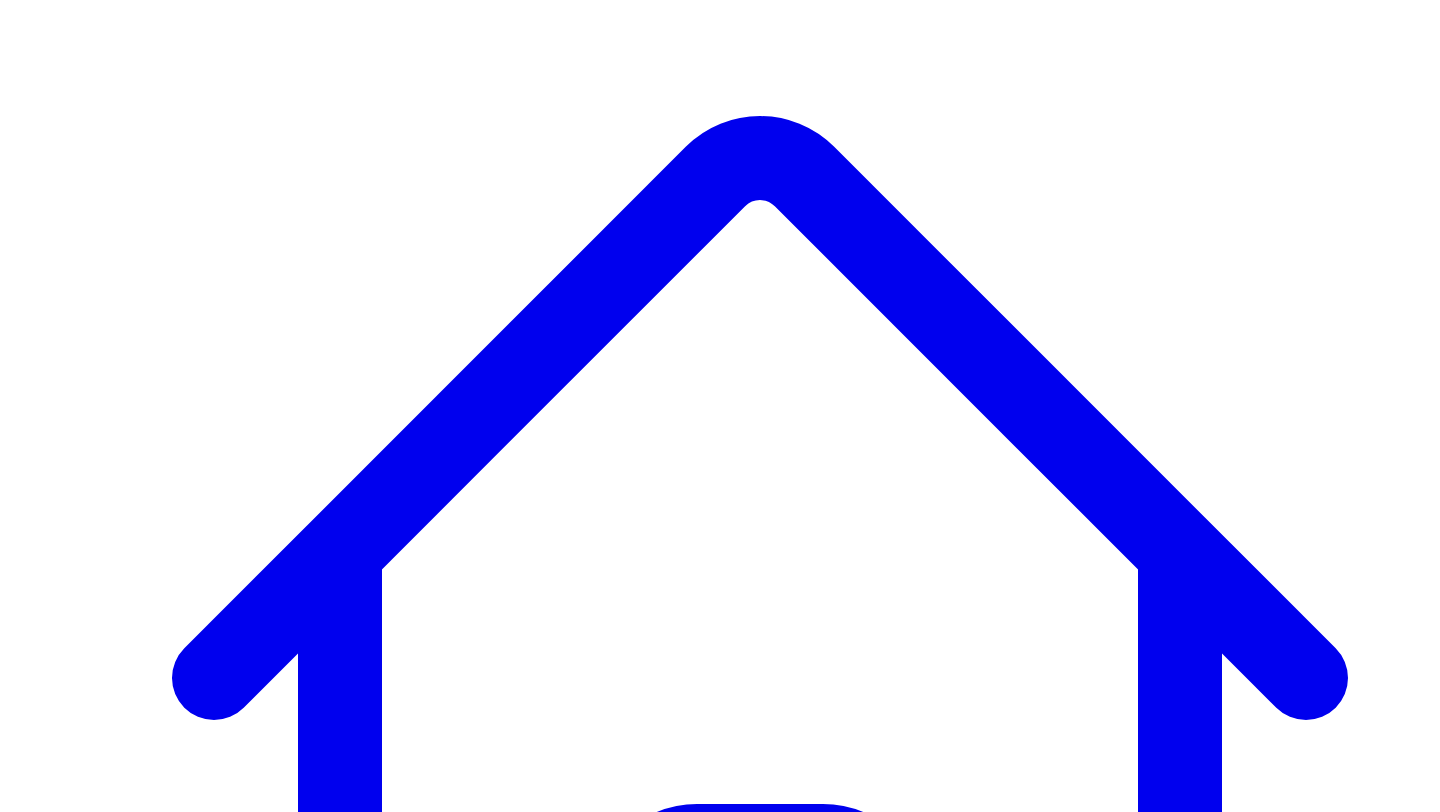 scroll, scrollTop: 144, scrollLeft: 0, axis: vertical 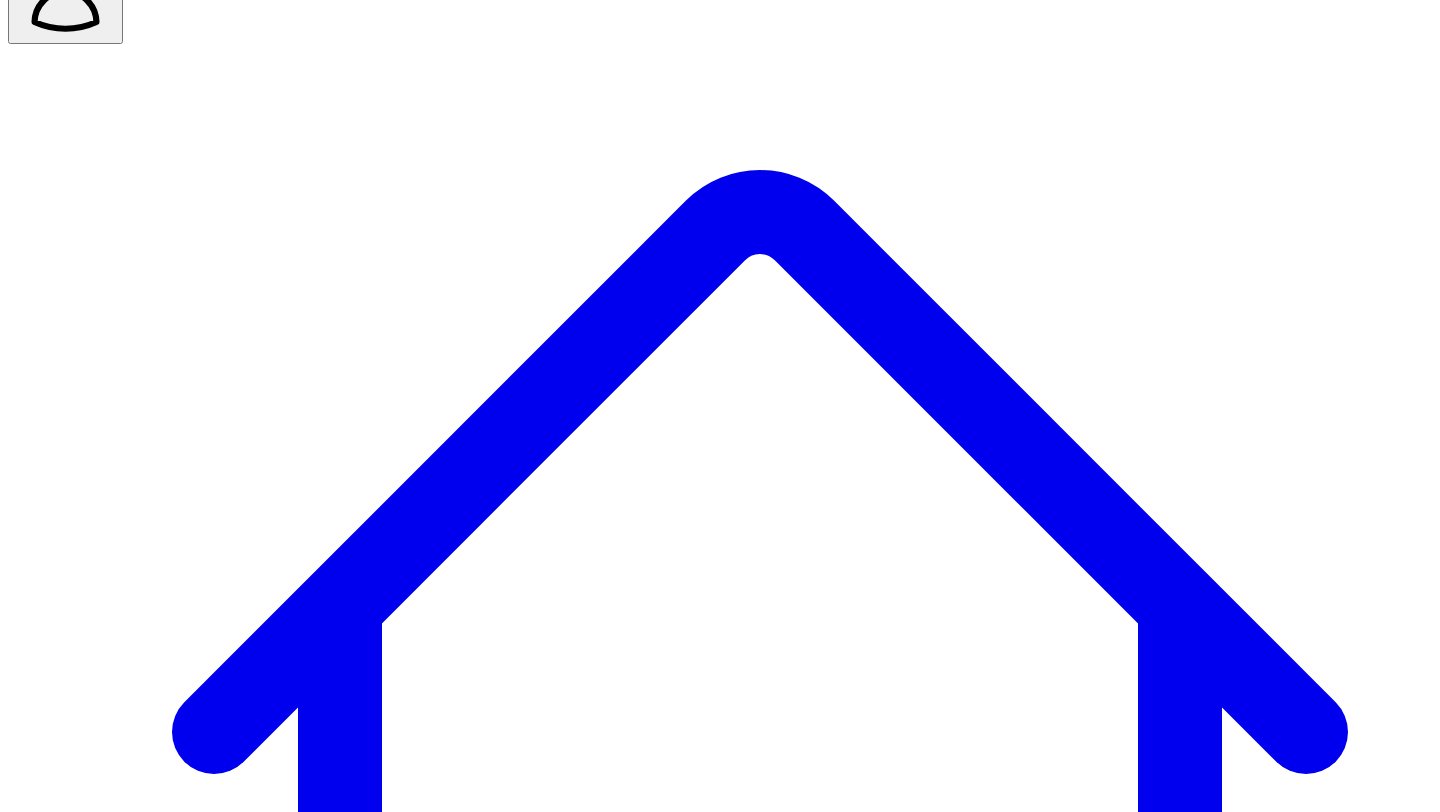 click 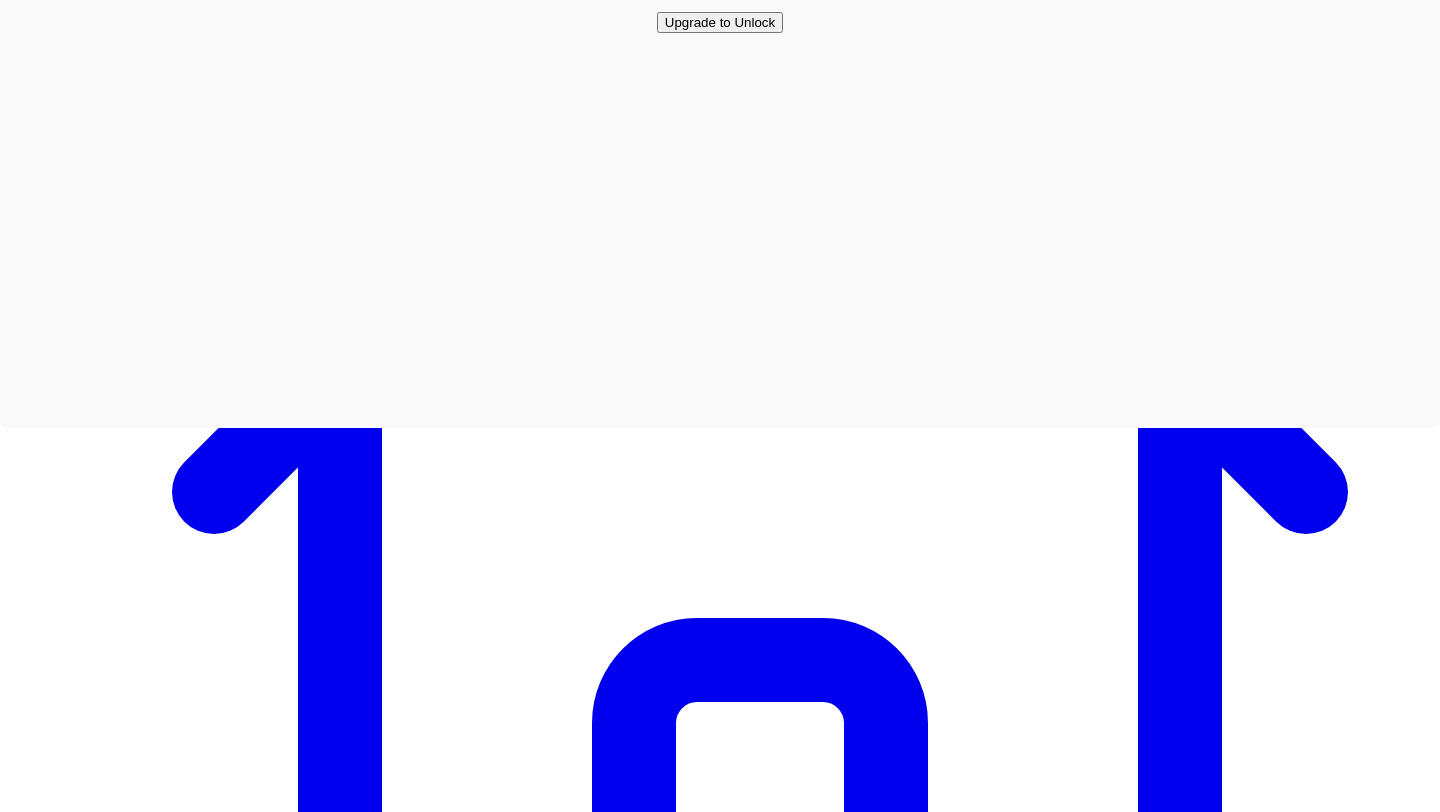 scroll, scrollTop: 429, scrollLeft: 0, axis: vertical 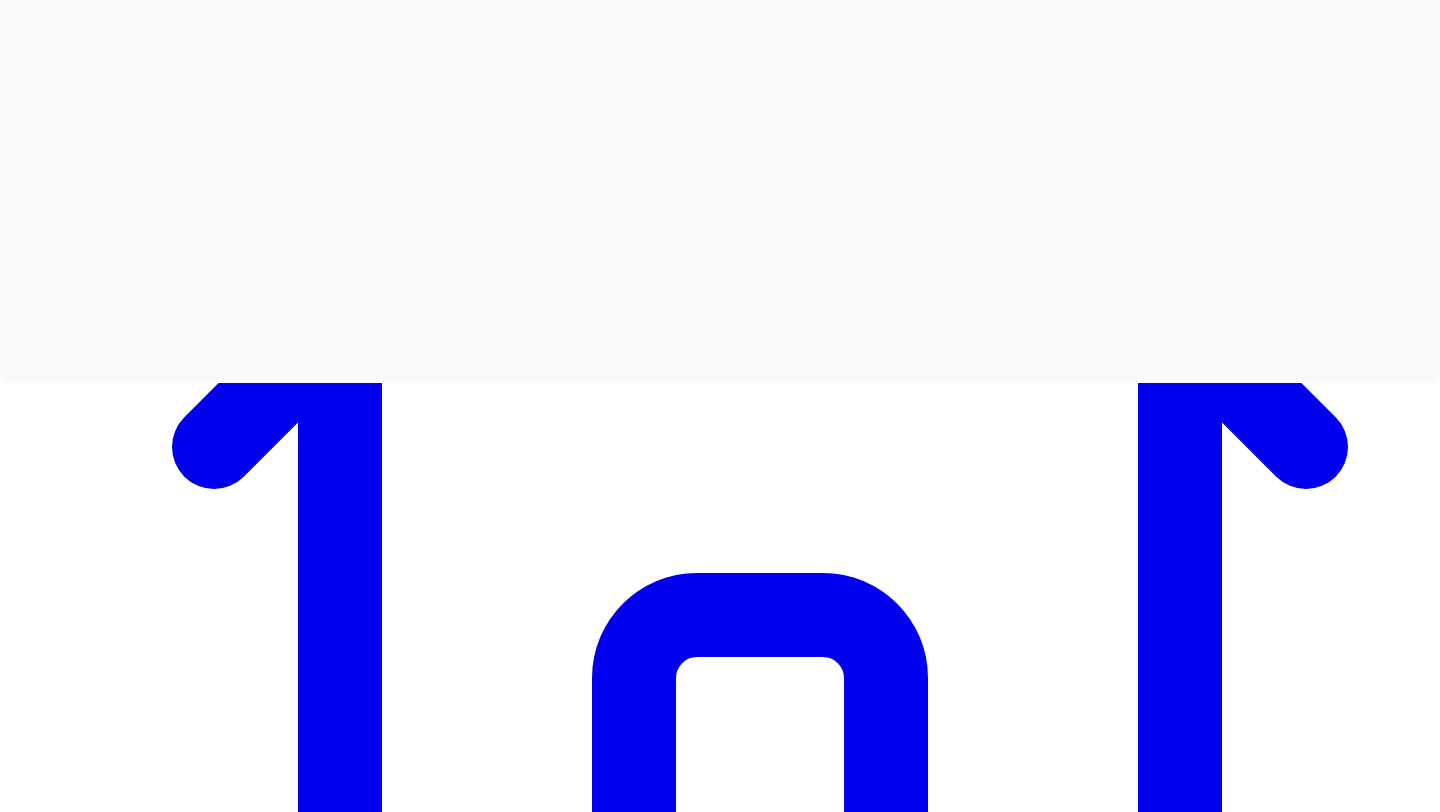 click on "The right tie tells people you’ve been in the room before. There’s something about a pro tie that just speaks for you—before you’ve said a single word." at bounding box center (720, 7678) 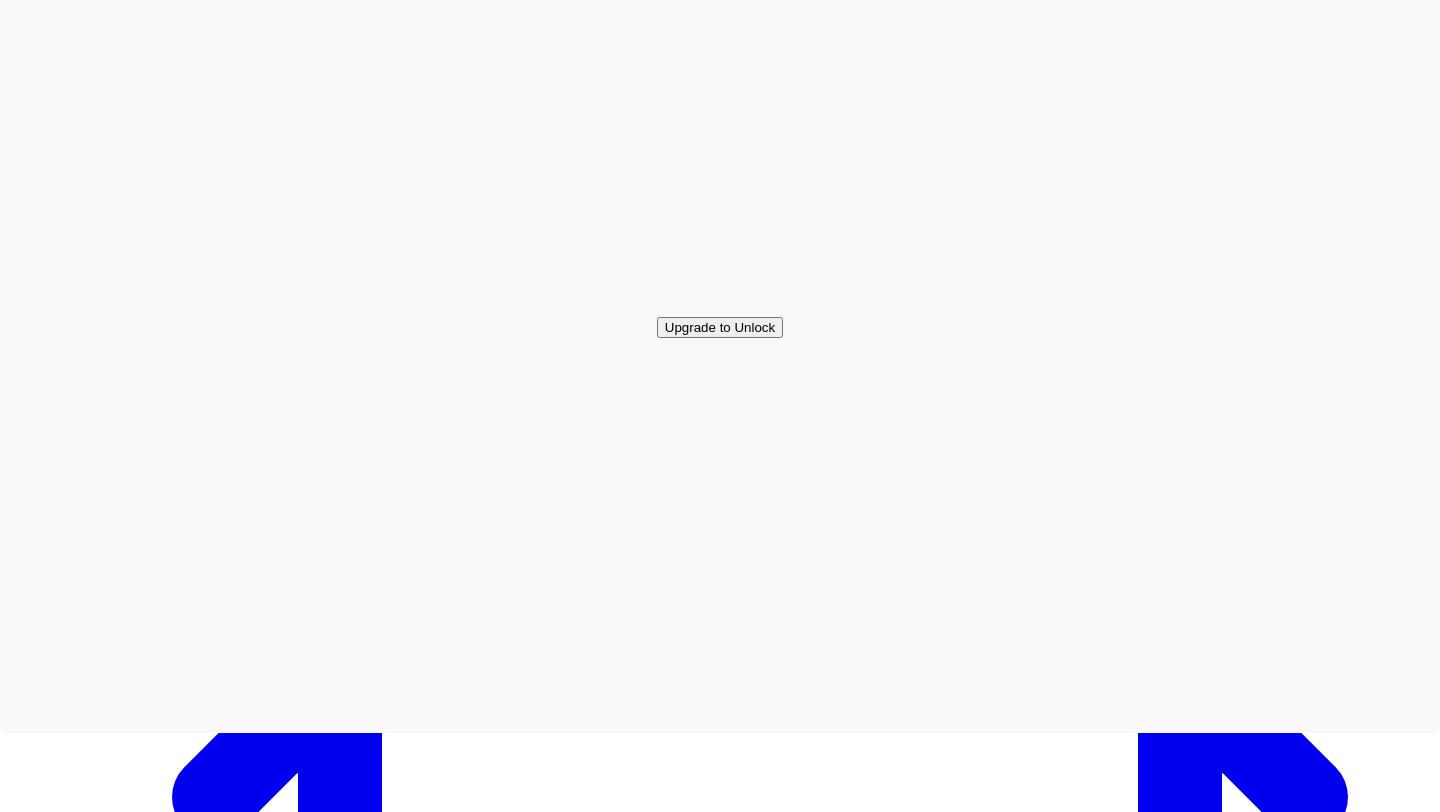 scroll, scrollTop: 0, scrollLeft: 0, axis: both 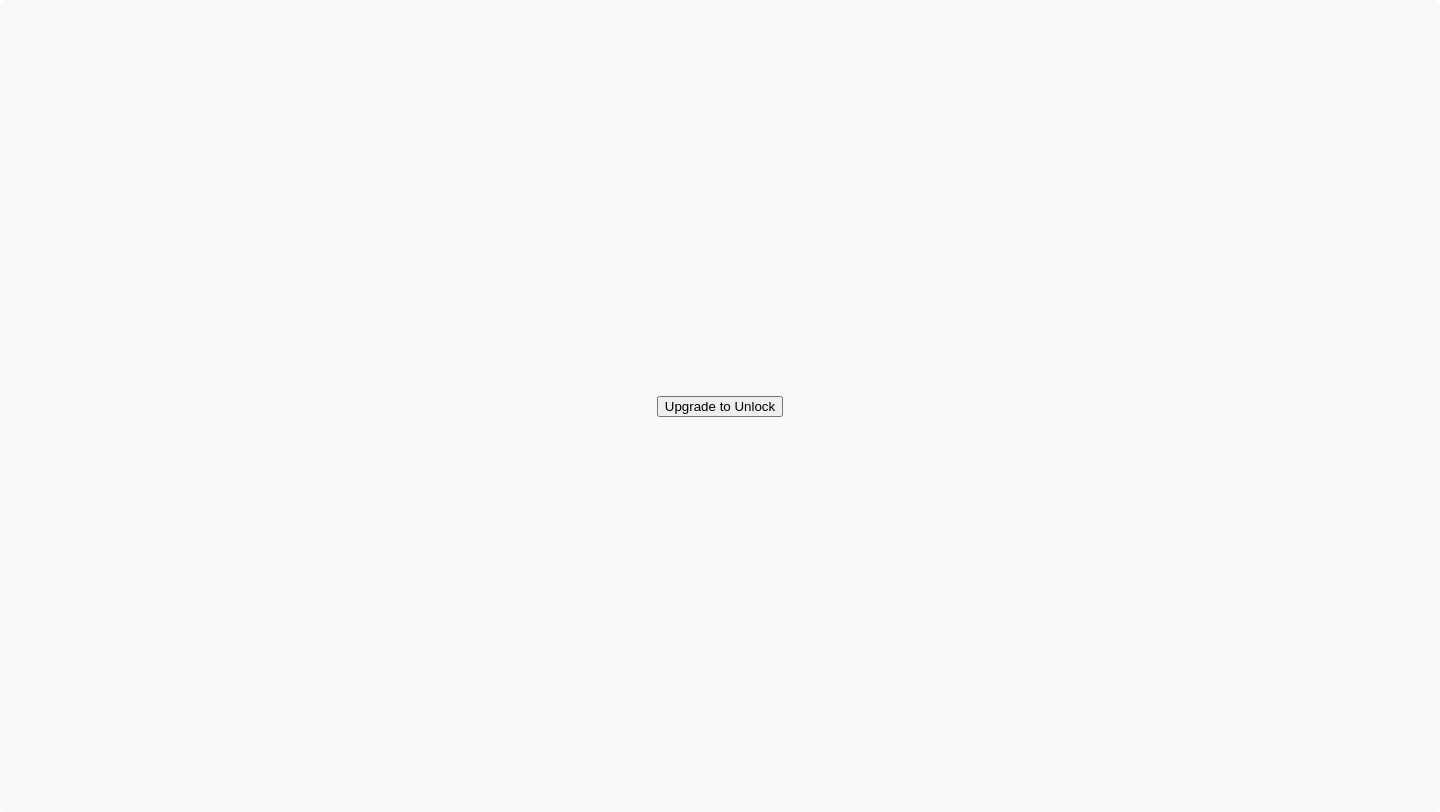 click on "**" at bounding box center (66, 7938) 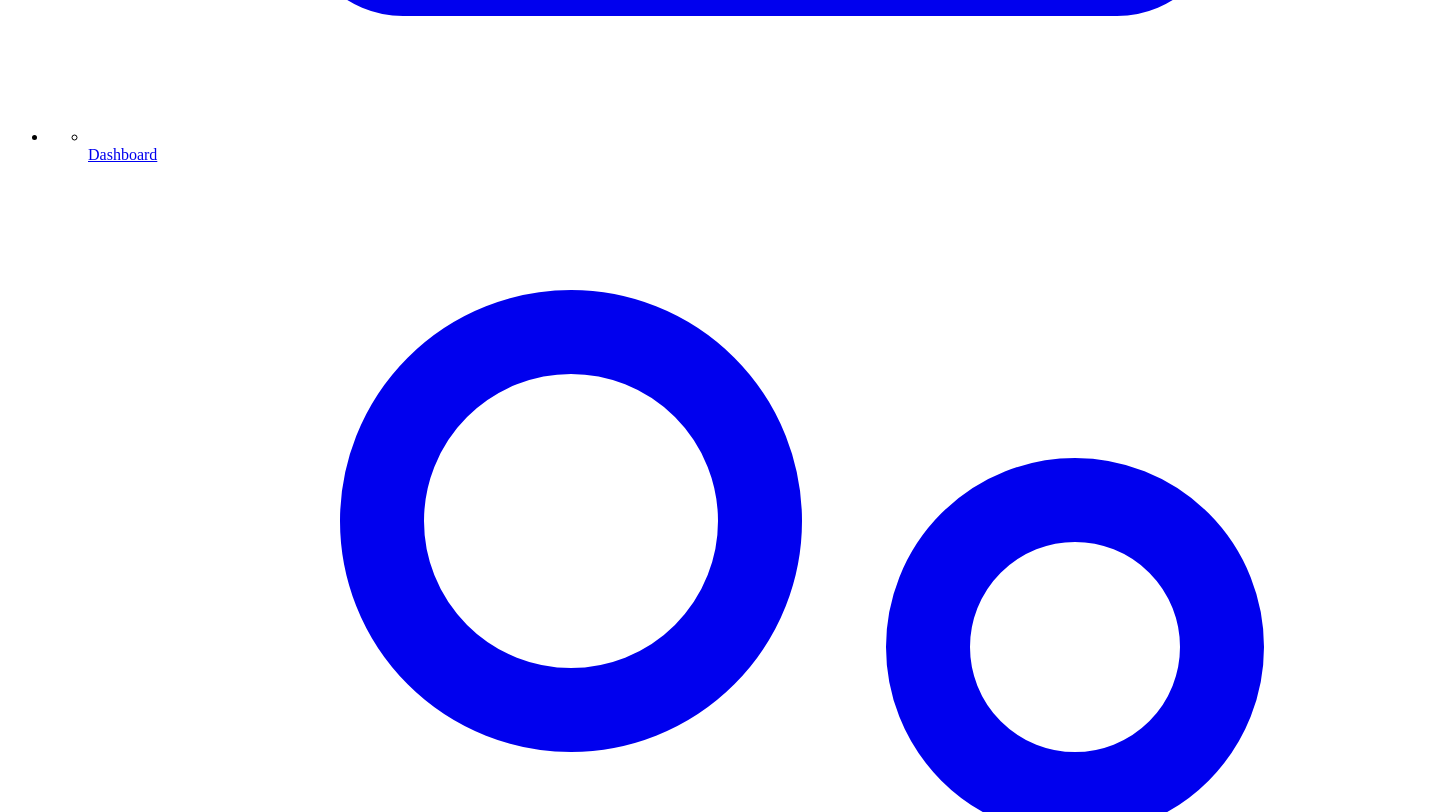 scroll, scrollTop: 1619, scrollLeft: 0, axis: vertical 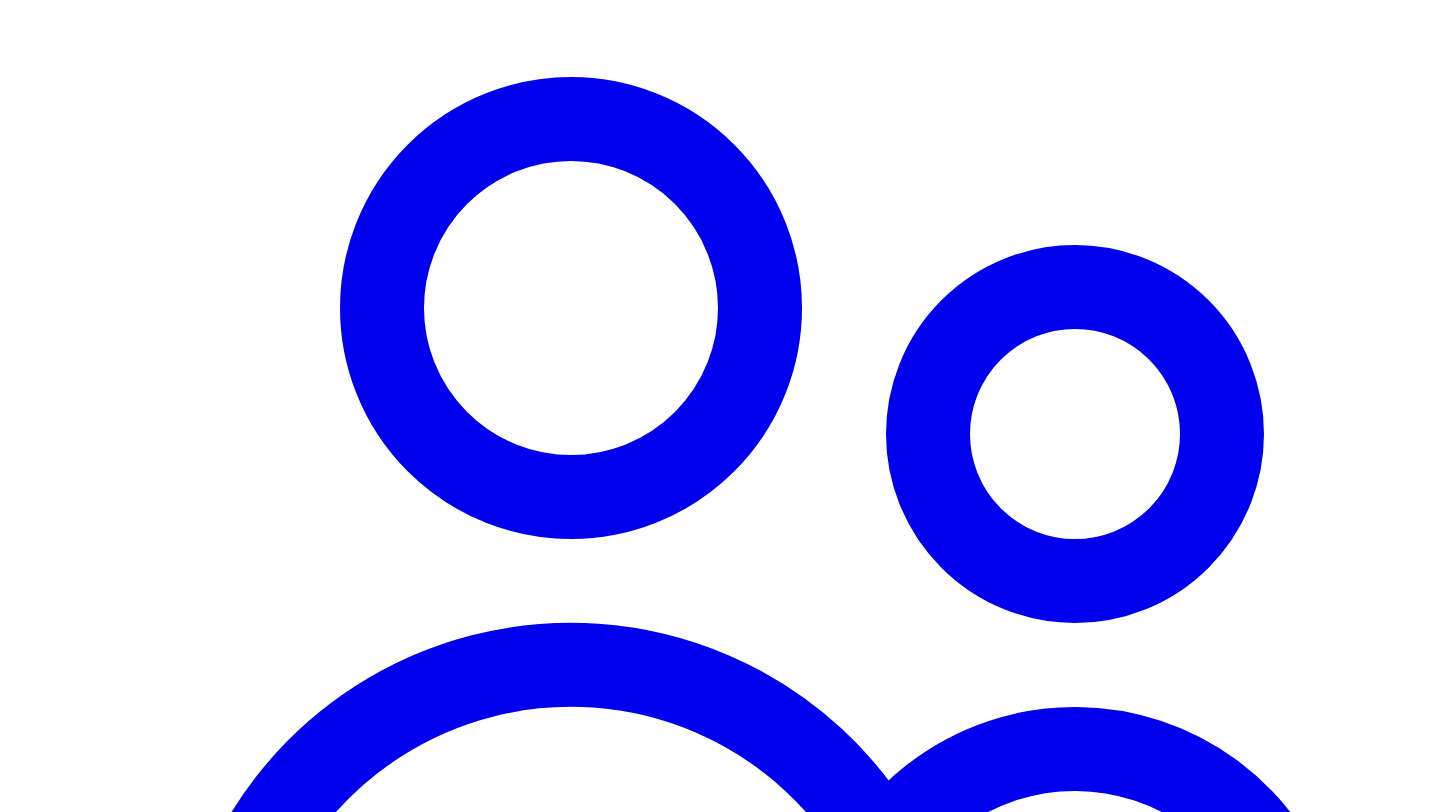 click on "Upgrade to Unlock" at bounding box center (720, -1213) 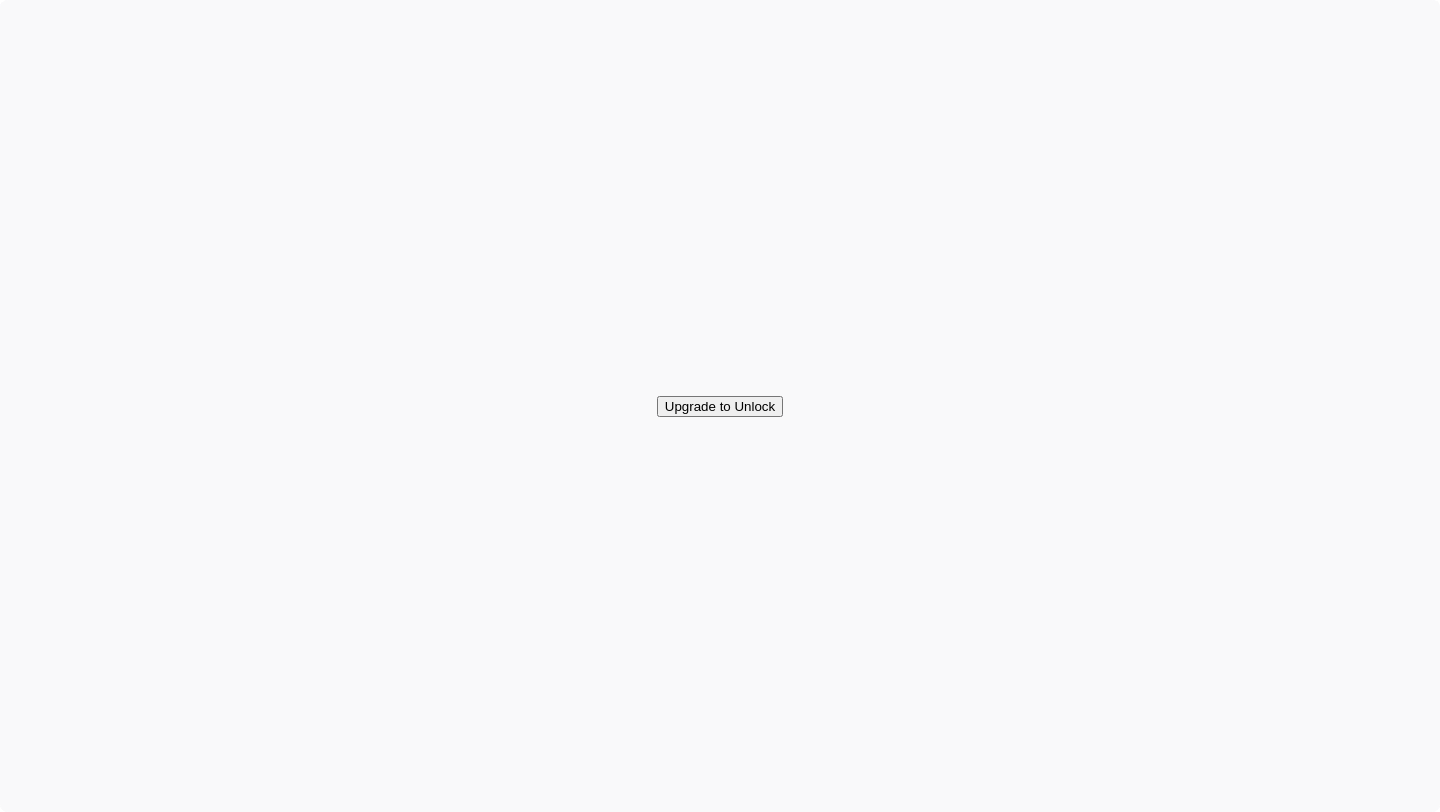 click on "Close Your free trial includes 1 project. Please upgrade to a paid plan to create more projects. Monthly billing Annual billing Save 20% Basic Plan (Monthly) Lite usage $ 49 / month 5 projects per month Trained AI-journalist interviewer Turn experience into 50 social posts Turn experience into 50 carousel posts Turn experience into 5 content outlines Turn experience into at least 5 newsletters Voice note answers (with transcription) Tone of voice analysis to ensure content is in your voice Automated reminders (accountability system) Unlimited team members Expert insights storage Choose Plan Pro Plan (Monthly) Regular usage $ 99 / month 15 projects per month Trained AI-journalist interviewer Turn experience into 150 social posts Turn experience into 150 carousel posts Turn experience into 15 content outlines Turn experience into at least 15 newsletters Voice note answers (with transcription) Tone of voice analysis to ensure content is in your voice Automated reminders (accountability system) Choose Plan $ 149" at bounding box center (720, 36719) 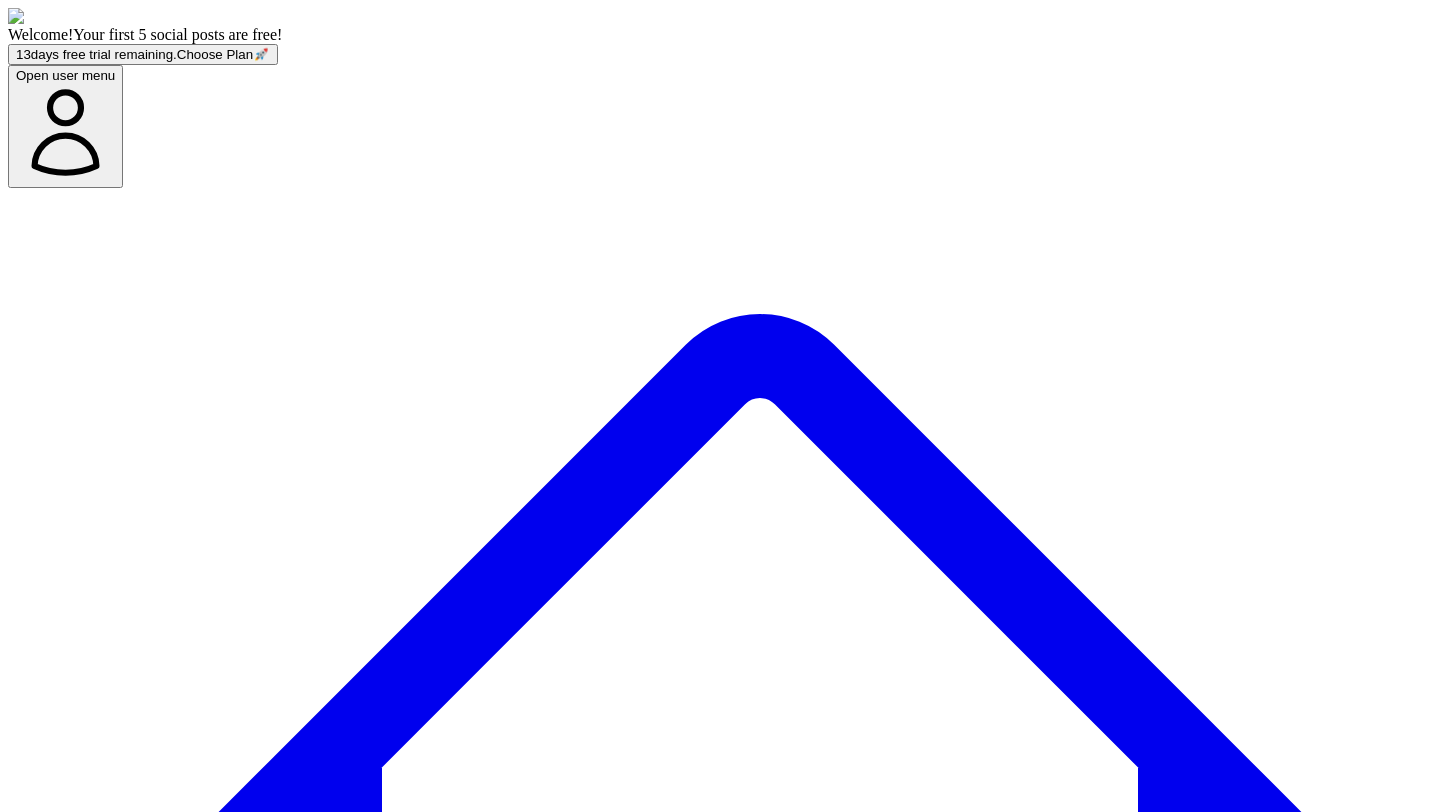 click on "@ Leaps HQ 10  post s" at bounding box center (76, 7760) 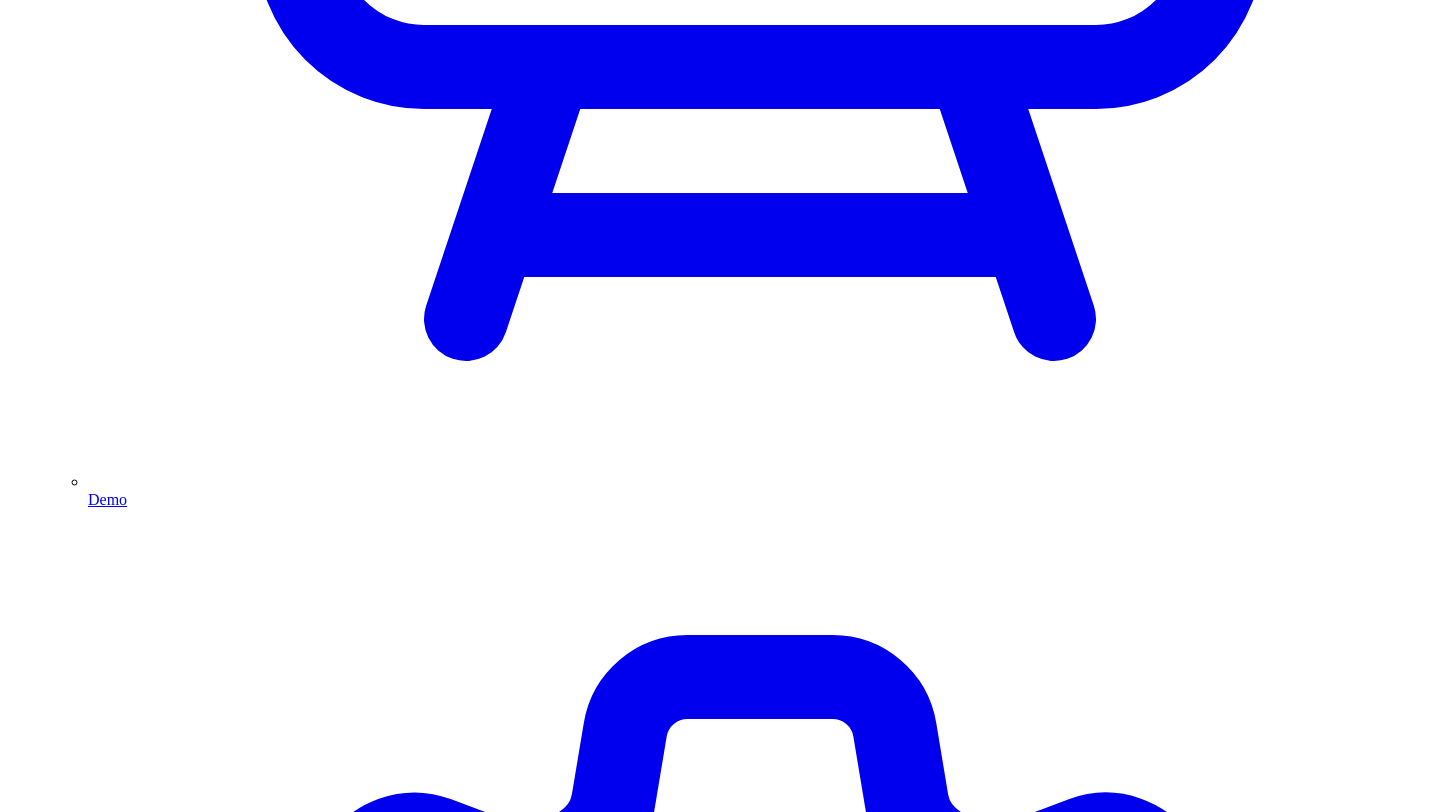 scroll, scrollTop: 5897, scrollLeft: 0, axis: vertical 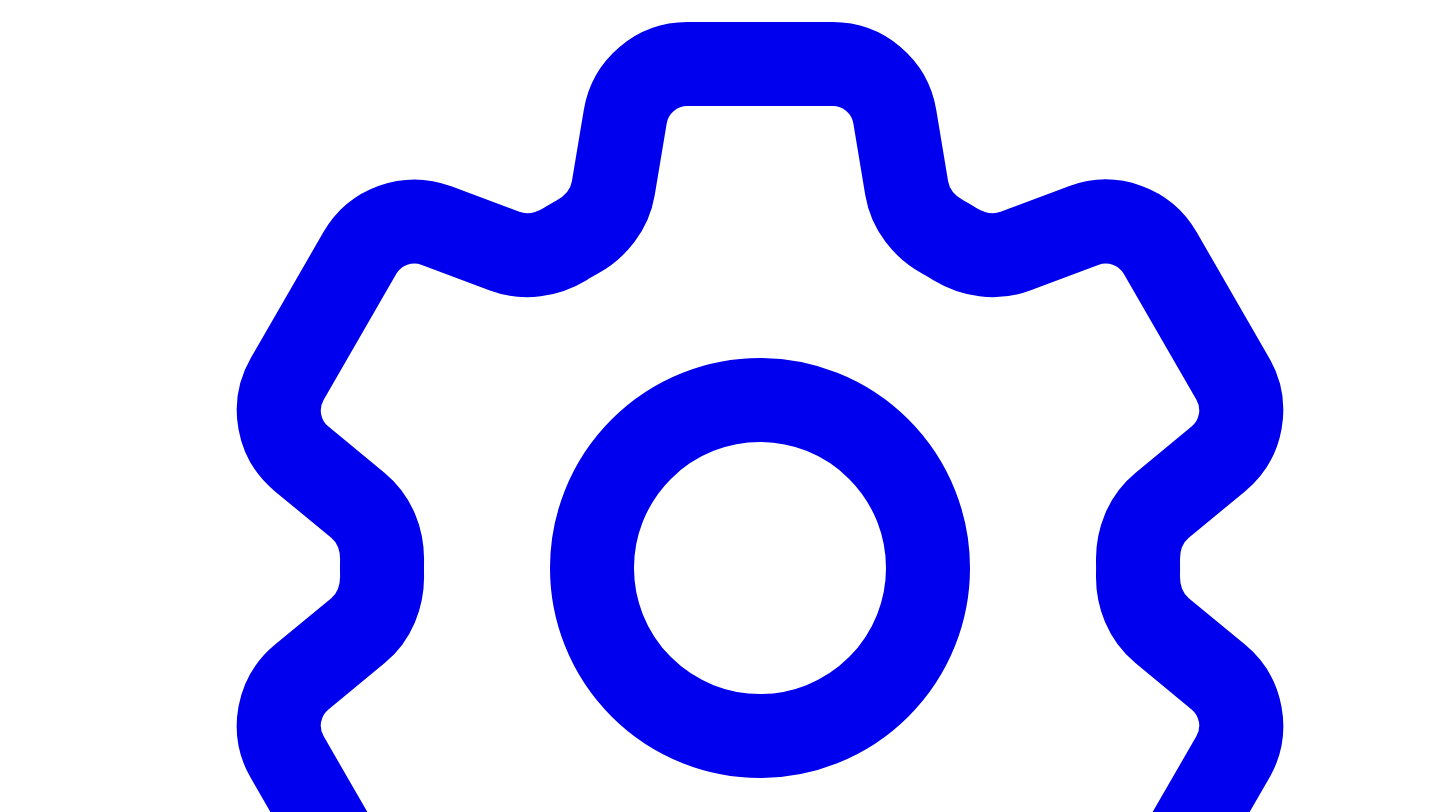 click on "Upgrade to Unlock" at bounding box center (720, -5491) 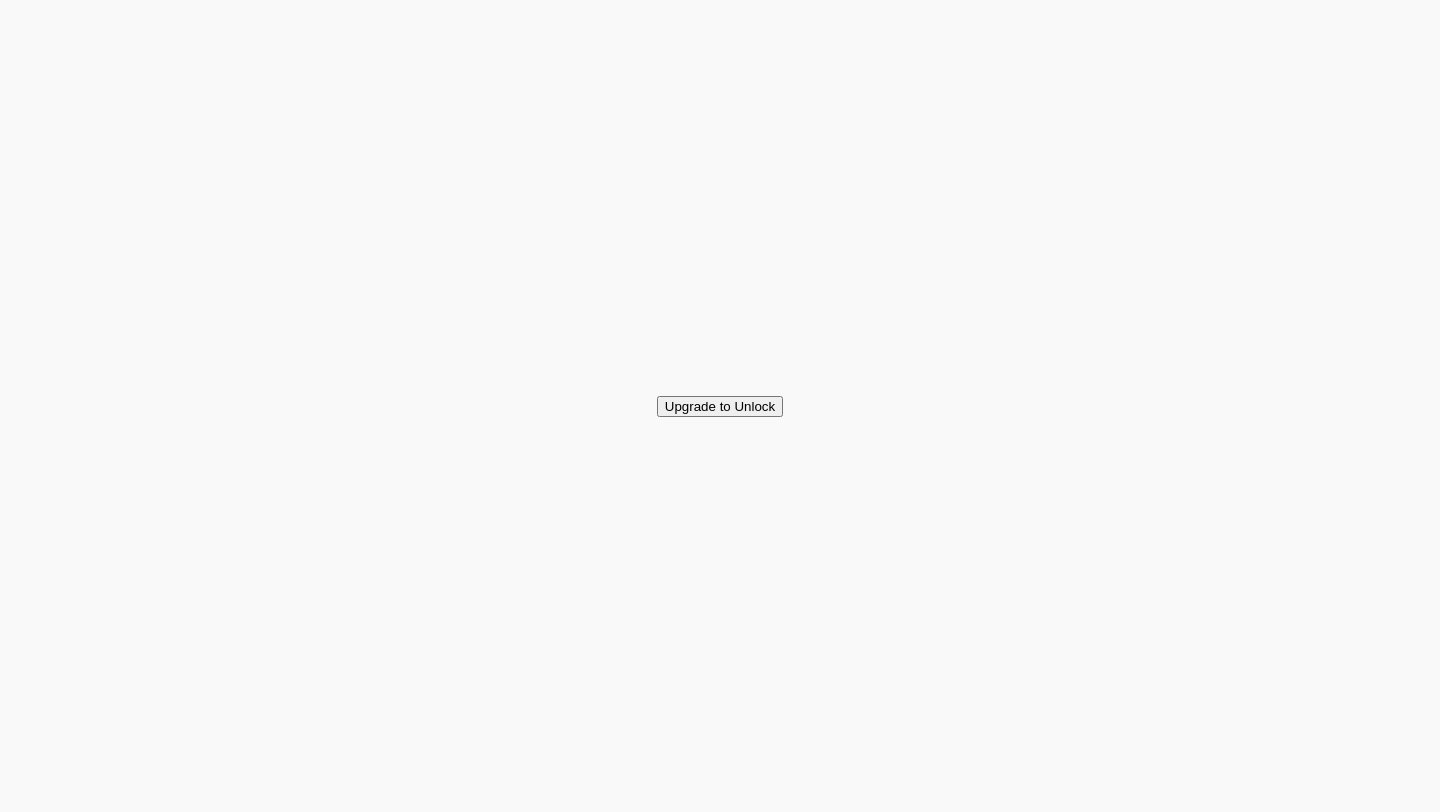 click on "Close Your free trial includes 1 project. Please upgrade to a paid plan to create more projects. Monthly billing Annual billing Save 20% Basic Plan (Monthly) Lite usage $ 49 / month 5 projects per month Trained AI-journalist interviewer Turn experience into 50 social posts Turn experience into 50 carousel posts Turn experience into 5 content outlines Turn experience into at least 5 newsletters Voice note answers (with transcription) Tone of voice analysis to ensure content is in your voice Automated reminders (accountability system) Unlimited team members Expert insights storage Choose Plan Pro Plan (Monthly) Regular usage $ 99 / month 15 projects per month Trained AI-journalist interviewer Turn experience into 150 social posts Turn experience into 150 carousel posts Turn experience into 15 content outlines Turn experience into at least 15 newsletters Voice note answers (with transcription) Tone of voice analysis to ensure content is in your voice Automated reminders (accountability system) Choose Plan $ 149" at bounding box center [720, 36206] 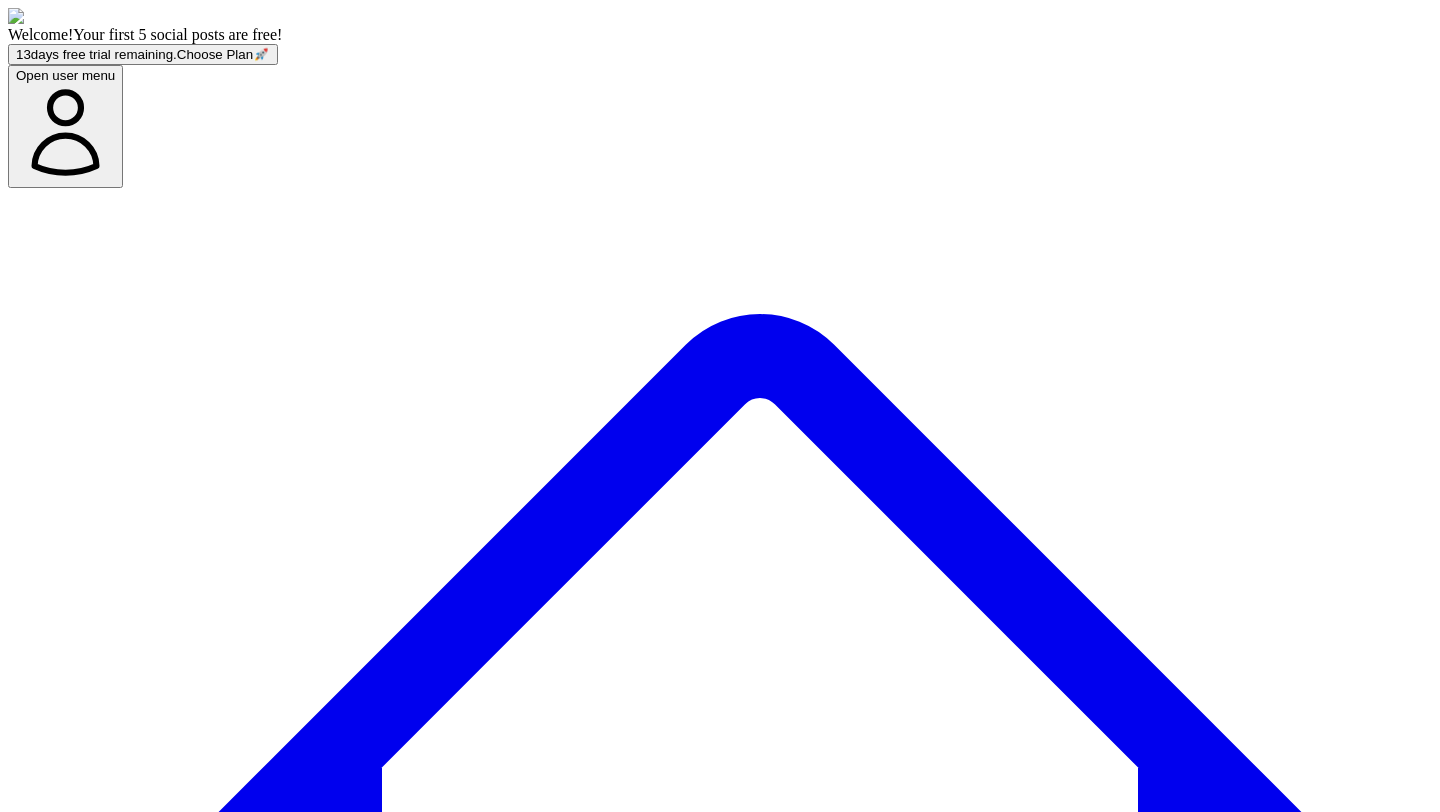 click on "Social Posts" at bounding box center (249, 7720) 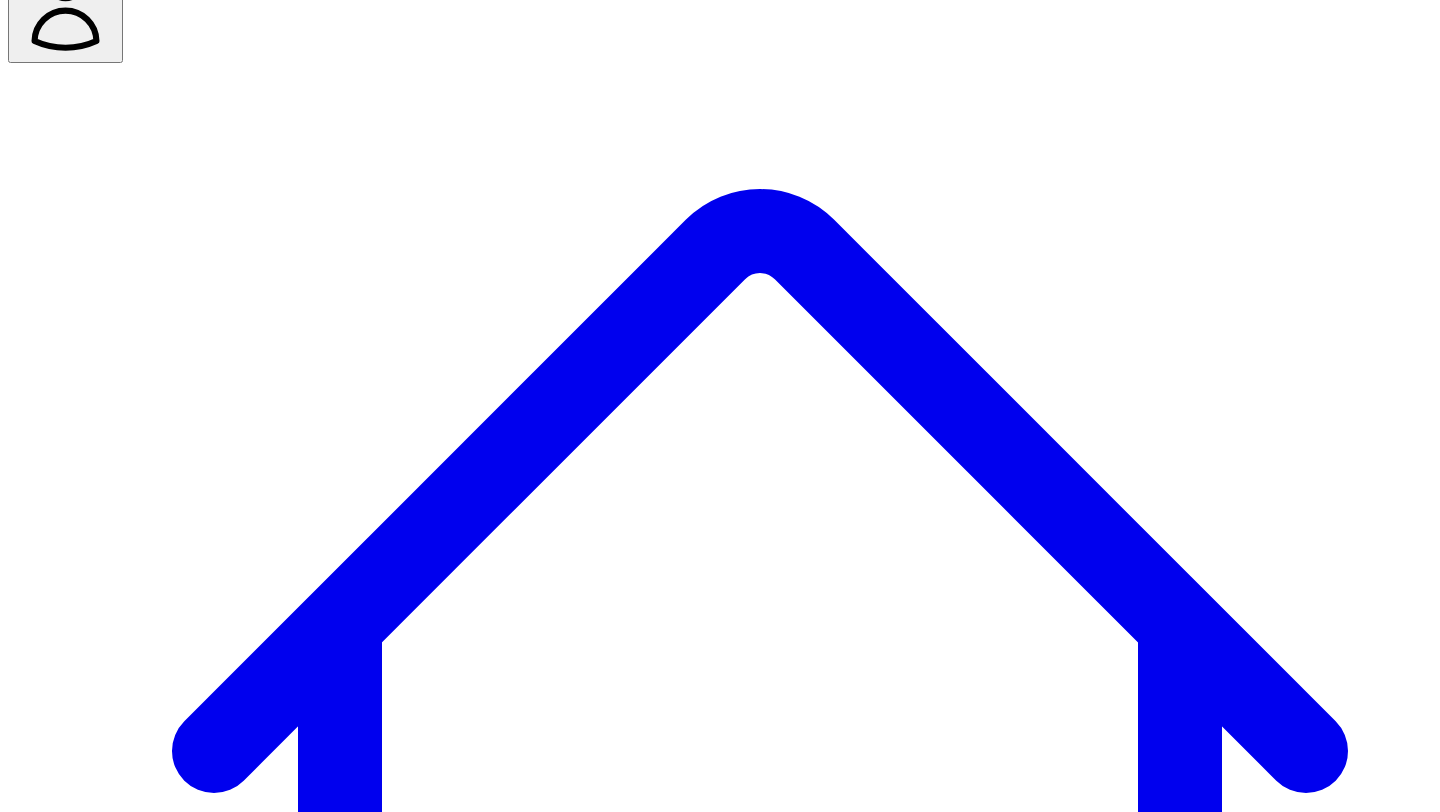 click on "@ Leaps HQ 10  post s" at bounding box center [76, 7649] 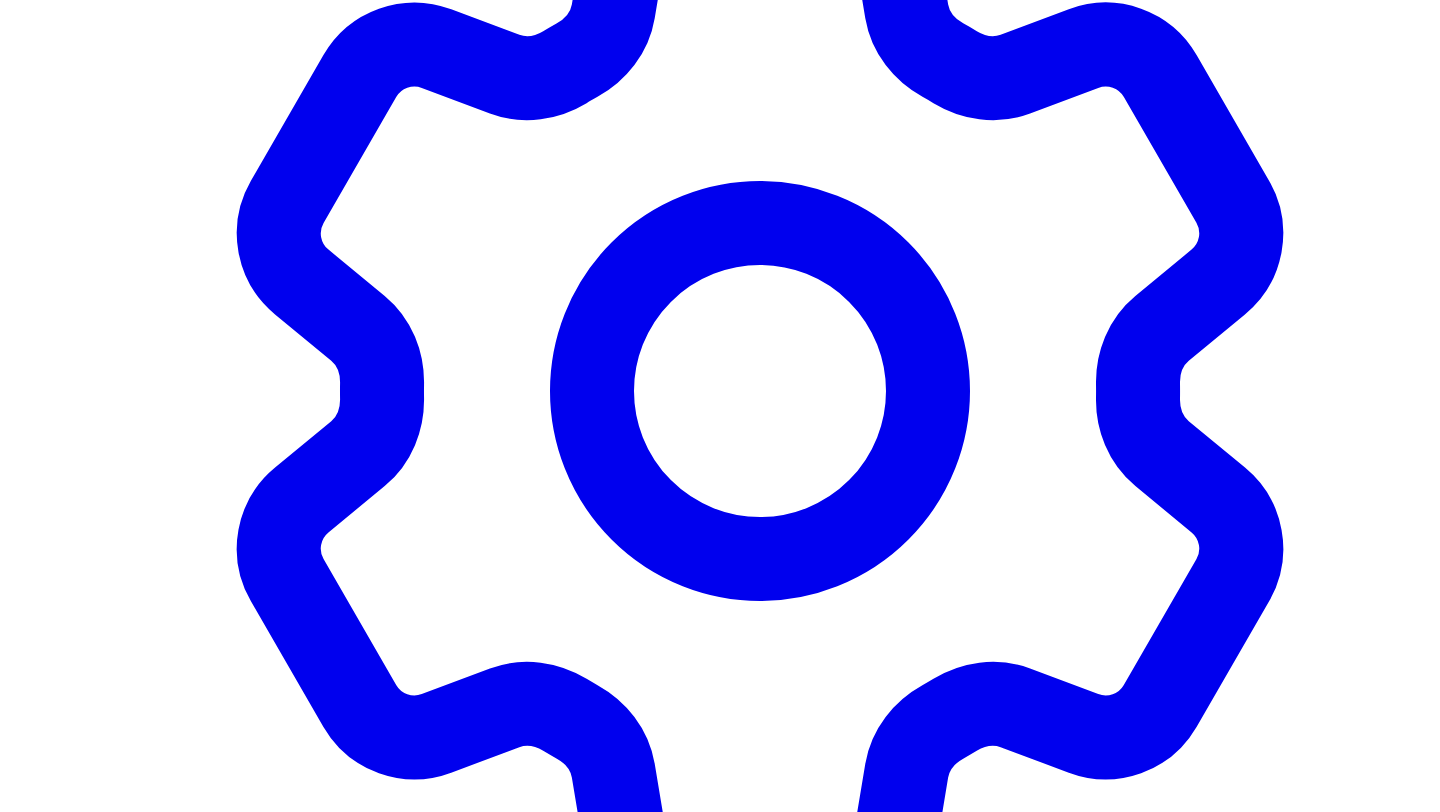 scroll, scrollTop: 6017, scrollLeft: 0, axis: vertical 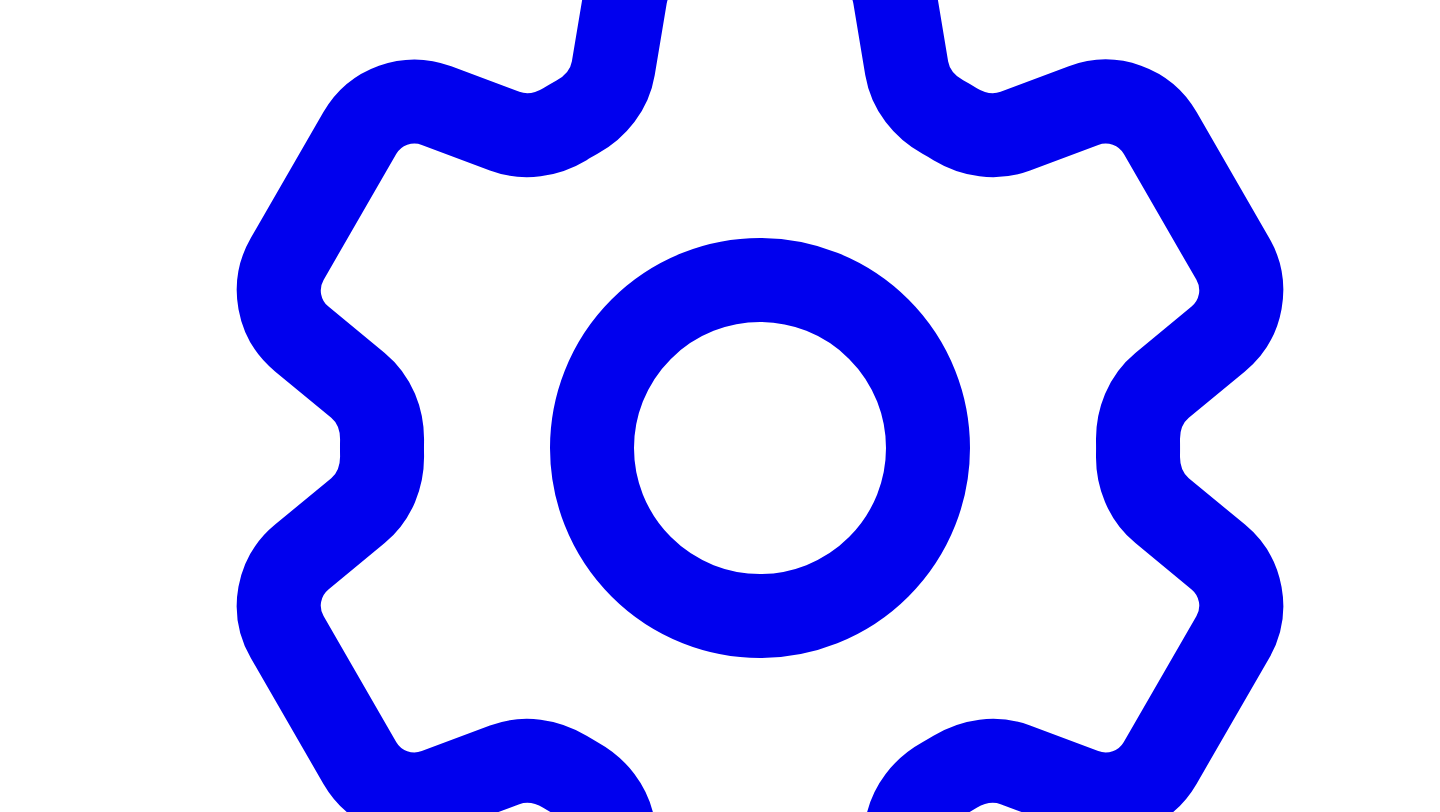 click on "Upgrade to Unlock" at bounding box center (720, -5611) 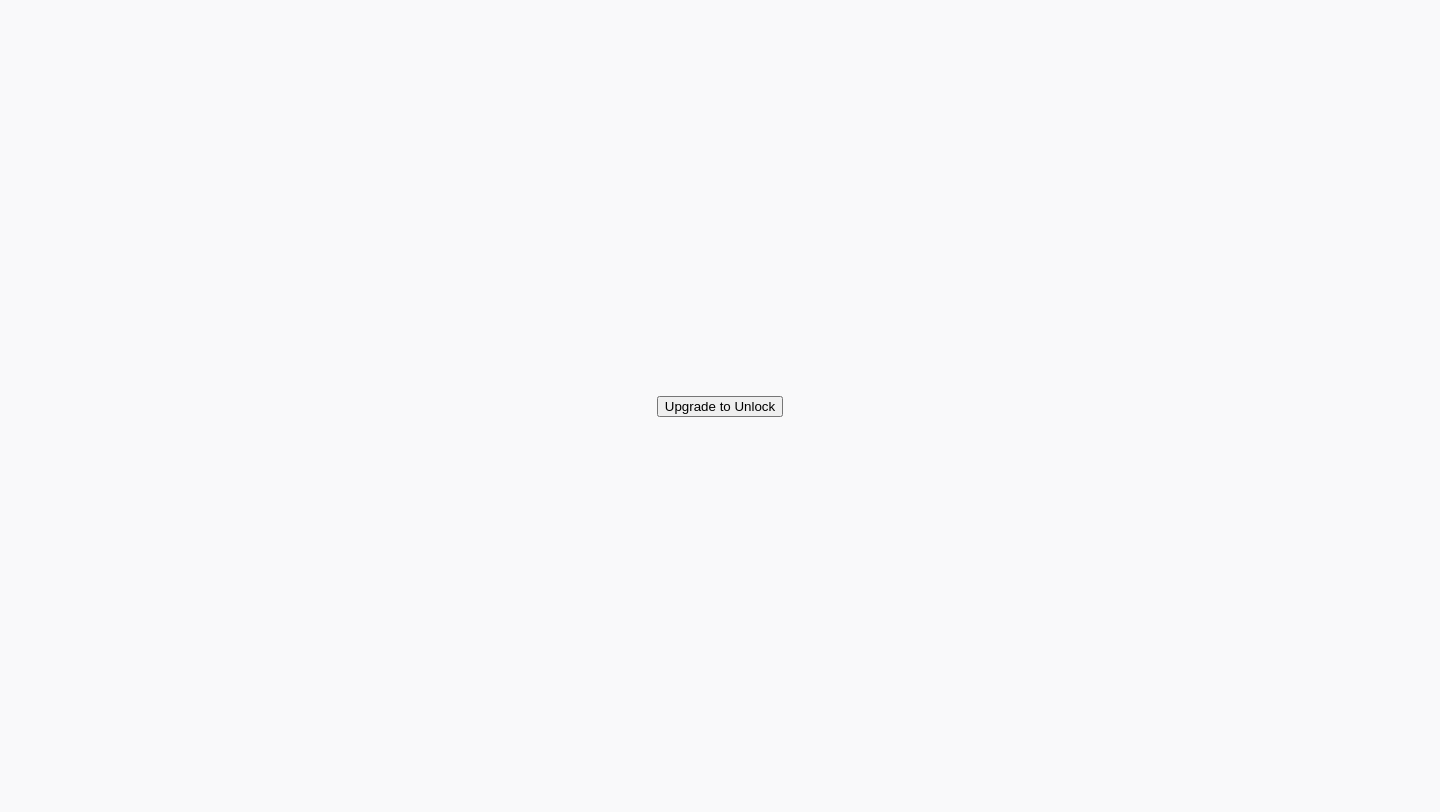 click on "Close Your free trial includes 1 project. Please upgrade to a paid plan to create more projects. Monthly billing Annual billing Save 20% Basic Plan (Monthly) Lite usage $ 49 / month 5 projects per month Trained AI-journalist interviewer Turn experience into 50 social posts Turn experience into 50 carousel posts Turn experience into 5 content outlines Turn experience into at least 5 newsletters Voice note answers (with transcription) Tone of voice analysis to ensure content is in your voice Automated reminders (accountability system) Unlimited team members Expert insights storage Choose Plan Pro Plan (Monthly) Regular usage $ 99 / month 15 projects per month Trained AI-journalist interviewer Turn experience into 150 social posts Turn experience into 150 carousel posts Turn experience into 15 content outlines Turn experience into at least 15 newsletters Voice note answers (with transcription) Tone of voice analysis to ensure content is in your voice Automated reminders (accountability system) Choose Plan $ 149" at bounding box center [720, 36206] 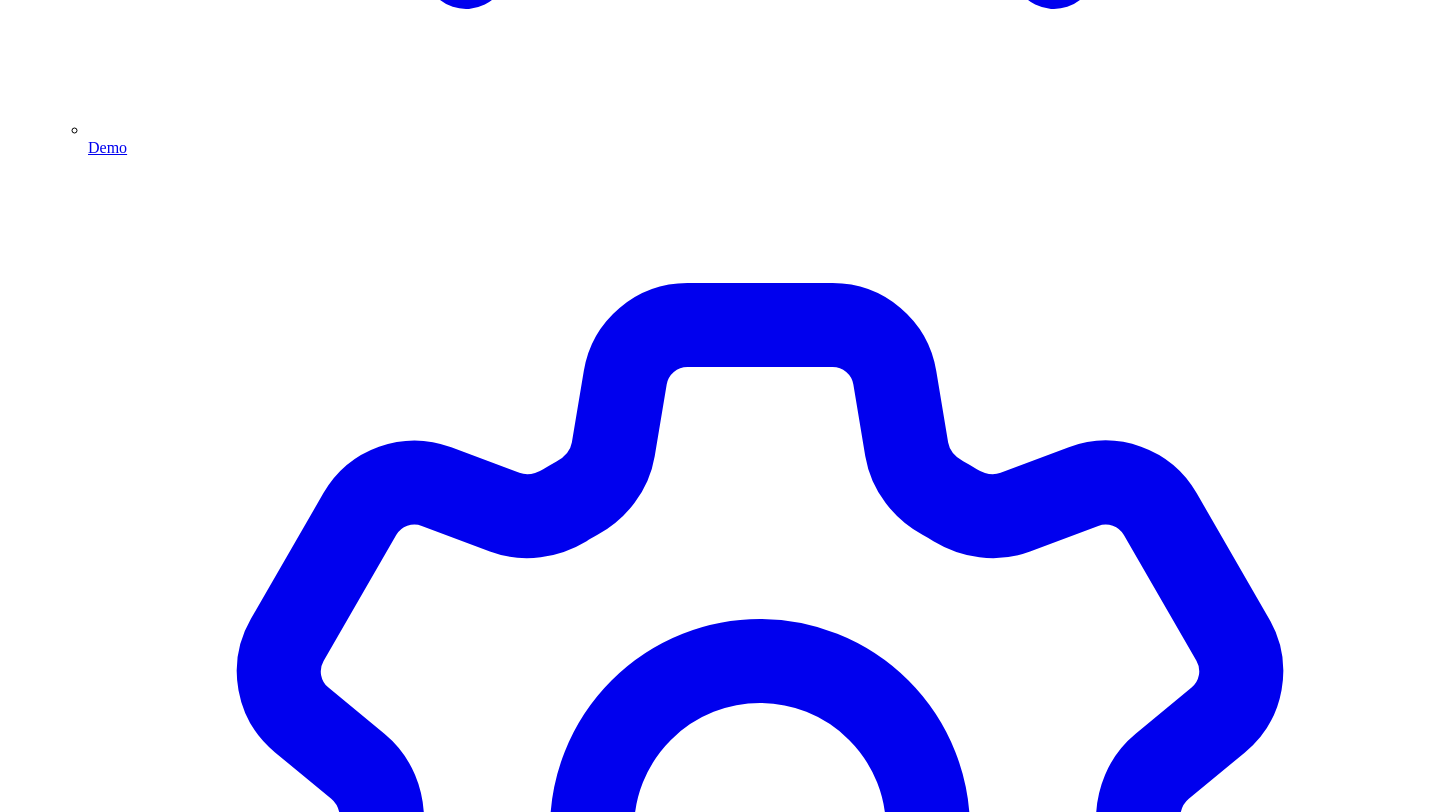 scroll, scrollTop: 5615, scrollLeft: 0, axis: vertical 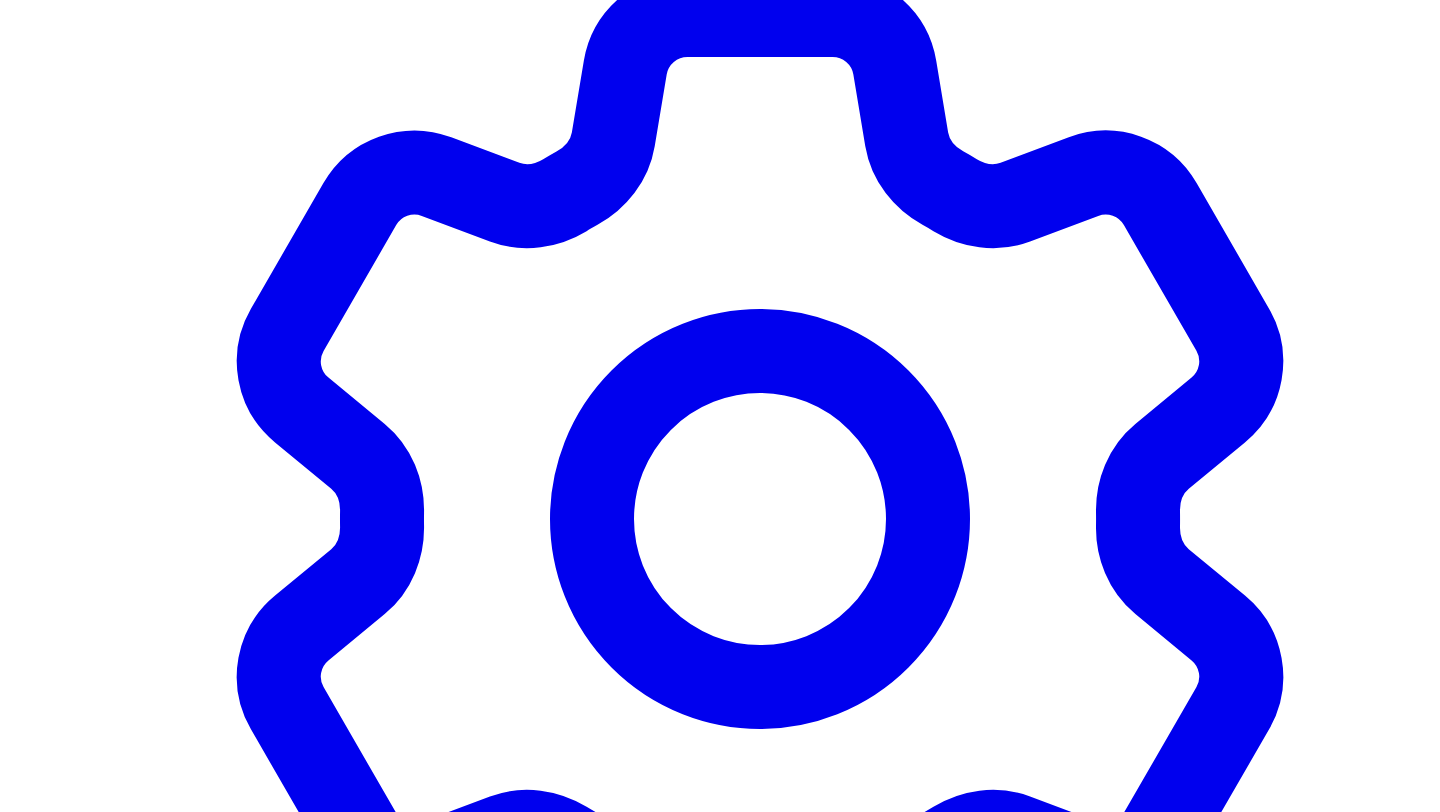 click on "Upgrade to Unlock" at bounding box center [720, -5540] 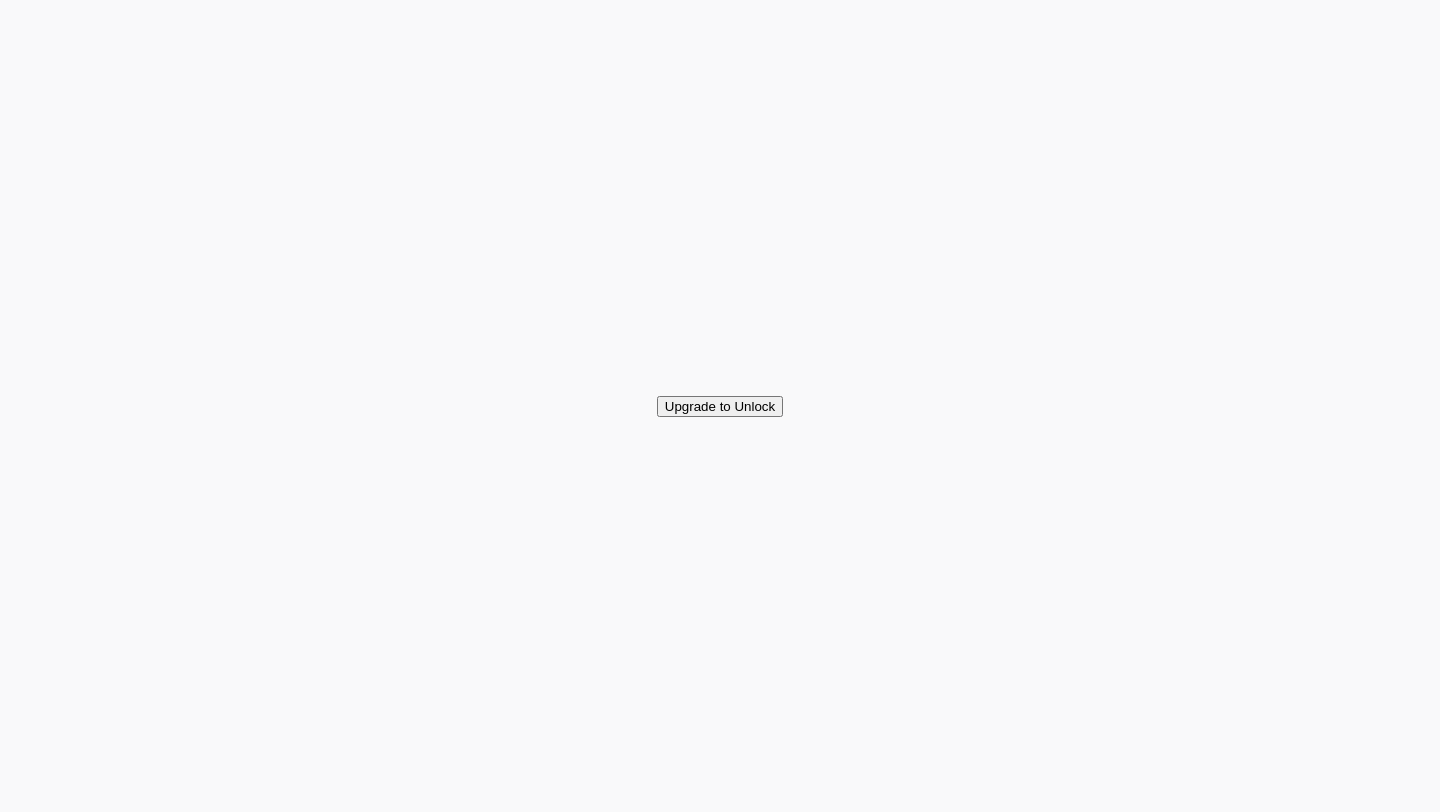 click on "Your free trial includes 1 project. Please upgrade to a paid plan to create more projects." at bounding box center (720, 9904) 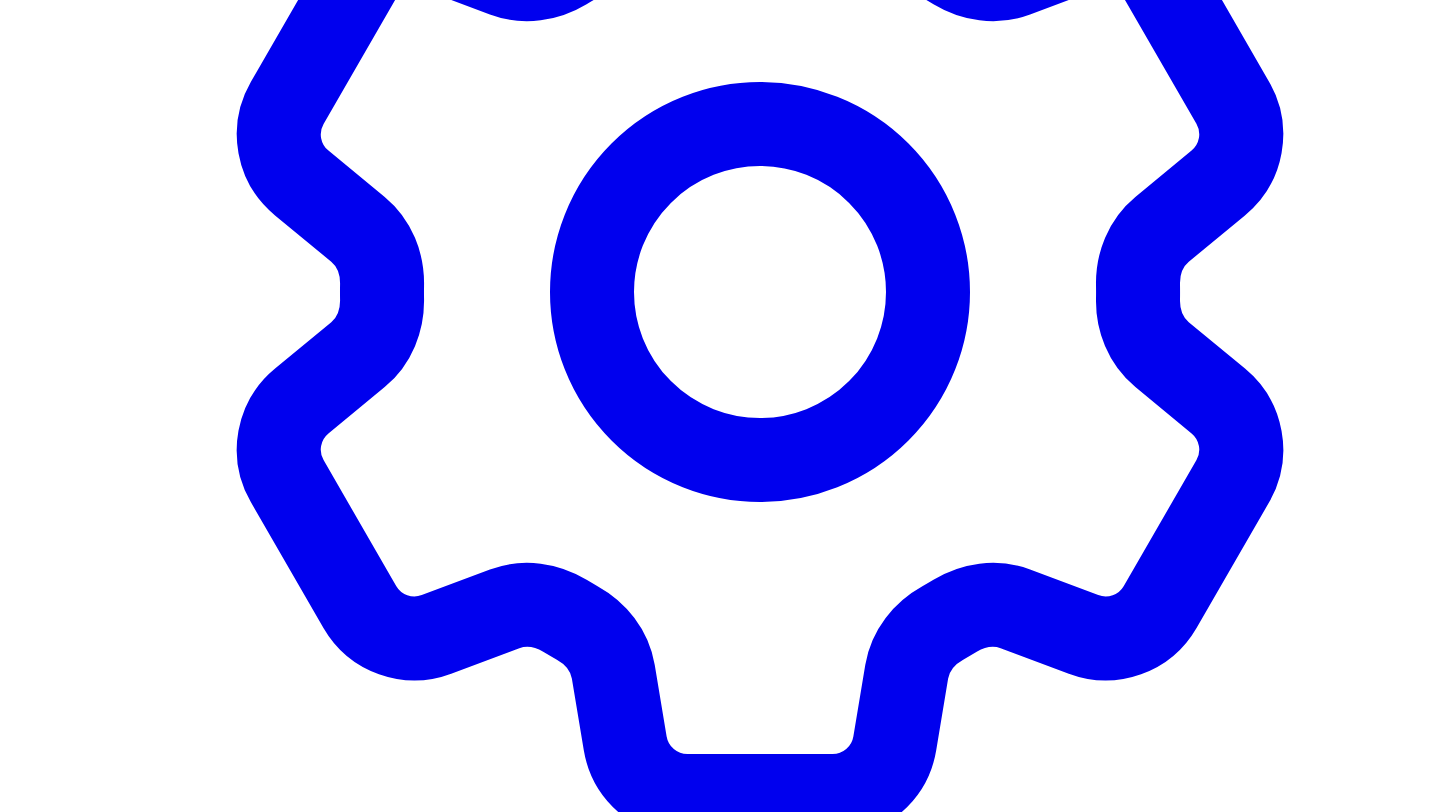 scroll, scrollTop: 6174, scrollLeft: 0, axis: vertical 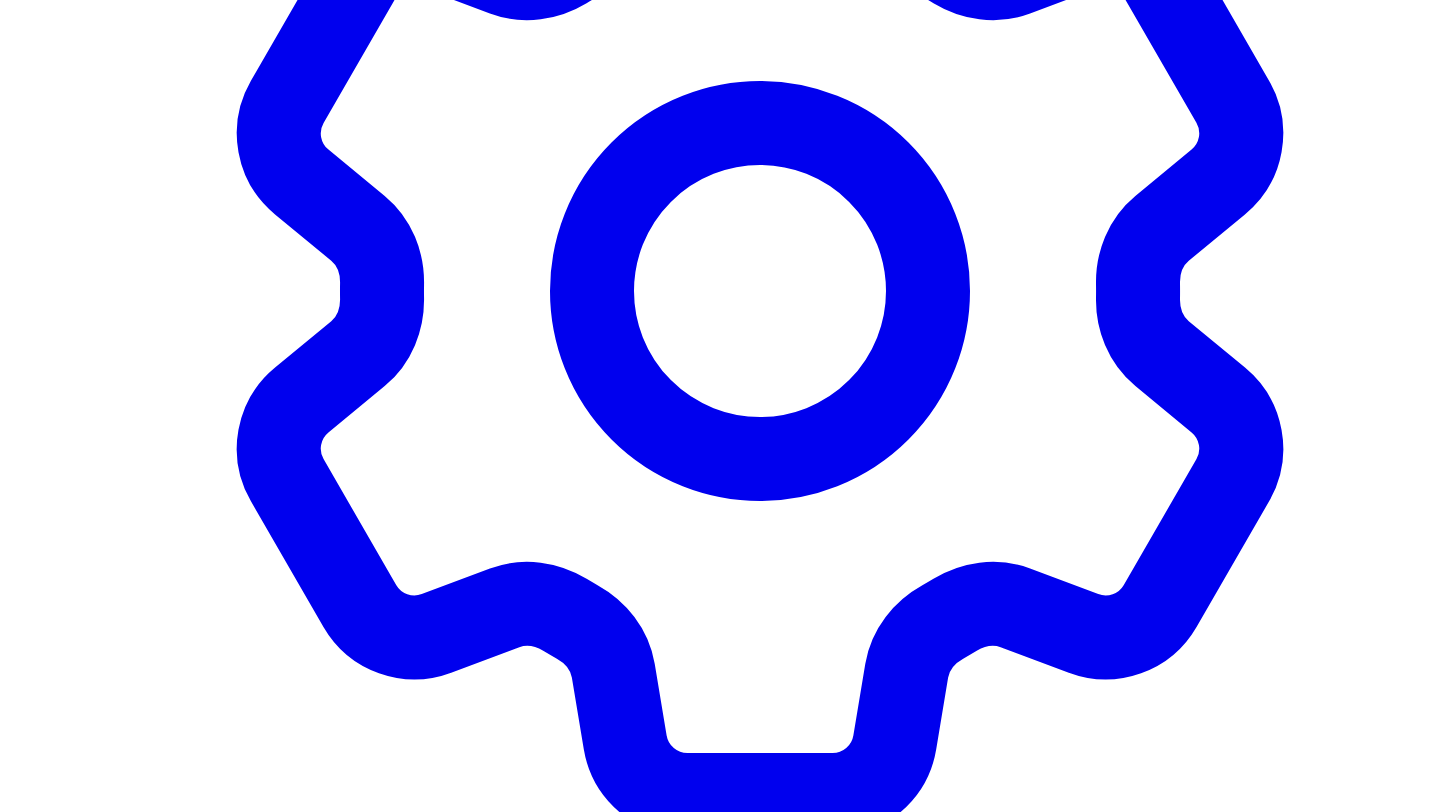 click on "Upgrade to Unlock" at bounding box center [720, -5768] 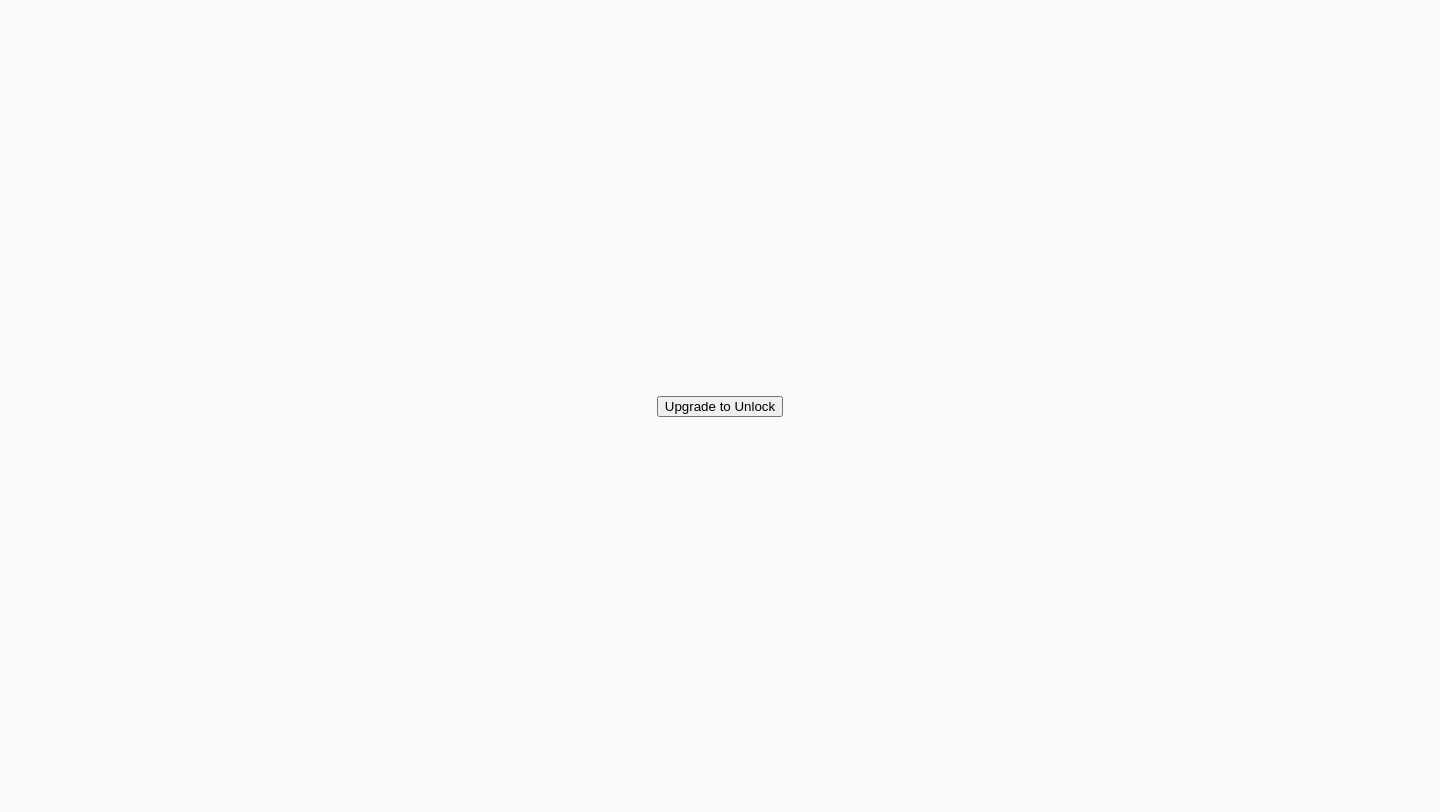 click on "Close Please upgrade to a paid plan to continue and unlock more features. Social posts have been exhausted for this free trial. To generate posts for additional projects, please choose a plan below. Monthly billing Annual billing Save 20% Basic Plan (Monthly) Lite usage $ 49 / month 5 projects per month Trained AI-journalist interviewer Turn experience into 50 social posts Turn experience into 50 carousel posts Turn experience into 5 content outlines Turn experience into at least 5 newsletters Voice note answers (with transcription) Tone of voice analysis to ensure content is in your voice Automated reminders (accountability system) Unlimited team members Expert insights storage Choose Plan Pro Plan (Monthly) Regular usage $ 99 / month 15 projects per month Trained AI-journalist interviewer Turn experience into 150 social posts Turn experience into 150 carousel posts Turn experience into 15 content outlines Turn experience into at least 15 newsletters Voice note answers (with transcription) Choose Plan $ 149" at bounding box center [720, 36240] 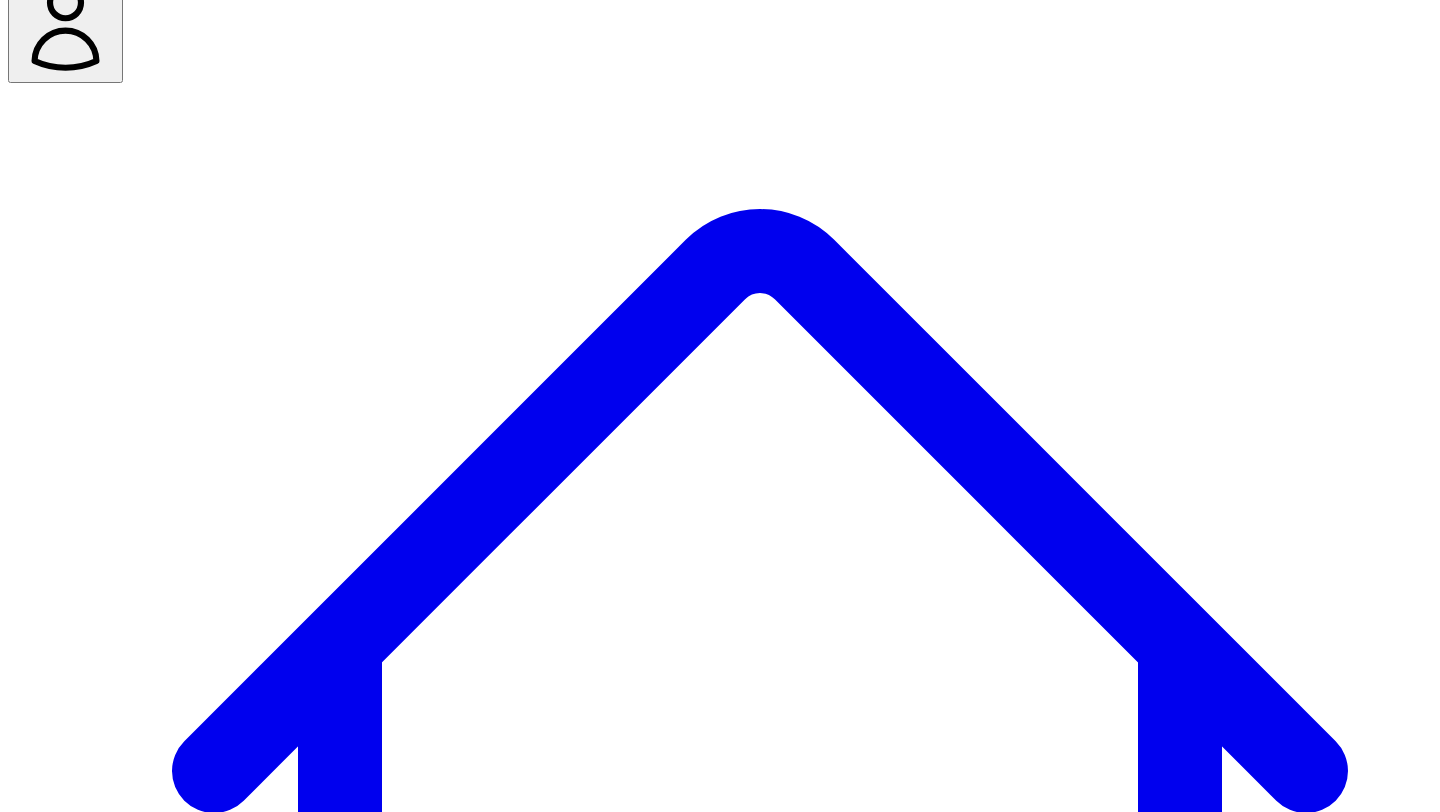 scroll, scrollTop: 122, scrollLeft: 0, axis: vertical 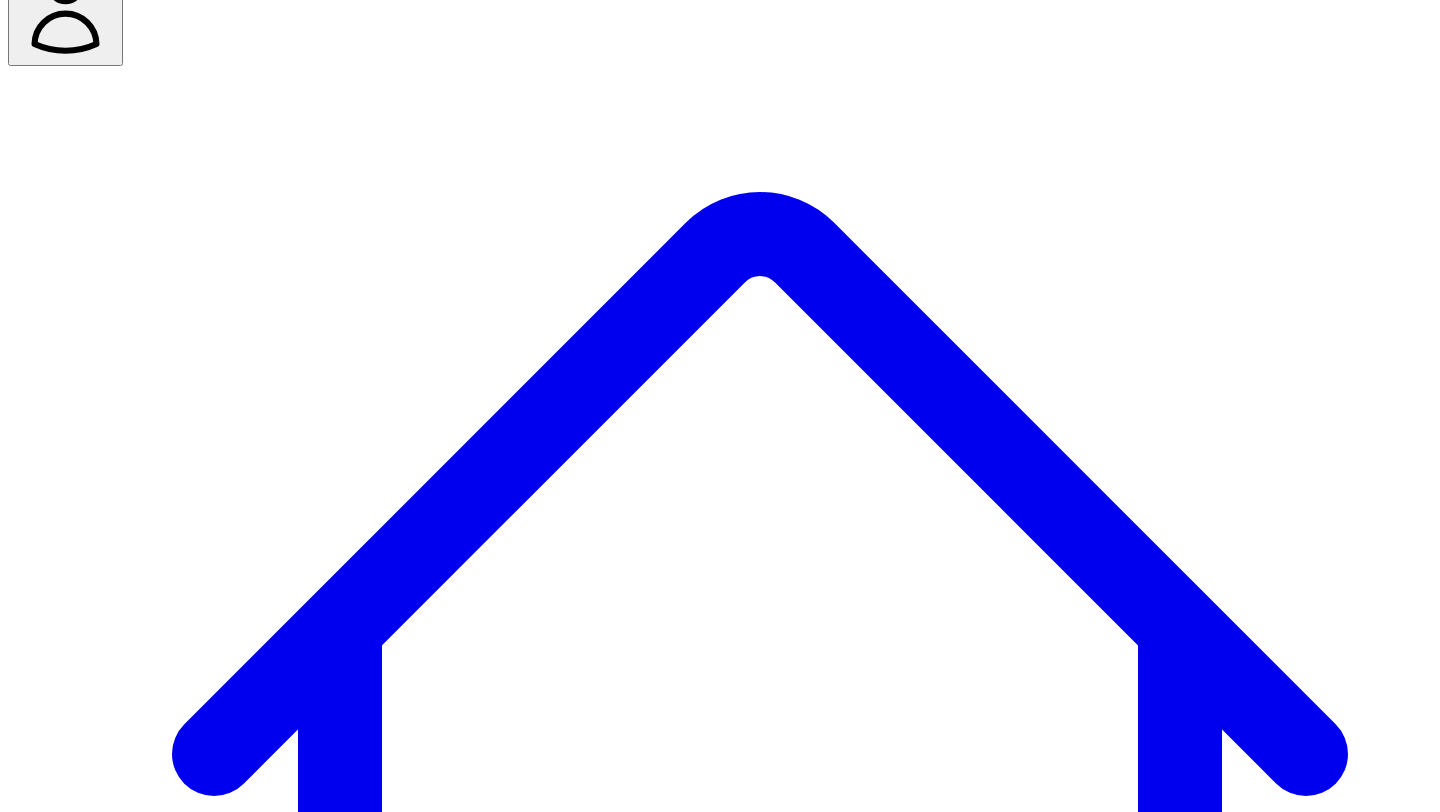 click on "@ Leaps HQ 8  quick take s" at bounding box center (90, 7638) 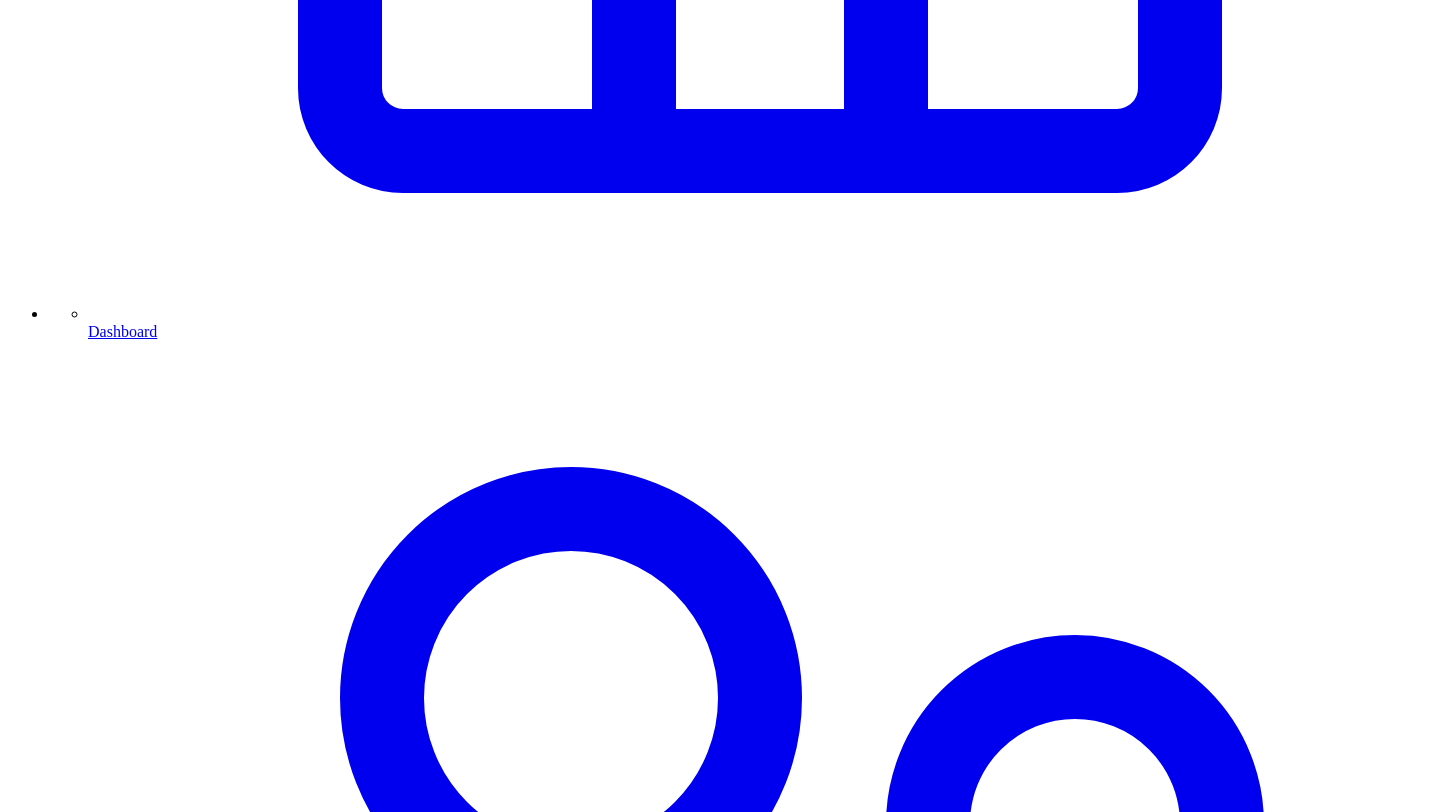 scroll, scrollTop: 1220, scrollLeft: 0, axis: vertical 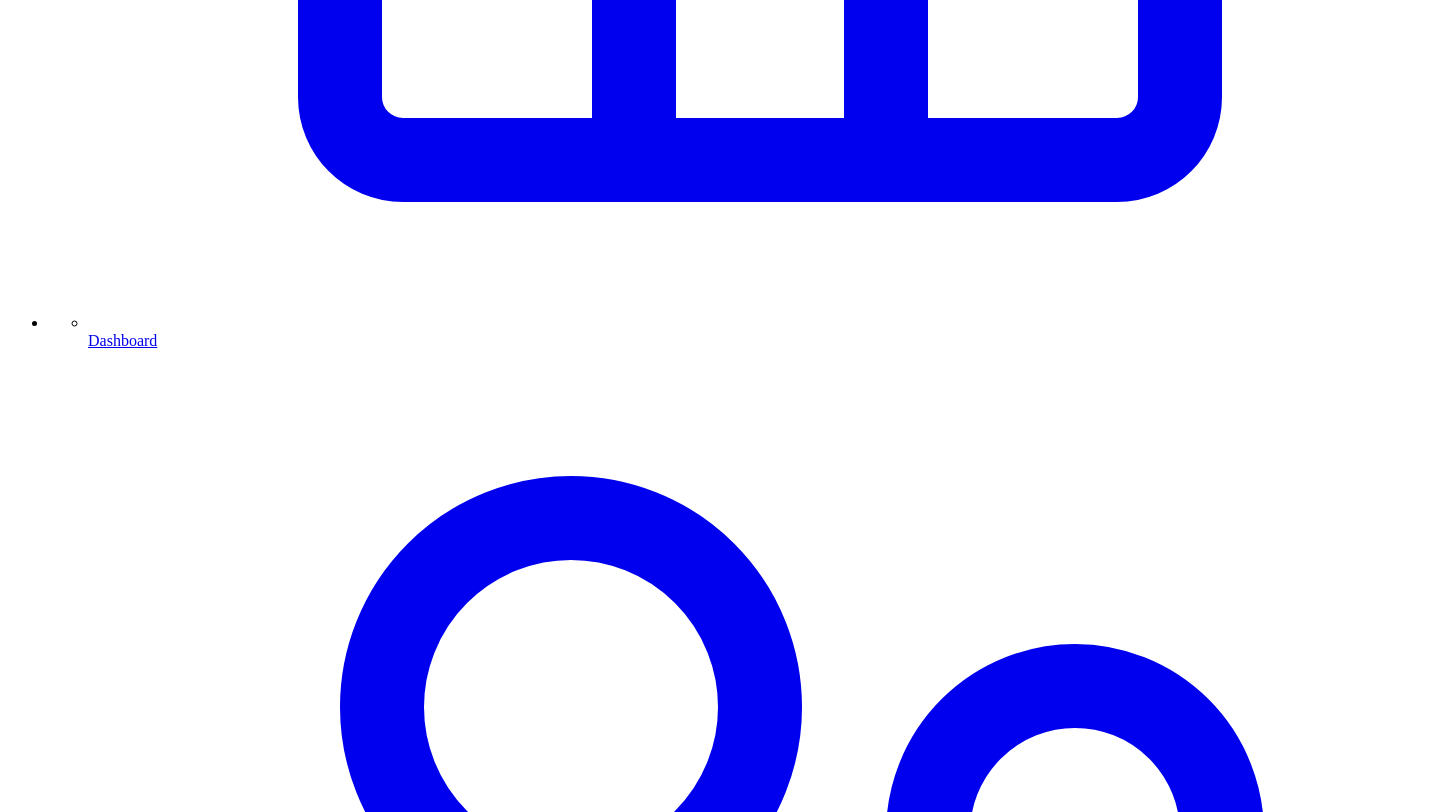 click on "Upgrade to Unlock" at bounding box center [720, -814] 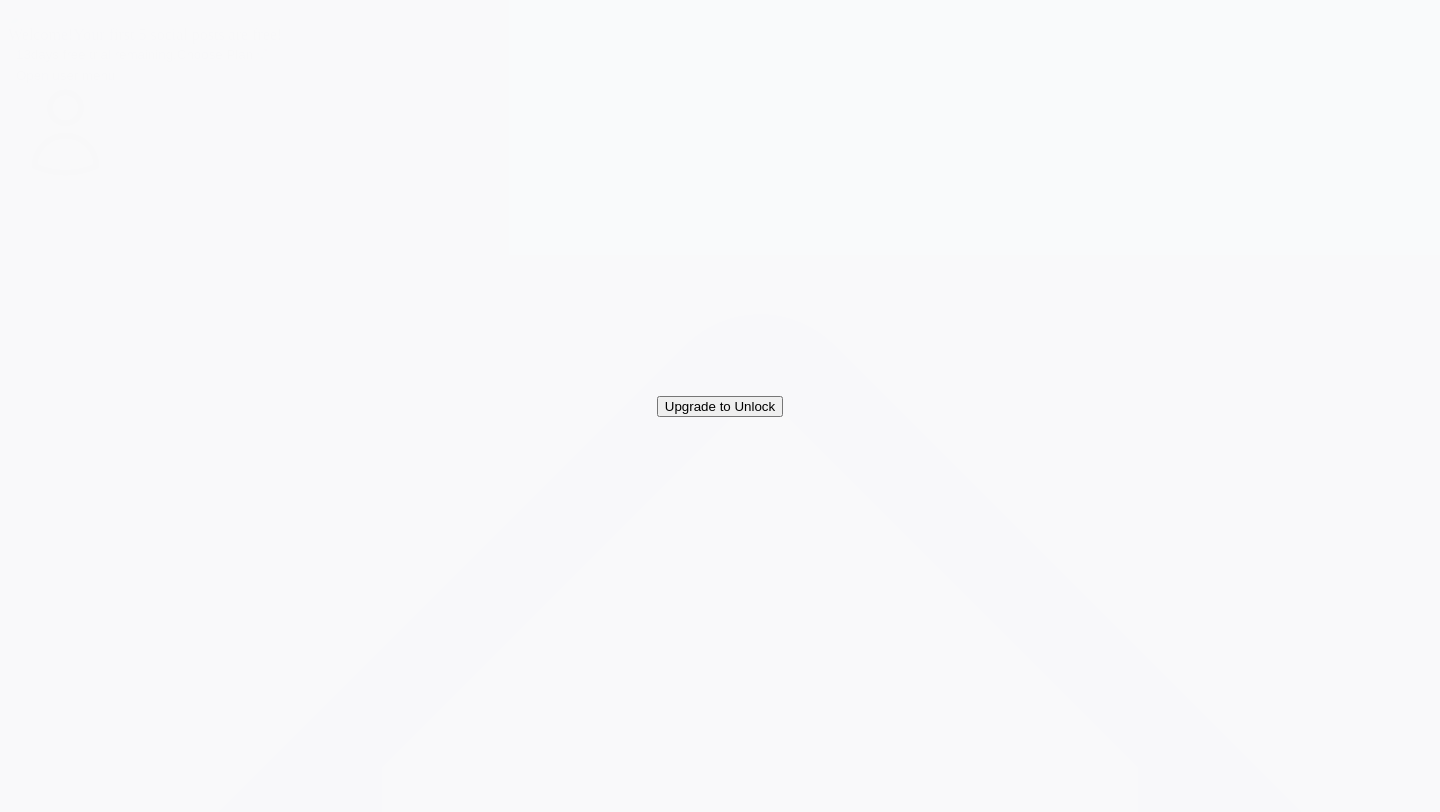 click on "Close Please upgrade to a paid plan to continue and unlock more features. Monthly billing Annual billing Save 20% Basic Plan (Monthly) Lite usage $ 49 / month 5 projects per month Trained AI-journalist interviewer Turn experience into 50 social posts Turn experience into 50 carousel posts Turn experience into 5 content outlines Turn experience into at least 5 newsletters Voice note answers (with transcription) Tone of voice analysis to ensure content is in your voice Automated reminders (accountability system) Unlimited team members Expert insights storage Choose Plan Pro Plan (Monthly) Regular usage $ 99 / month 15 projects per month Trained AI-journalist interviewer Turn experience into 150 social posts Turn experience into 150 carousel posts Turn experience into 15 content outlines Turn experience into at least 15 newsletters Voice note answers (with transcription) Tone of voice analysis to ensure content is in your voice Automated reminders (accountability system) Unlimited team members Choose Plan $ 149" at bounding box center [720, 35046] 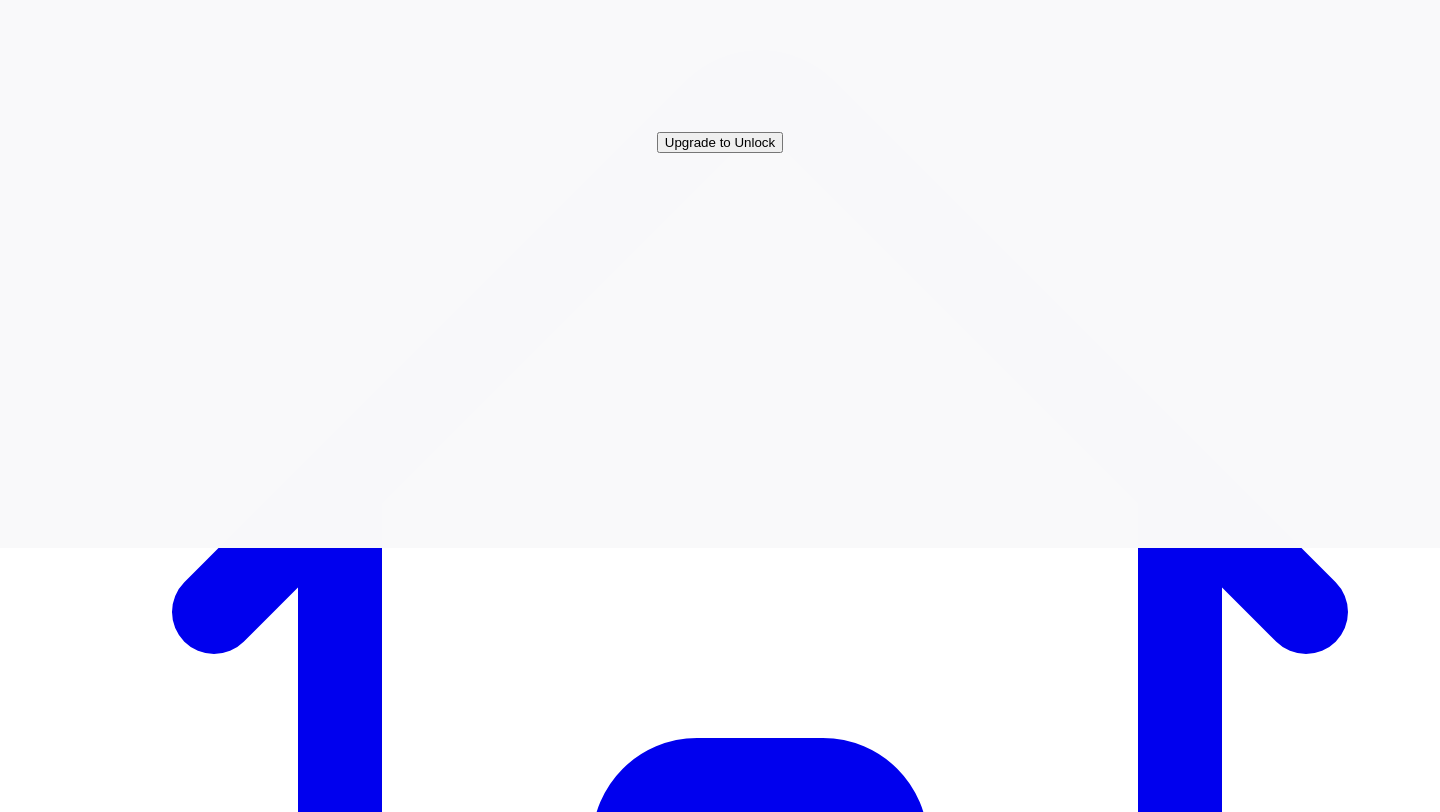 scroll, scrollTop: 263, scrollLeft: 0, axis: vertical 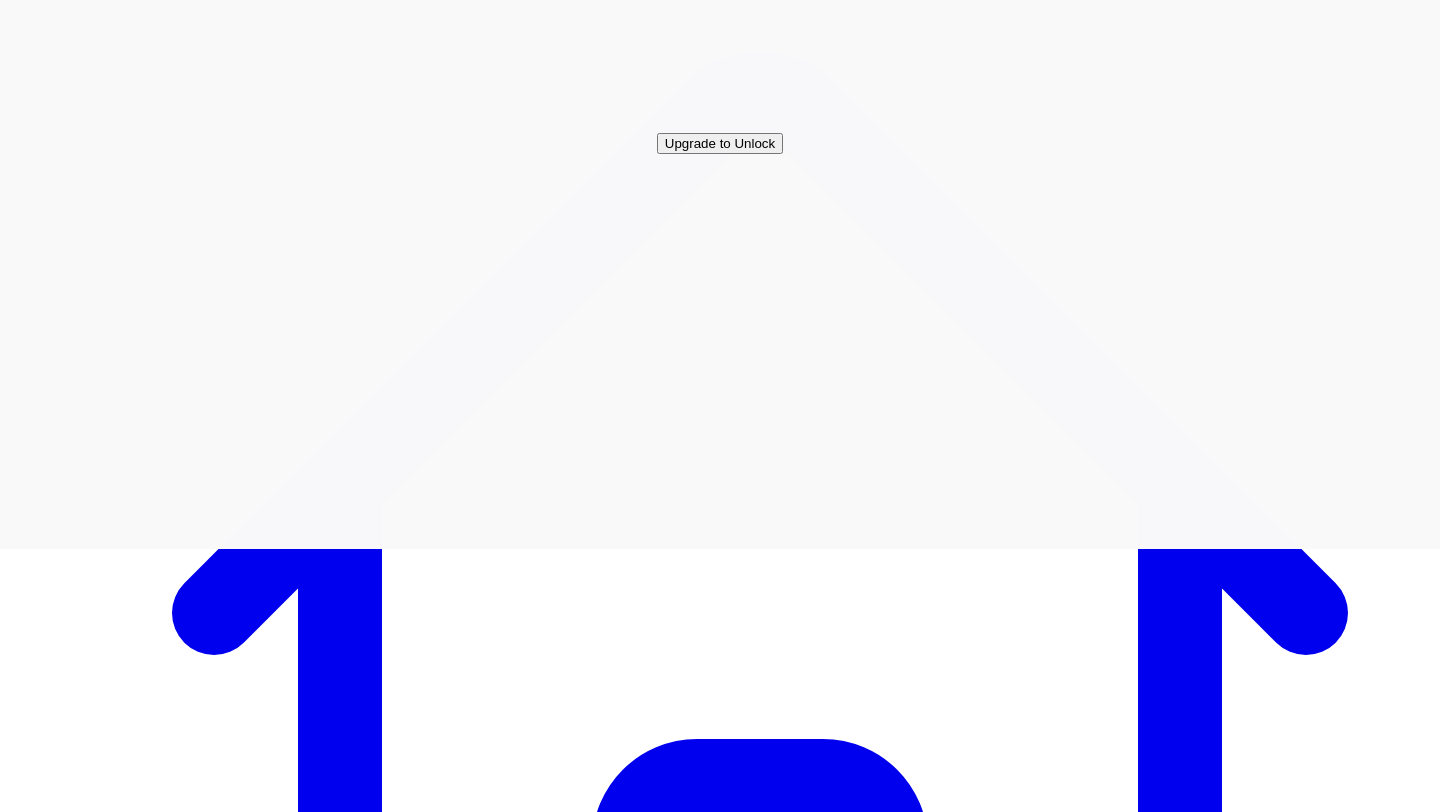 click on "Carousels Carousels" at bounding box center [602, 7457] 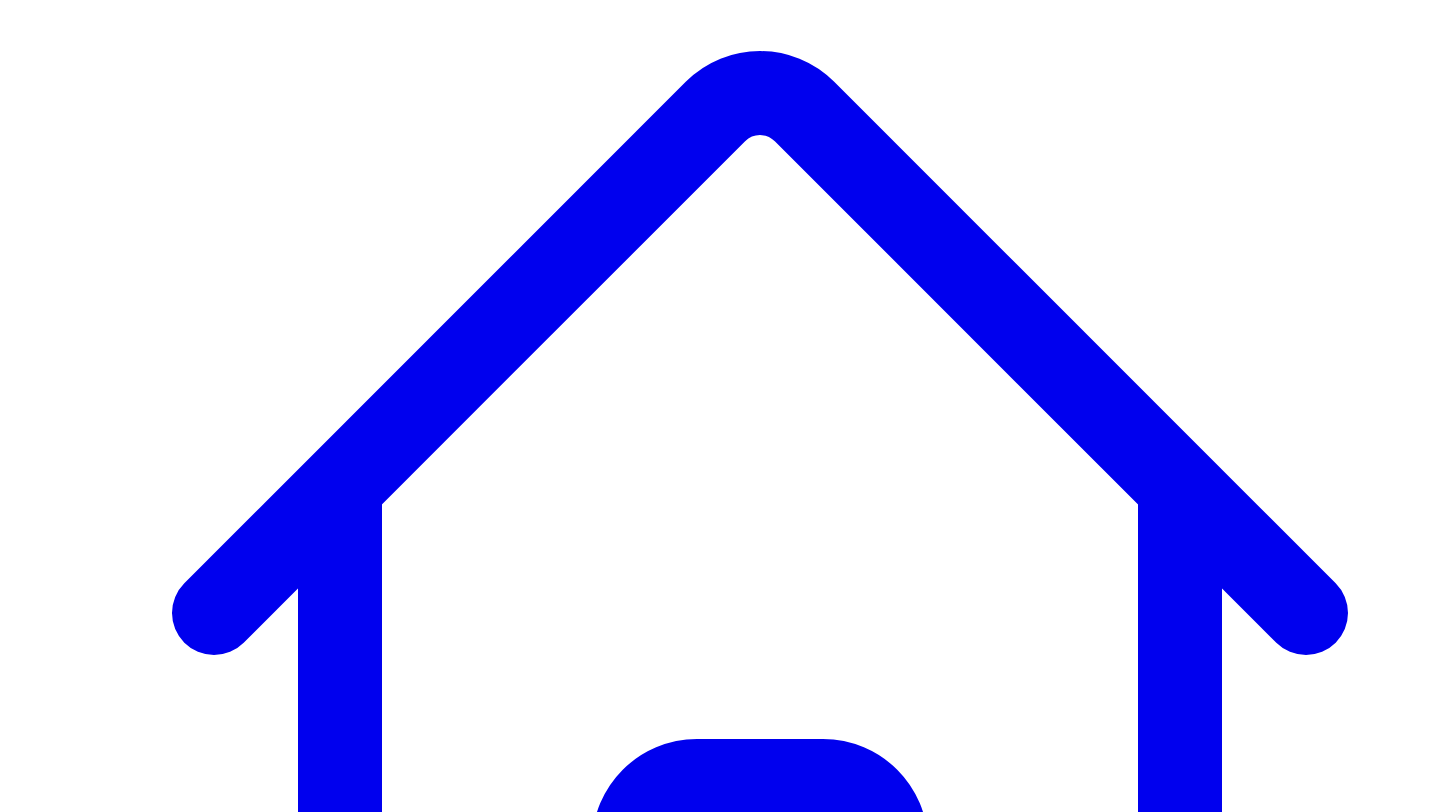 scroll, scrollTop: 144, scrollLeft: 0, axis: vertical 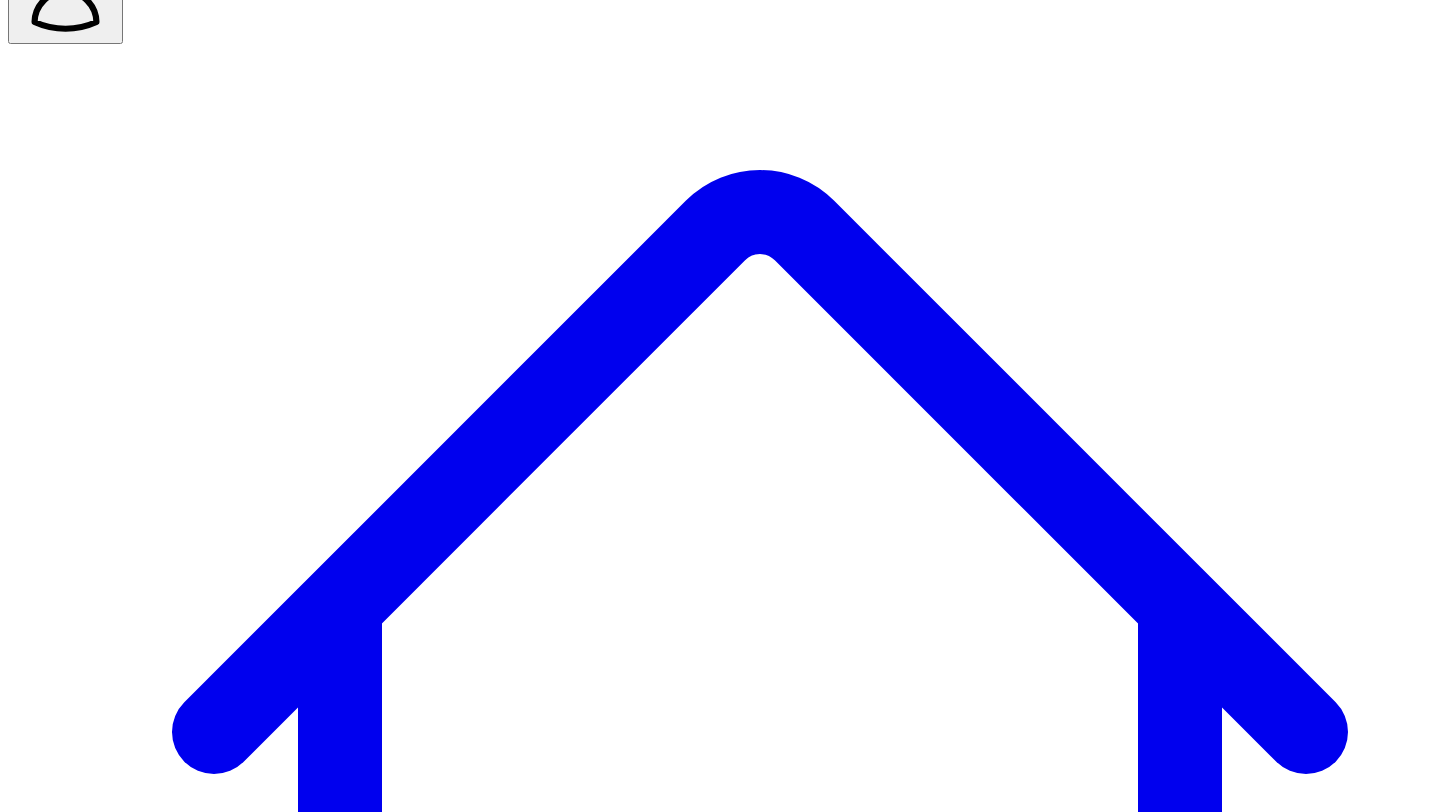 click on "@ Leaps HQ 10  Carousel s" at bounding box center (90, 7616) 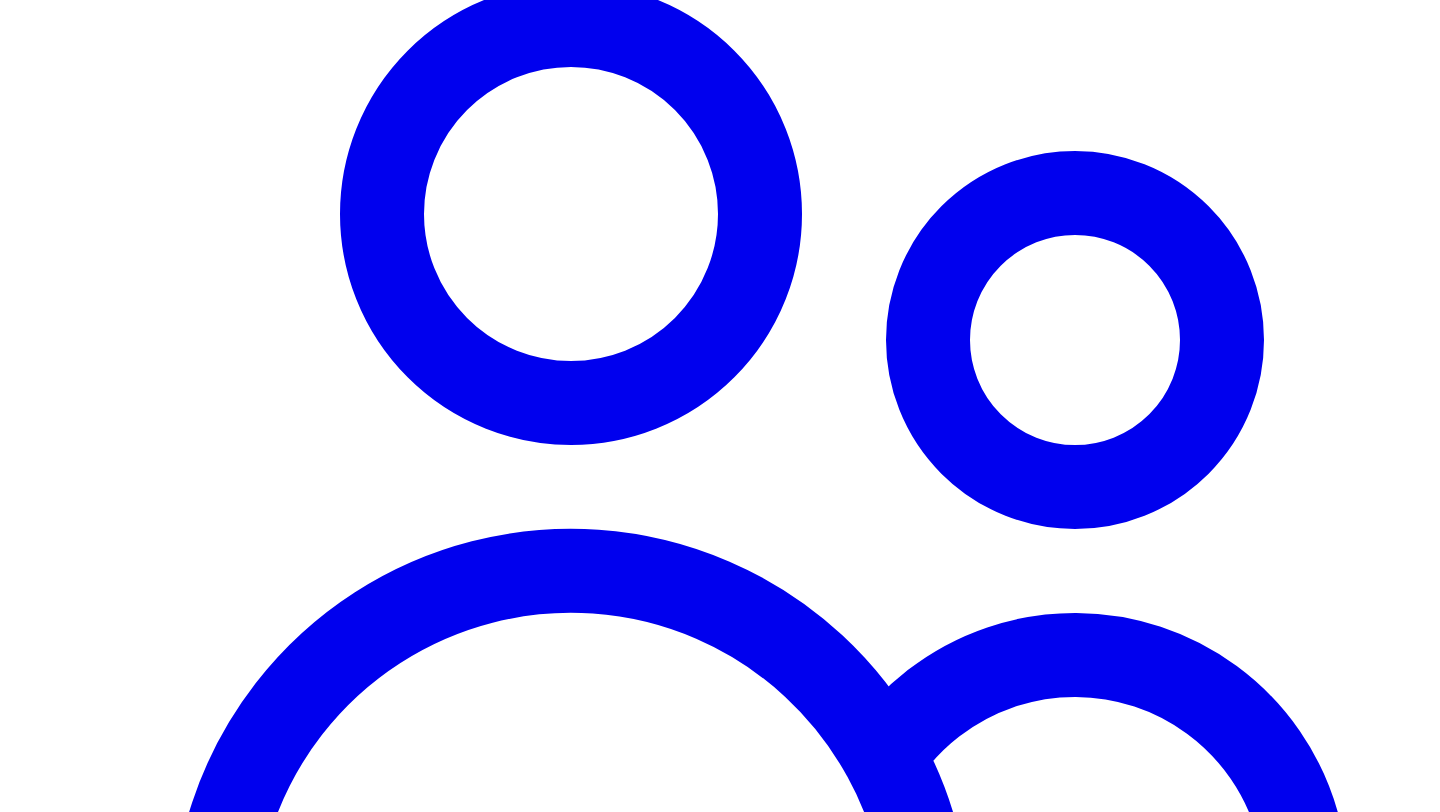 scroll, scrollTop: 1731, scrollLeft: 0, axis: vertical 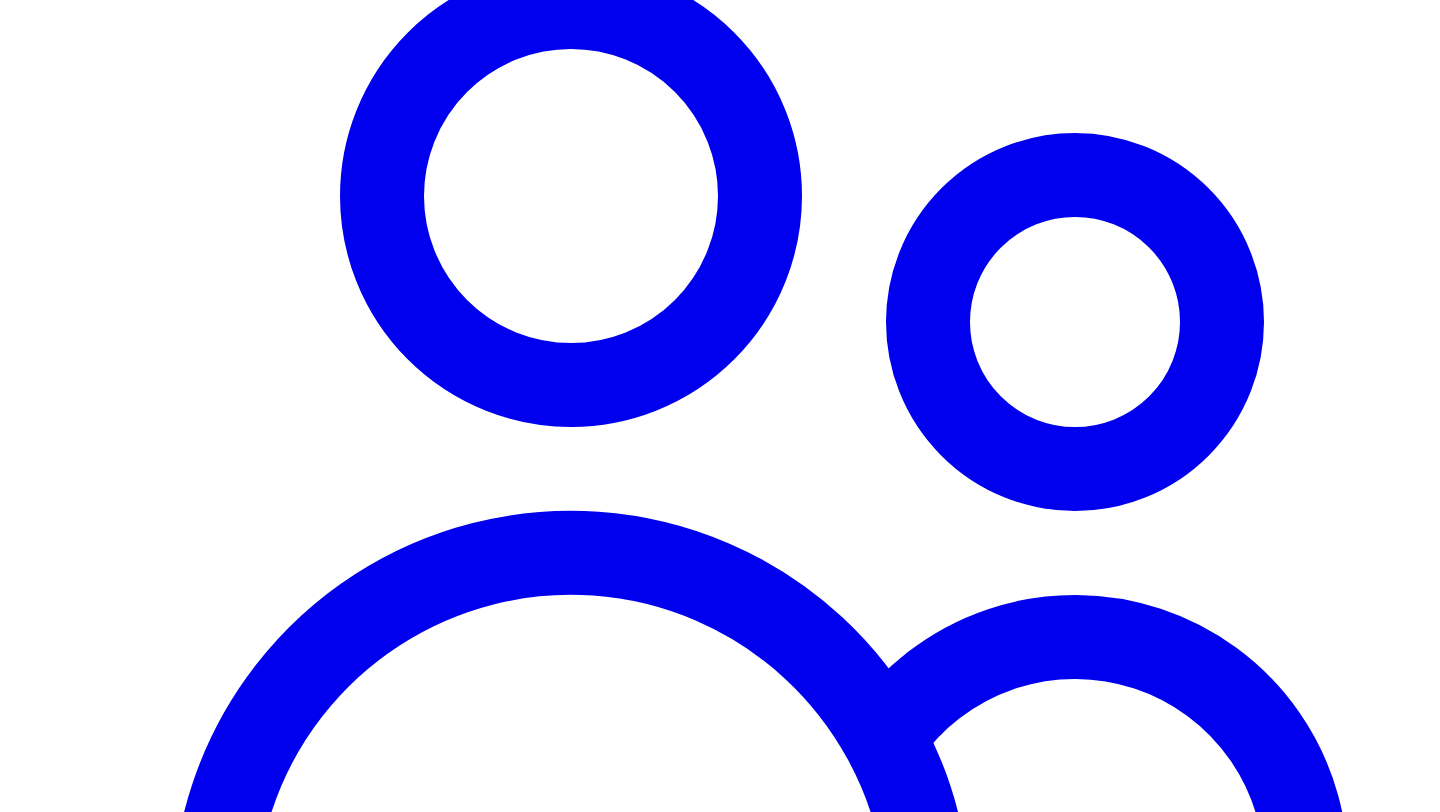 click on "Upgrade to Unlock" at bounding box center [720, -1325] 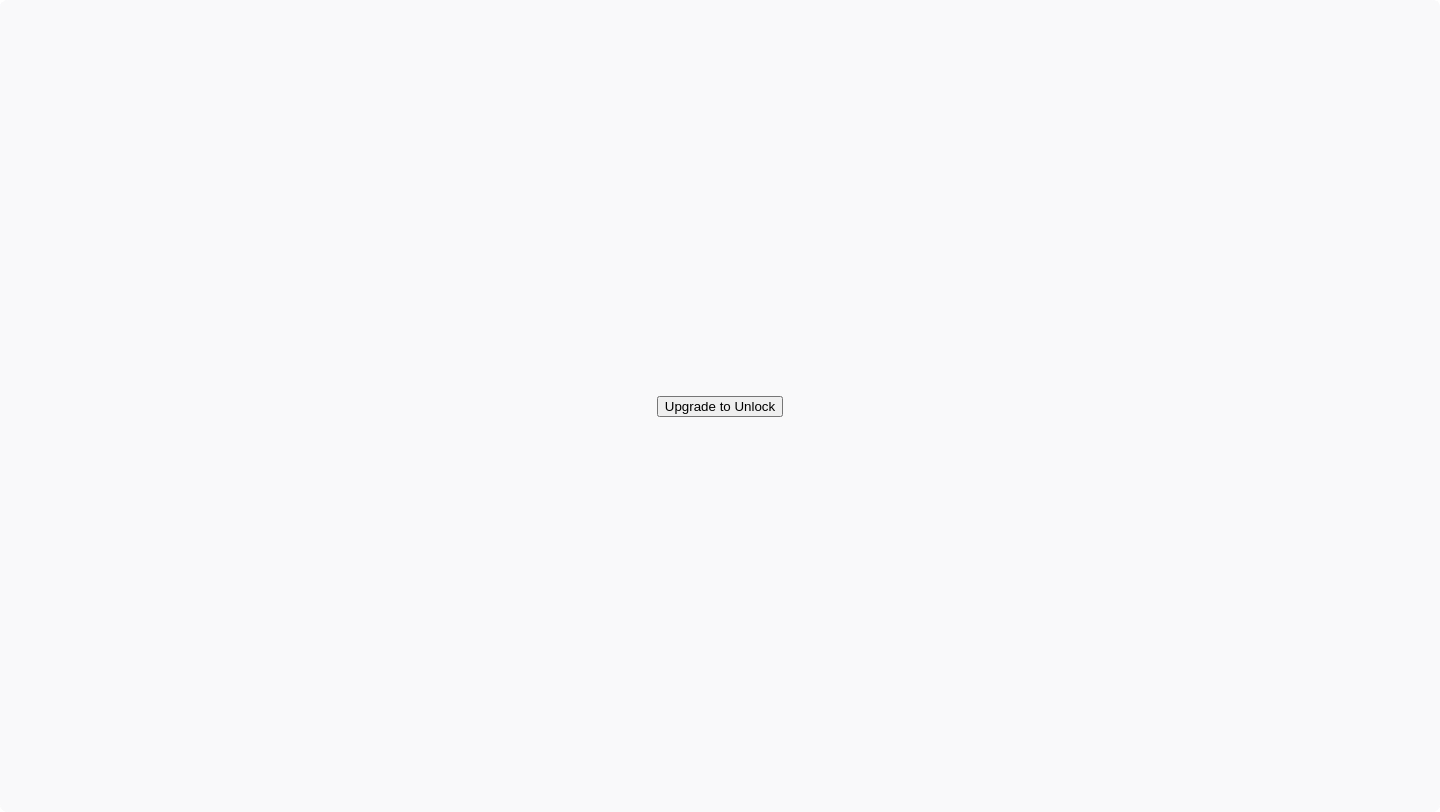 click on "Close Please upgrade to a paid plan to continue and unlock more features. Monthly billing Annual billing Save 20% Basic Plan (Monthly) Lite usage $ 49 / month 5 projects per month Trained AI-journalist interviewer Turn experience into 50 social posts Turn experience into 50 carousel posts Turn experience into 5 content outlines Turn experience into at least 5 newsletters Voice note answers (with transcription) Tone of voice analysis to ensure content is in your voice Automated reminders (accountability system) Unlimited team members Expert insights storage Choose Plan Pro Plan (Monthly) Regular usage $ 99 / month 15 projects per month Trained AI-journalist interviewer Turn experience into 150 social posts Turn experience into 150 carousel posts Turn experience into 15 content outlines Turn experience into at least 15 newsletters Voice note answers (with transcription) Tone of voice analysis to ensure content is in your voice Automated reminders (accountability system) Unlimited team members Choose Plan $ 149" at bounding box center (720, 36719) 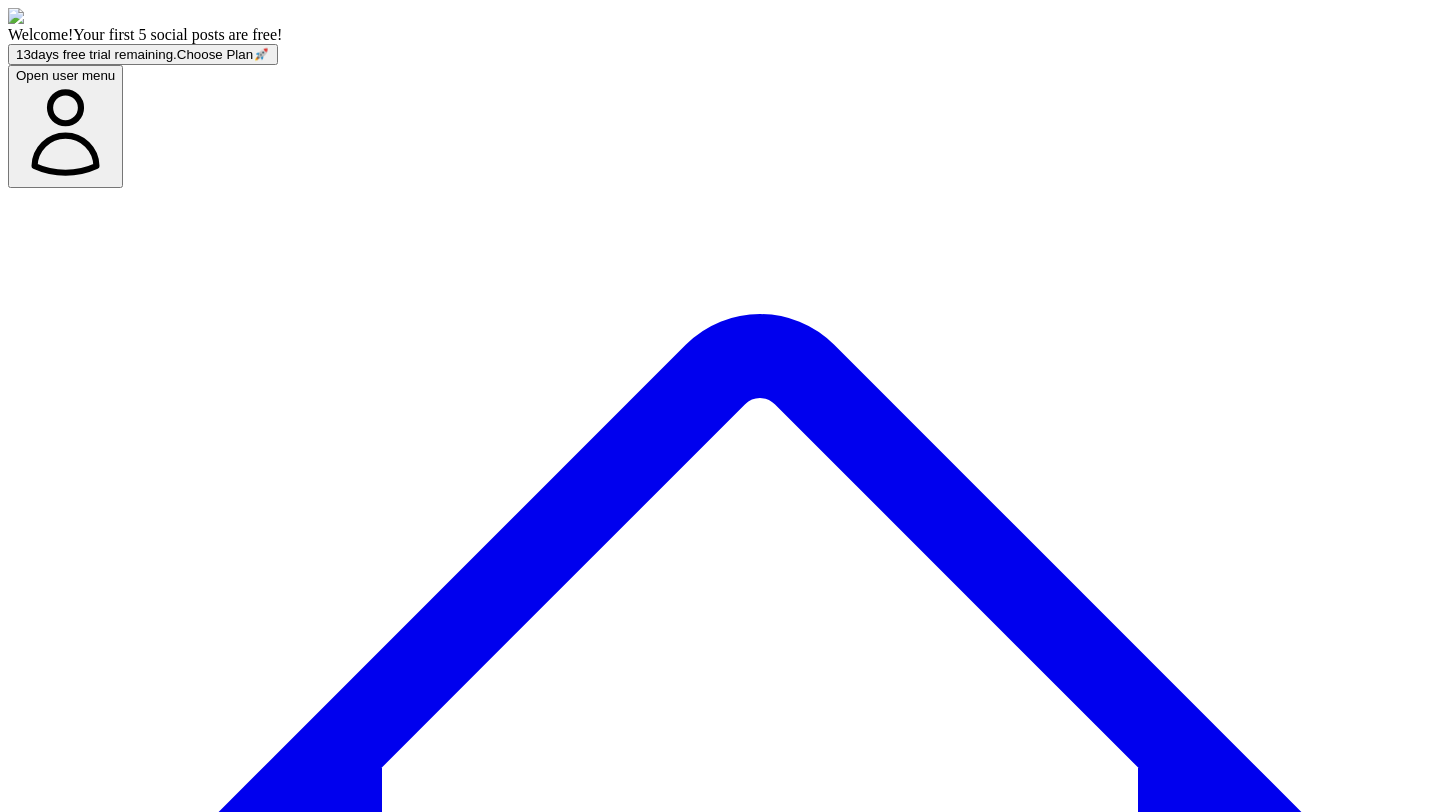 click on "@ Leaps HQ 10  Carousel s" at bounding box center [90, 7760] 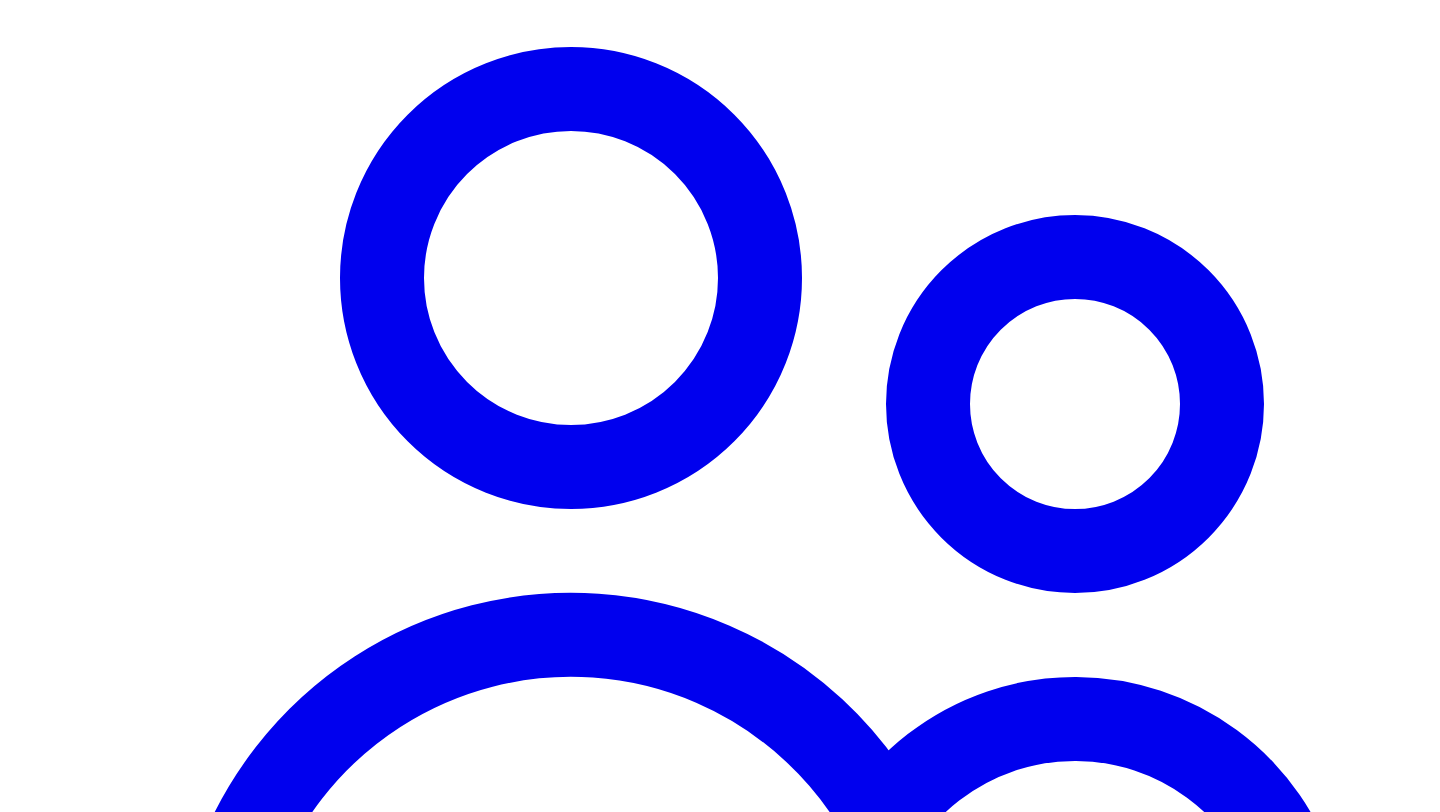 scroll, scrollTop: 1646, scrollLeft: 0, axis: vertical 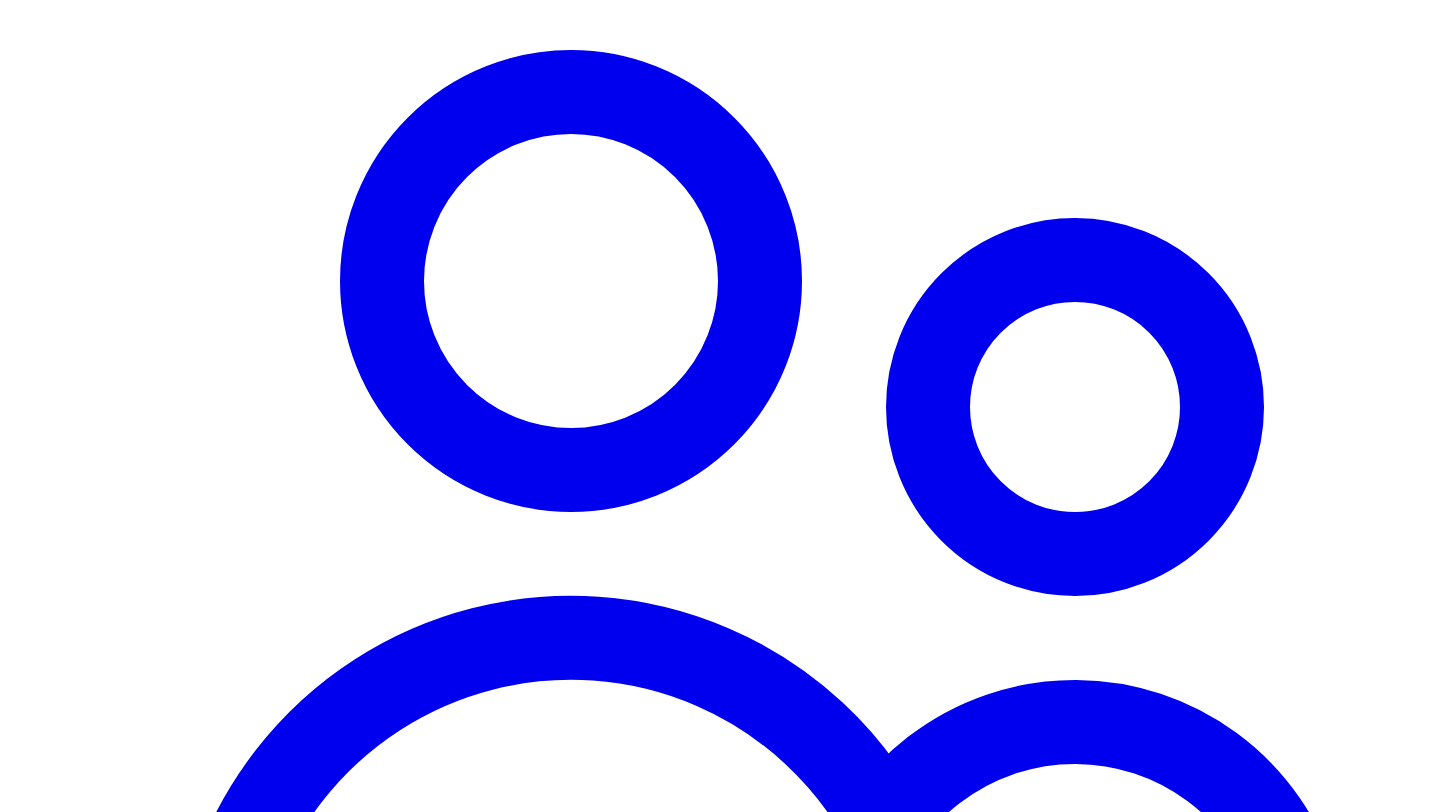 click on "Upgrade to Unlock" at bounding box center [720, -1240] 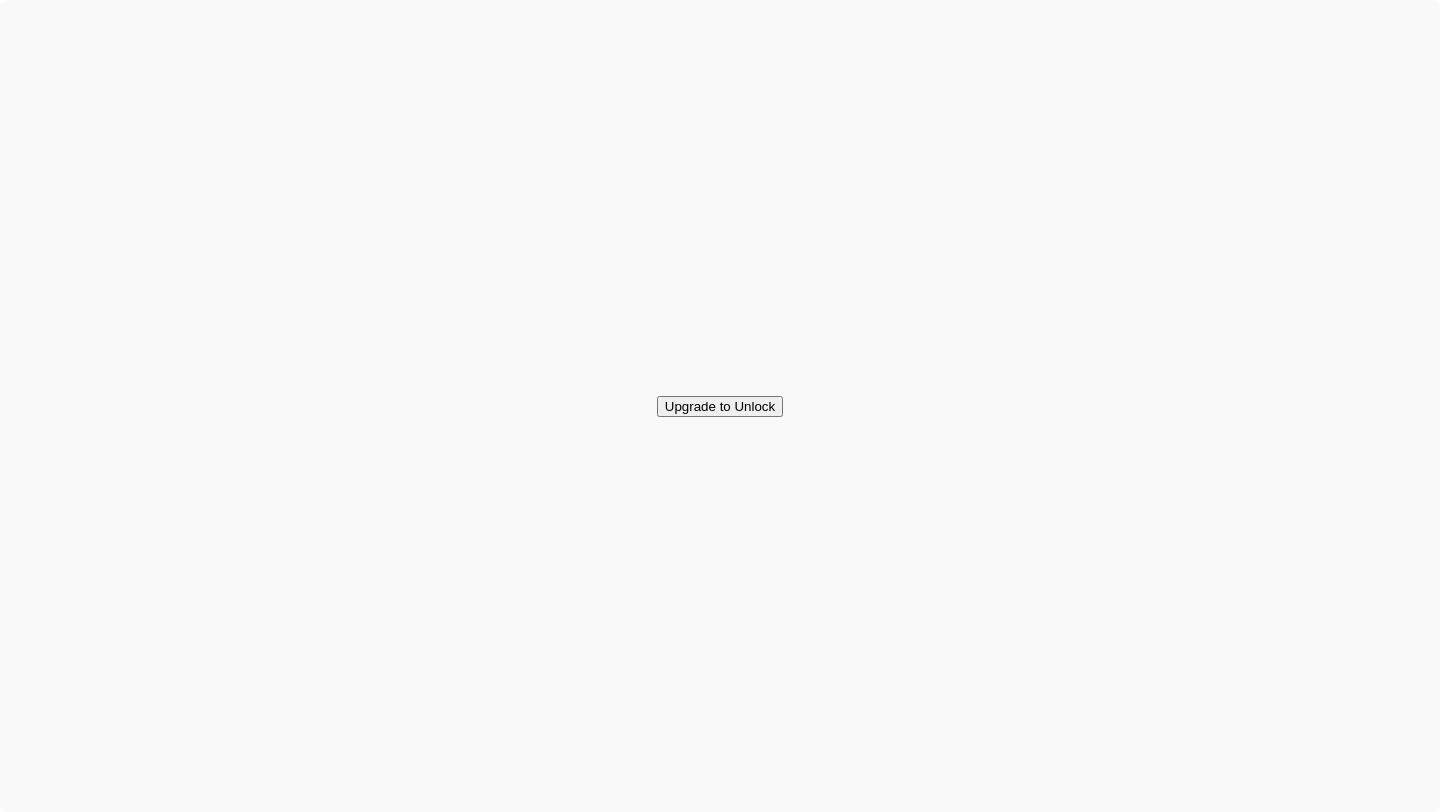 click on "Close Please upgrade to a paid plan to continue and unlock more features. Monthly billing Annual billing Save 20% Basic Plan (Monthly) Lite usage $ 49 / month 5 projects per month Trained AI-journalist interviewer Turn experience into 50 social posts Turn experience into 50 carousel posts Turn experience into 5 content outlines Turn experience into at least 5 newsletters Voice note answers (with transcription) Tone of voice analysis to ensure content is in your voice Automated reminders (accountability system) Unlimited team members Expert insights storage Choose Plan Pro Plan (Monthly) Regular usage $ 99 / month 15 projects per month Trained AI-journalist interviewer Turn experience into 150 social posts Turn experience into 150 carousel posts Turn experience into 15 content outlines Turn experience into at least 15 newsletters Voice note answers (with transcription) Tone of voice analysis to ensure content is in your voice Automated reminders (accountability system) Unlimited team members Choose Plan $ 149" at bounding box center [720, 36719] 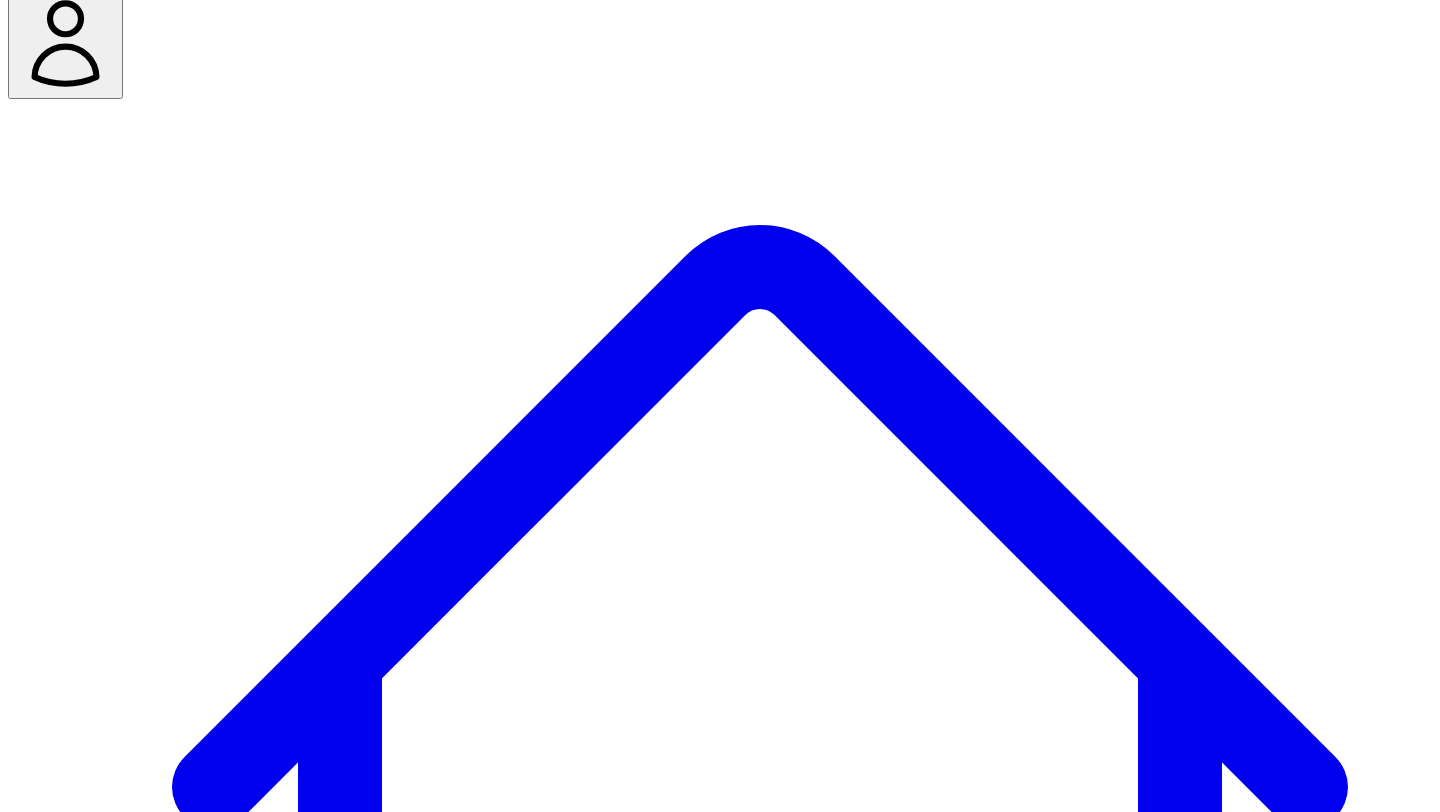 scroll, scrollTop: 144, scrollLeft: 0, axis: vertical 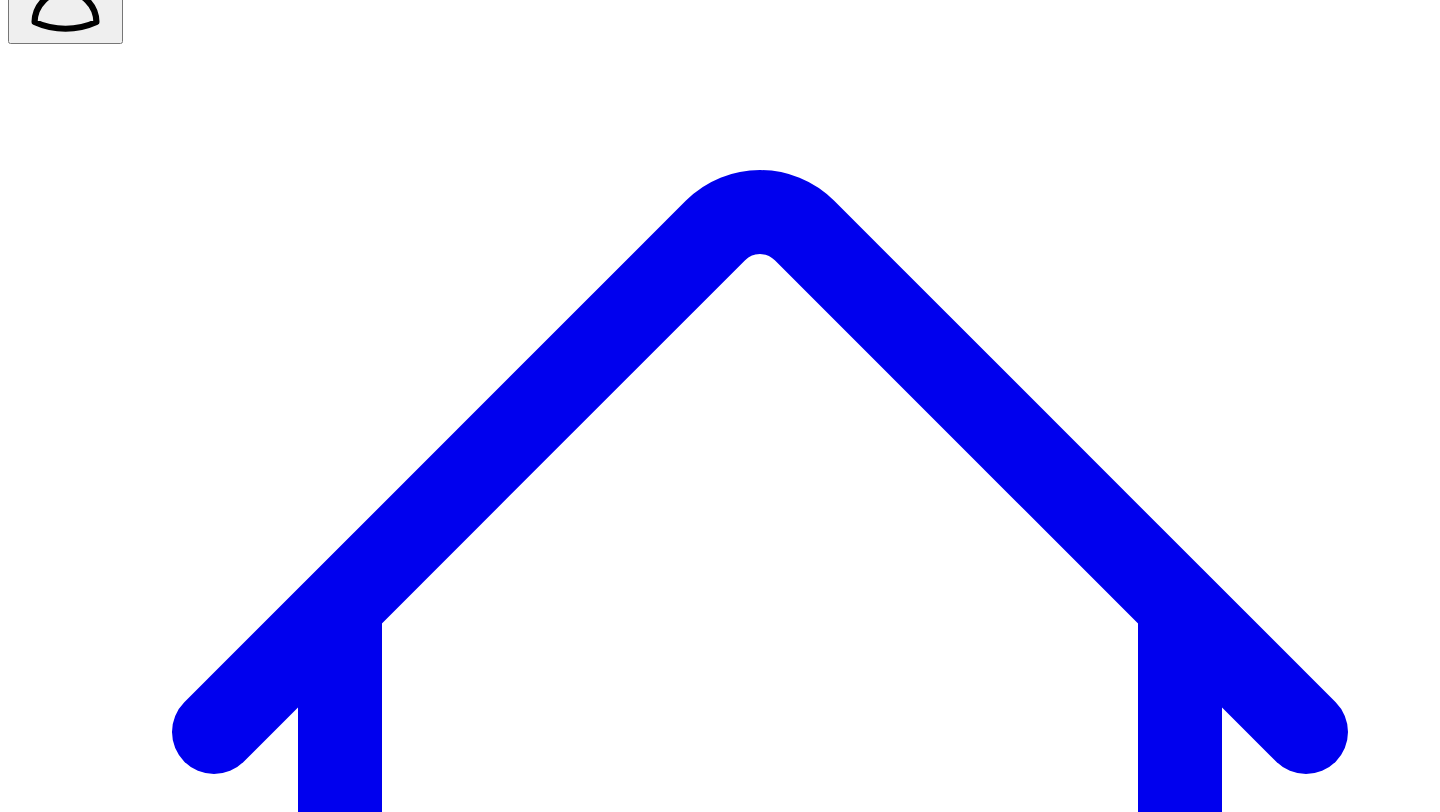 click on "@ Leaps HQ 8  quick take s" at bounding box center (90, 7630) 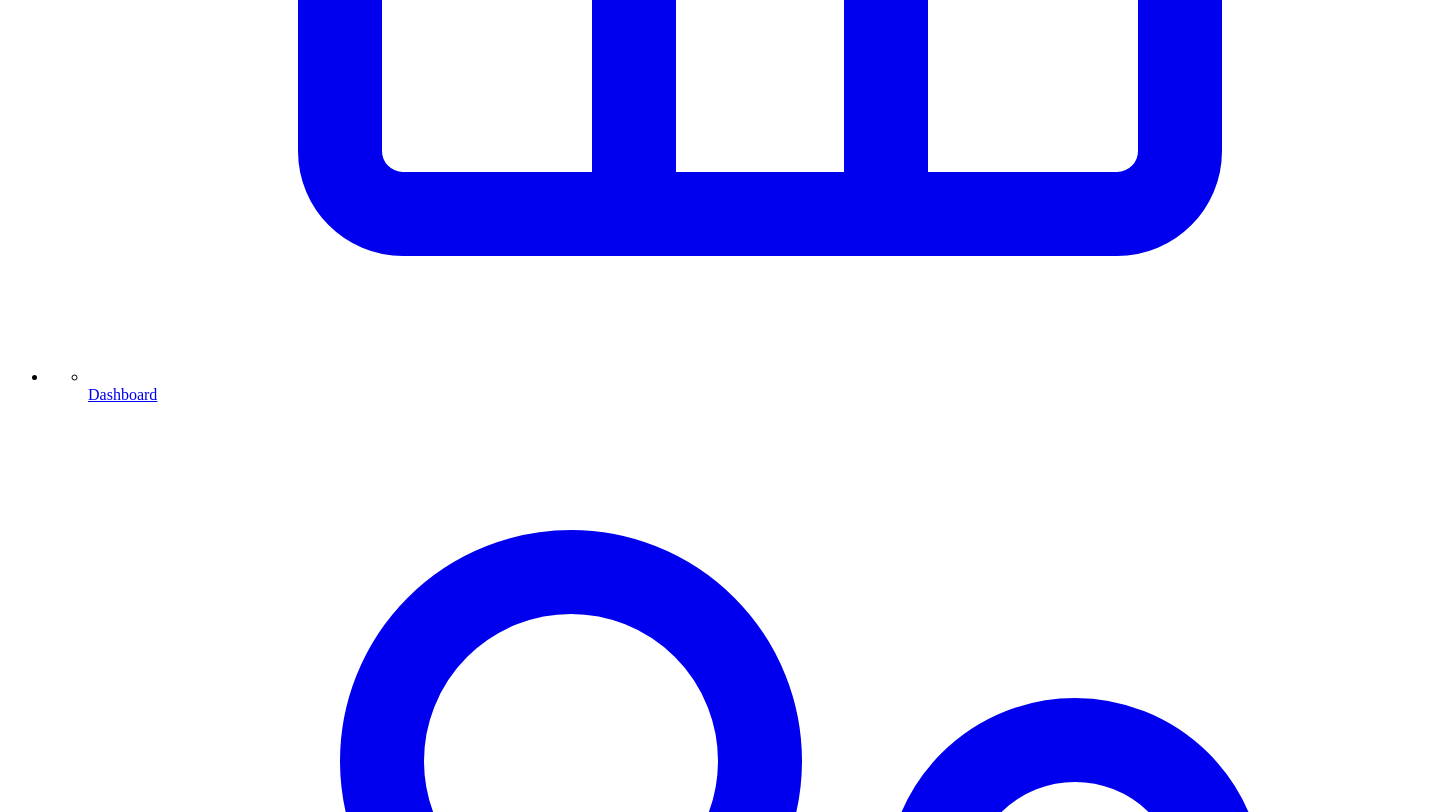 scroll, scrollTop: 1229, scrollLeft: 0, axis: vertical 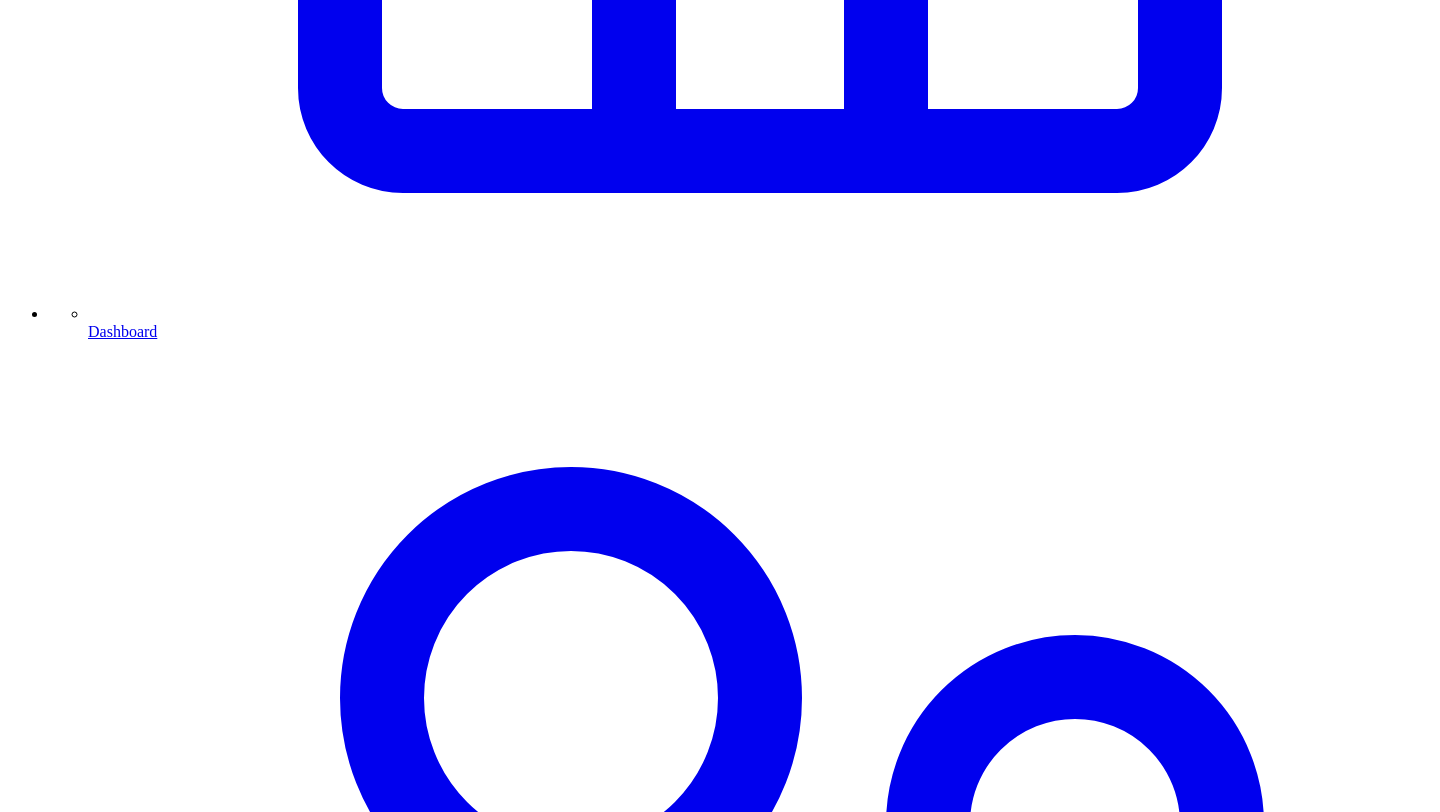 click on "Upgrade to Unlock" at bounding box center [720, -823] 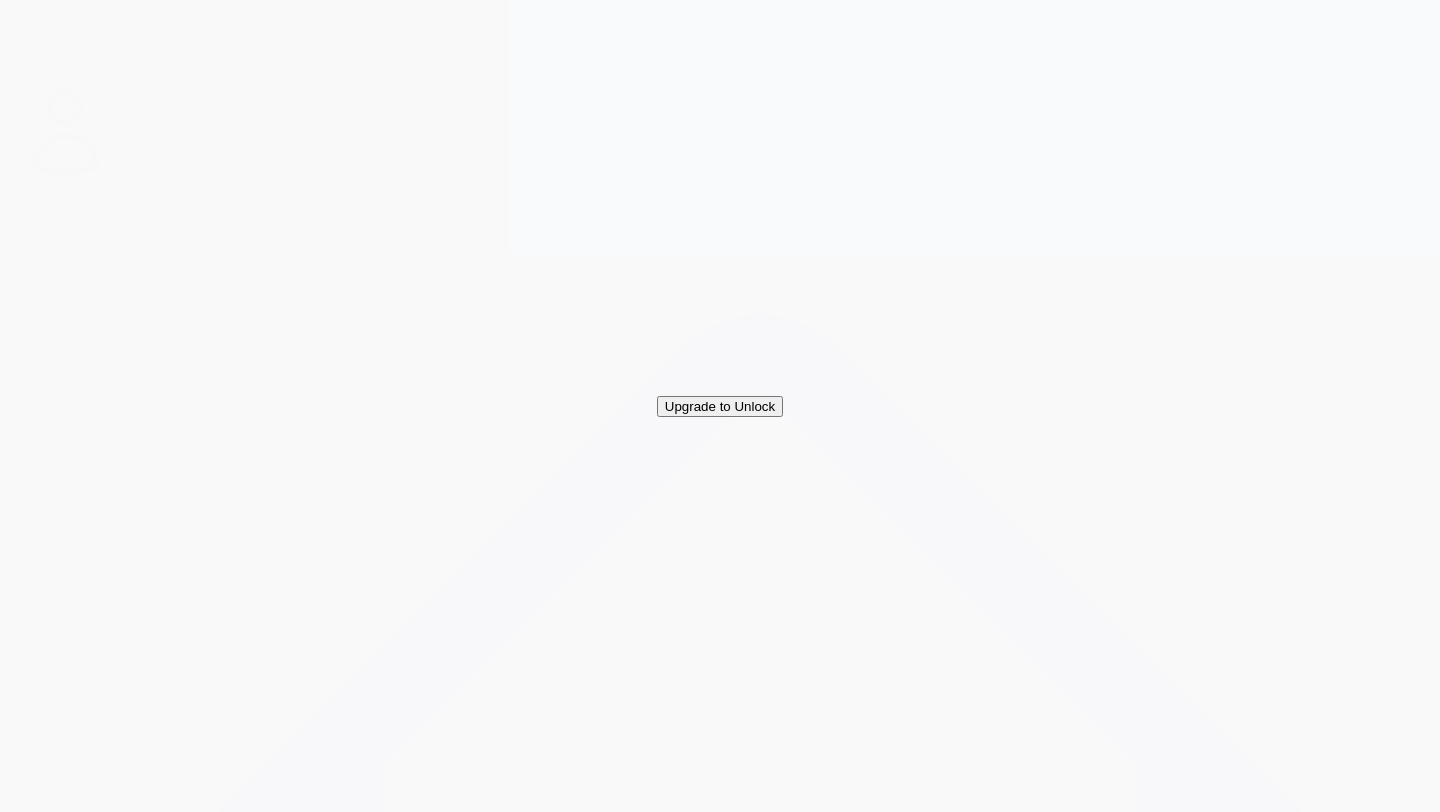 click on "Close Please upgrade to a paid plan to continue and unlock more features. Monthly billing Annual billing Save 20% Basic Plan (Monthly) Lite usage $ 49 / month 5 projects per month Trained AI-journalist interviewer Turn experience into 50 social posts Turn experience into 50 carousel posts Turn experience into 5 content outlines Turn experience into at least 5 newsletters Voice note answers (with transcription) Tone of voice analysis to ensure content is in your voice Automated reminders (accountability system) Unlimited team members Expert insights storage Choose Plan Pro Plan (Monthly) Regular usage $ 99 / month 15 projects per month Trained AI-journalist interviewer Turn experience into 150 social posts Turn experience into 150 carousel posts Turn experience into 15 content outlines Turn experience into at least 15 newsletters Voice note answers (with transcription) Tone of voice analysis to ensure content is in your voice Automated reminders (accountability system) Unlimited team members Choose Plan $ 149" at bounding box center (720, 35046) 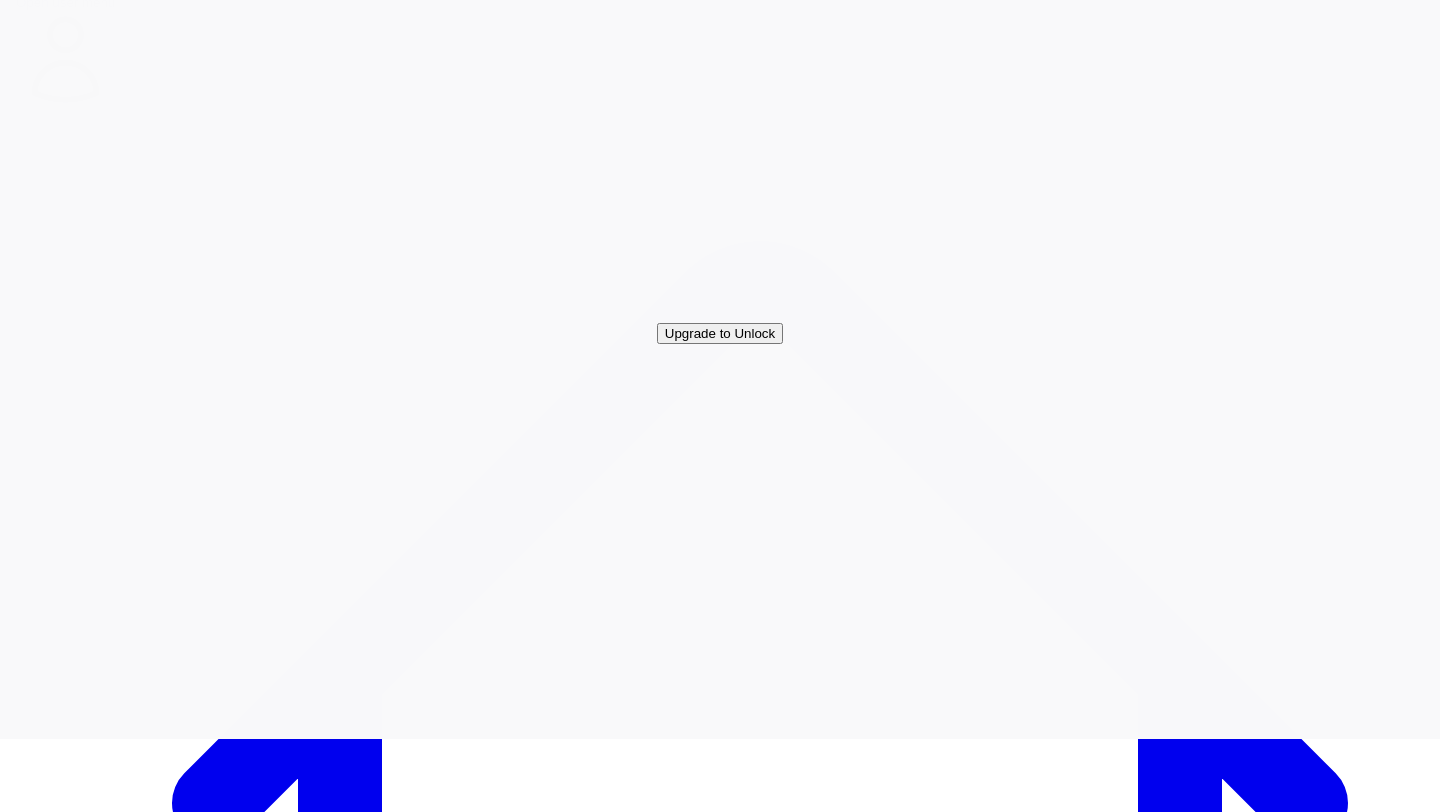 scroll, scrollTop: 0, scrollLeft: 0, axis: both 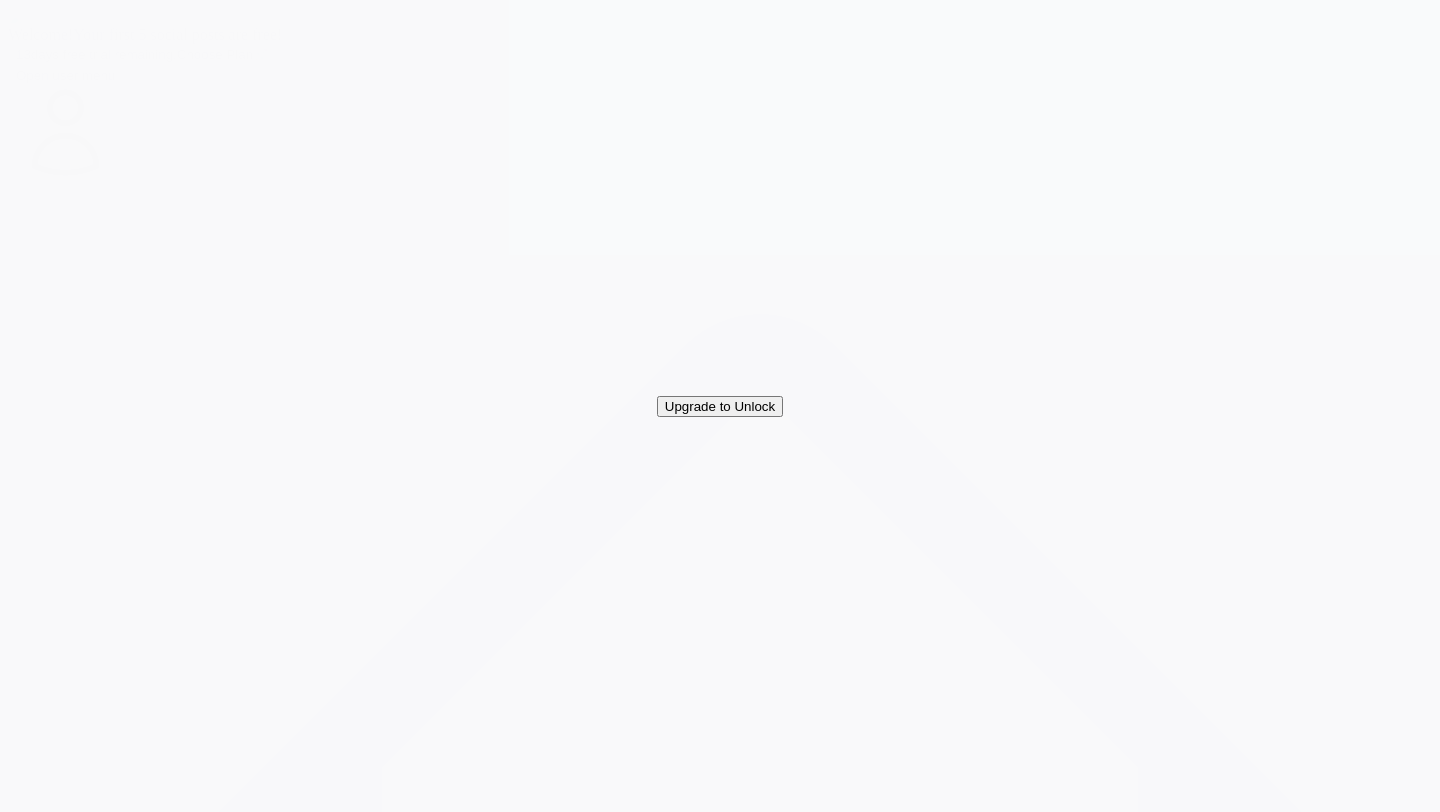 click on "Social Posts Social" at bounding box center [256, 7714] 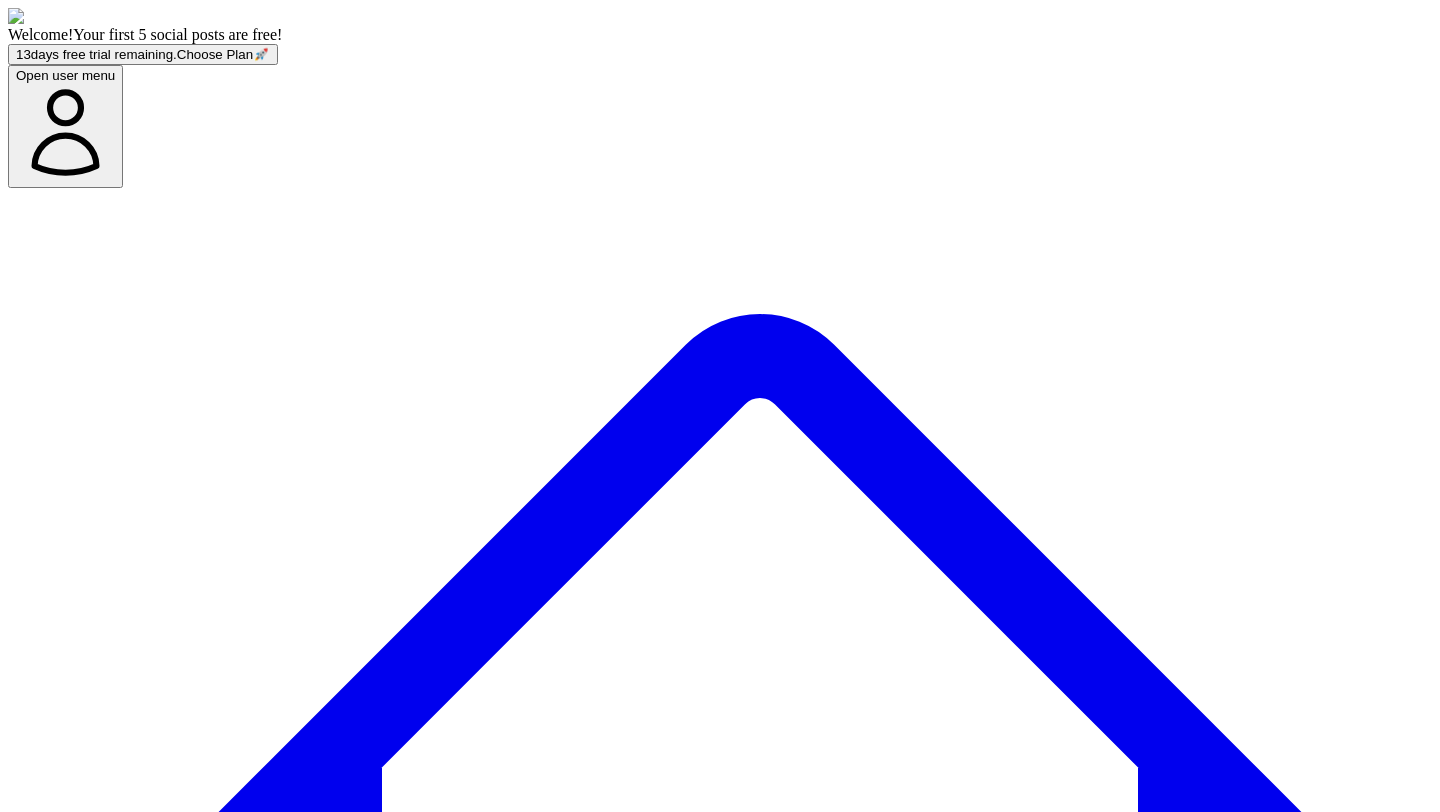 click on "@ Leaps HQ 10  post s" at bounding box center (76, 7774) 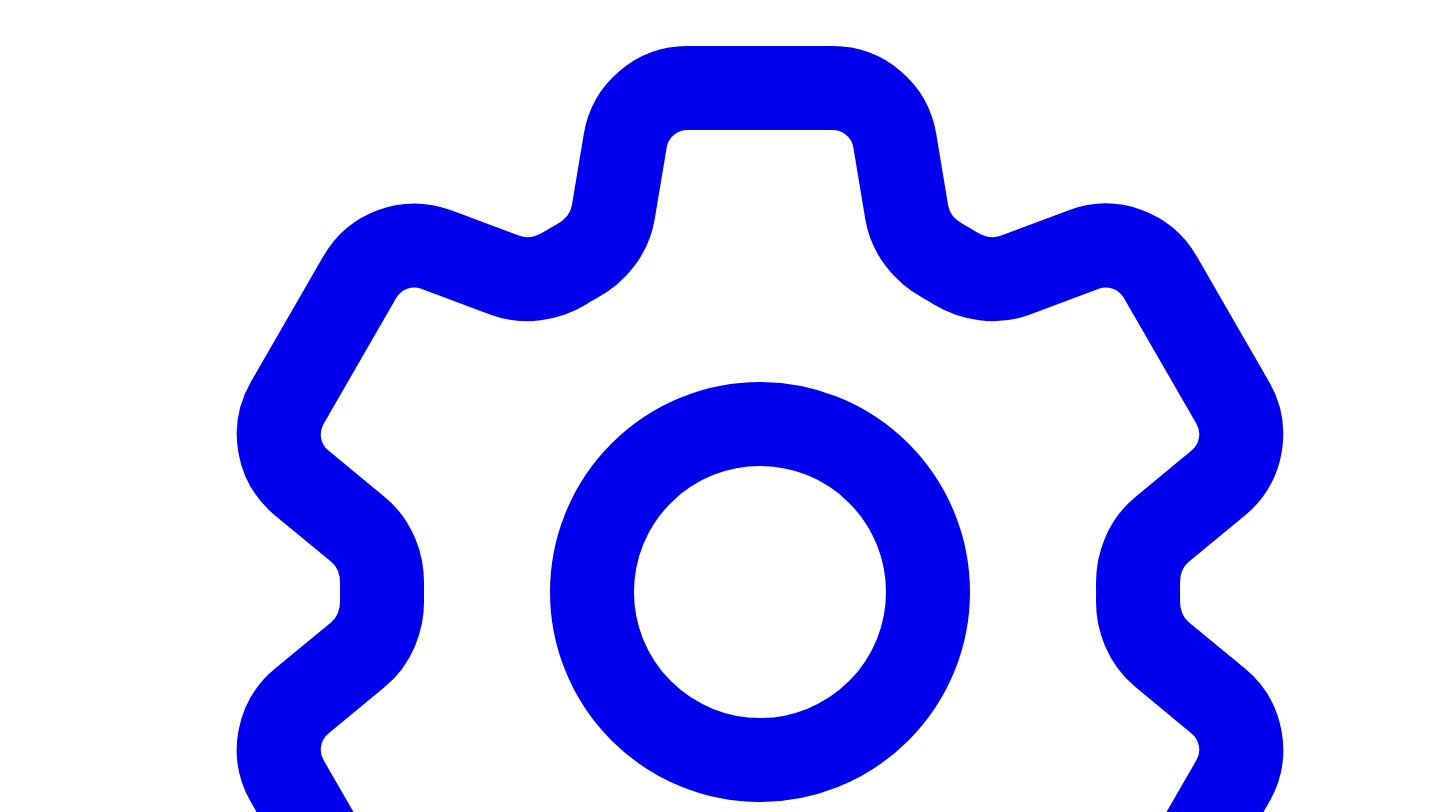 scroll, scrollTop: 5886, scrollLeft: 0, axis: vertical 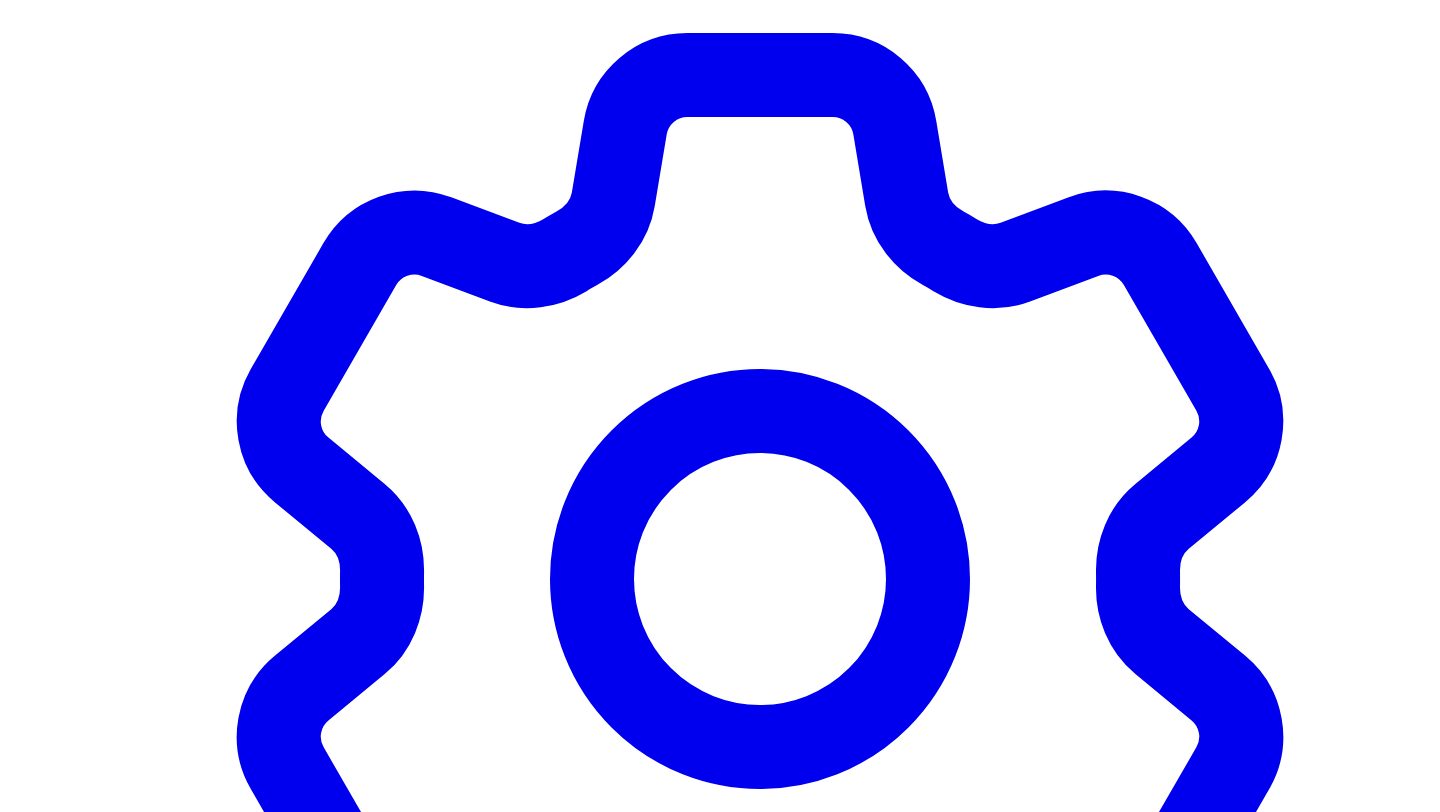 click on "Upgrade to Unlock" at bounding box center [720, -5480] 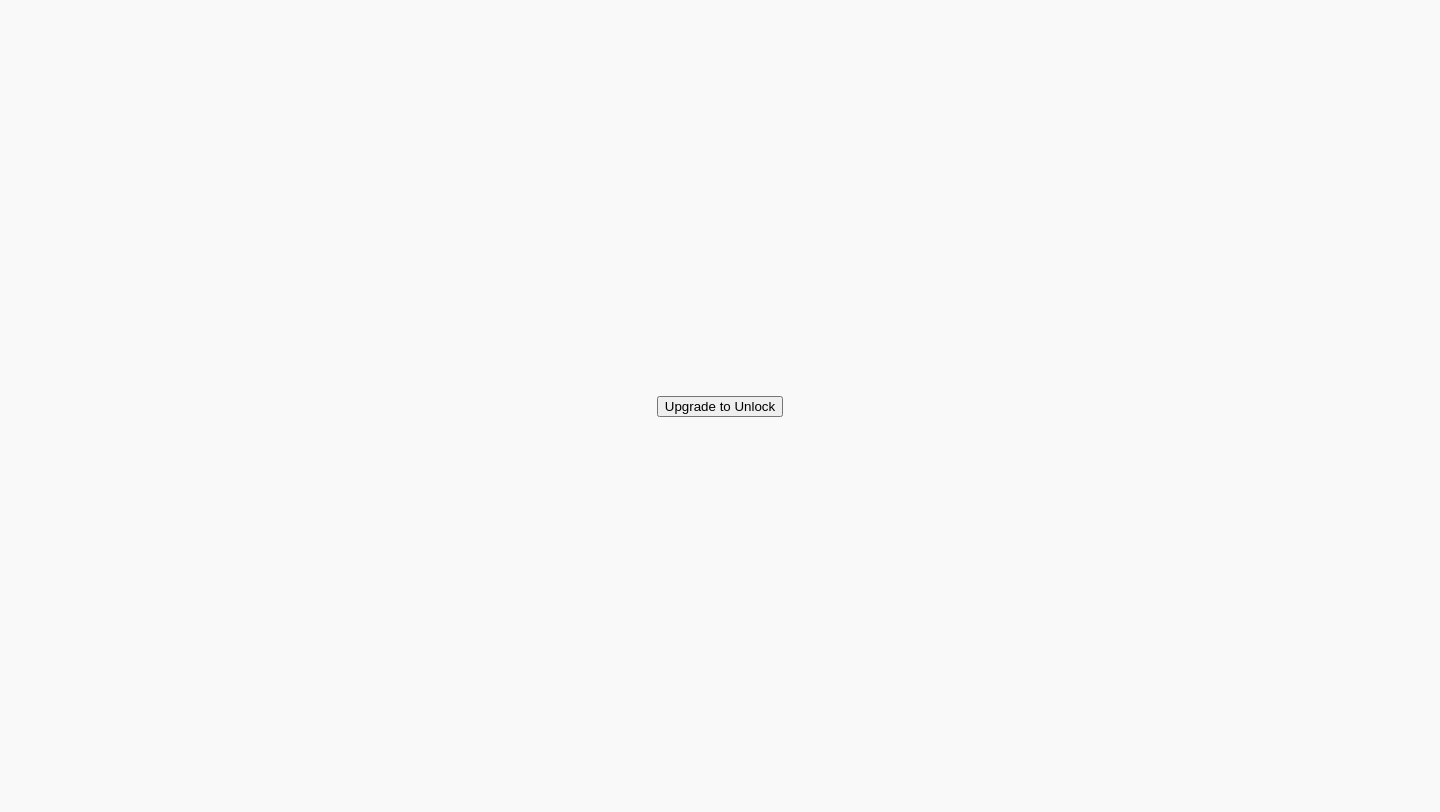 click on "Please upgrade to a paid plan to continue and unlock more features." at bounding box center [720, 9904] 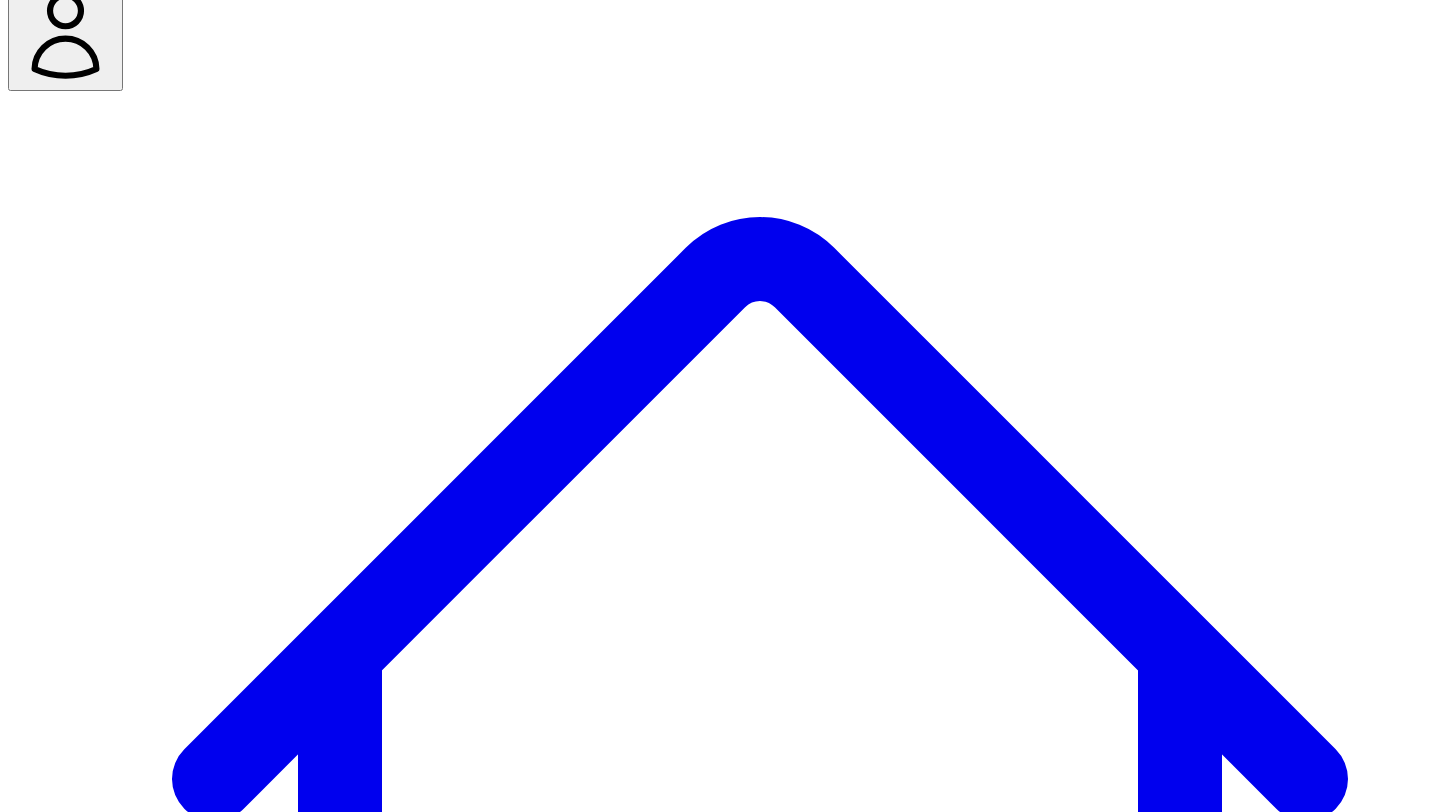 scroll, scrollTop: 133, scrollLeft: 0, axis: vertical 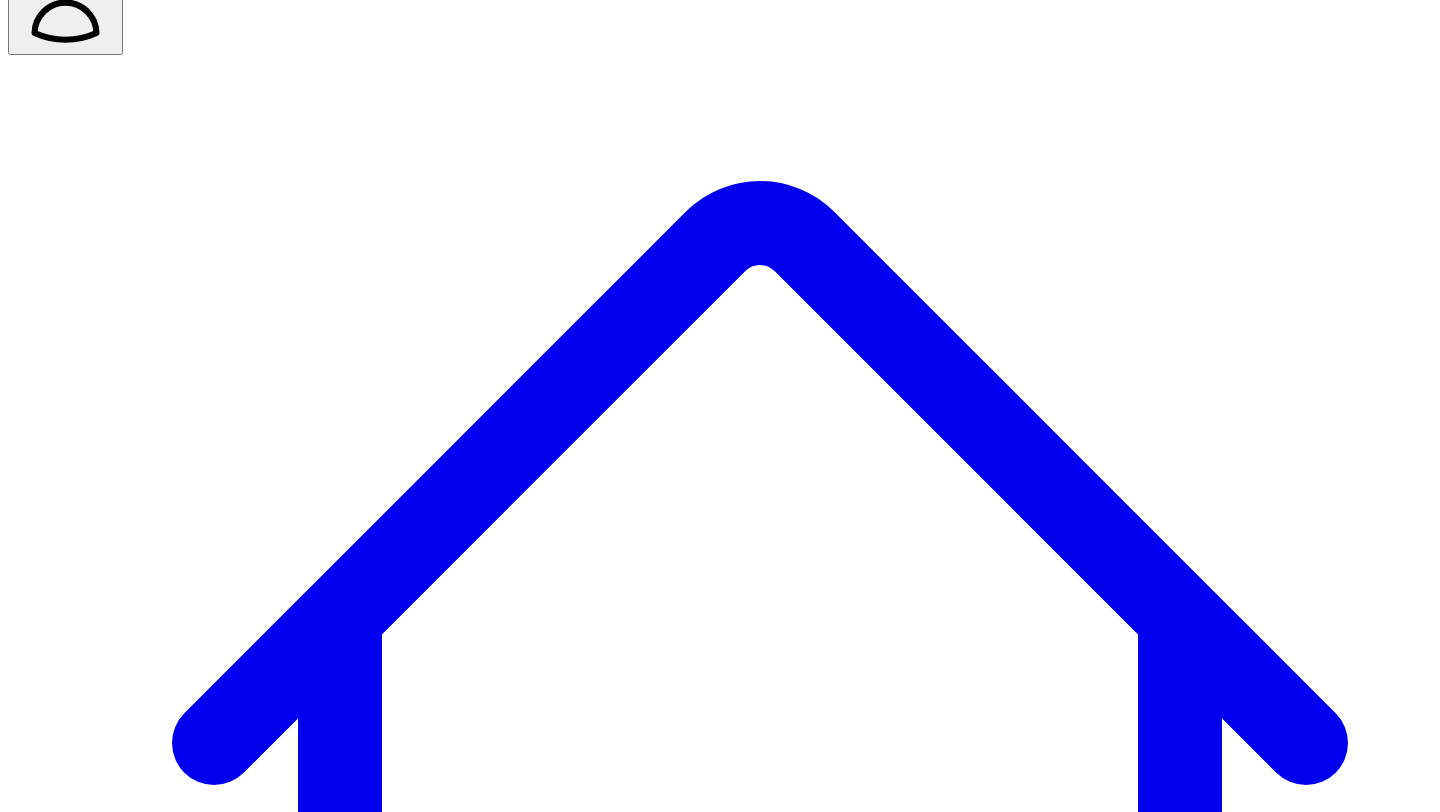 click on "@ Leaps HQ 8  quick take s" at bounding box center [720, 7641] 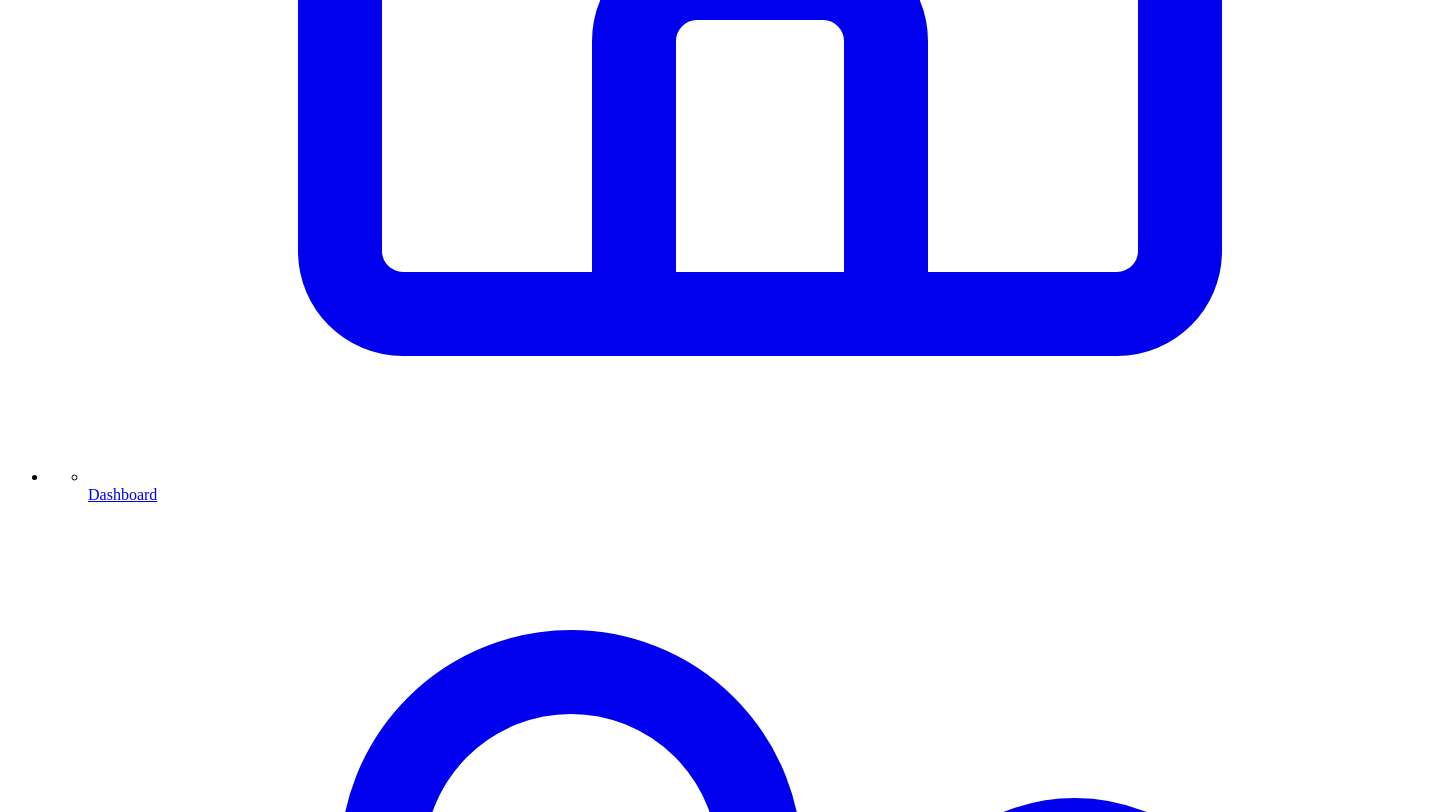 scroll, scrollTop: 1229, scrollLeft: 0, axis: vertical 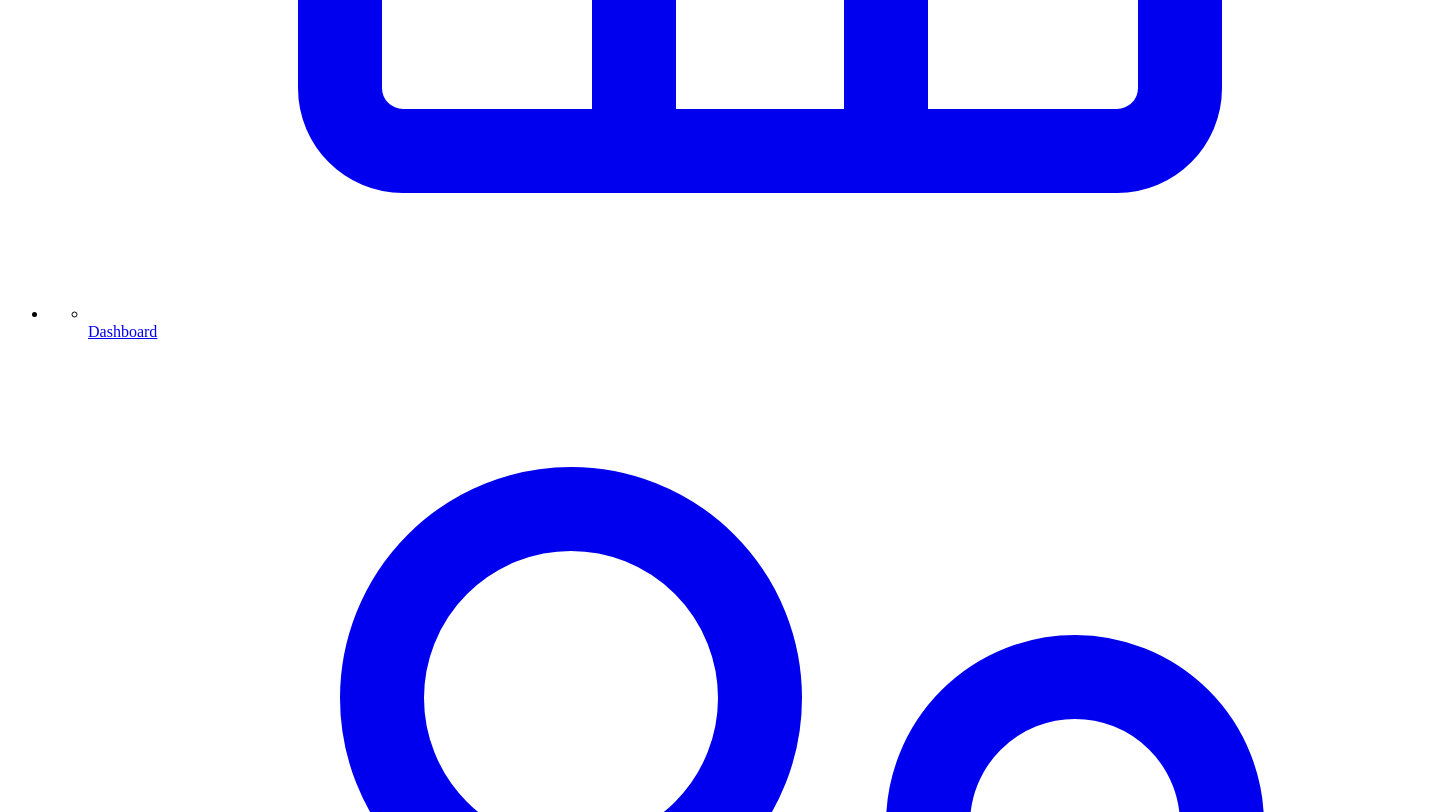 click on "Upgrade to Unlock" at bounding box center (720, -823) 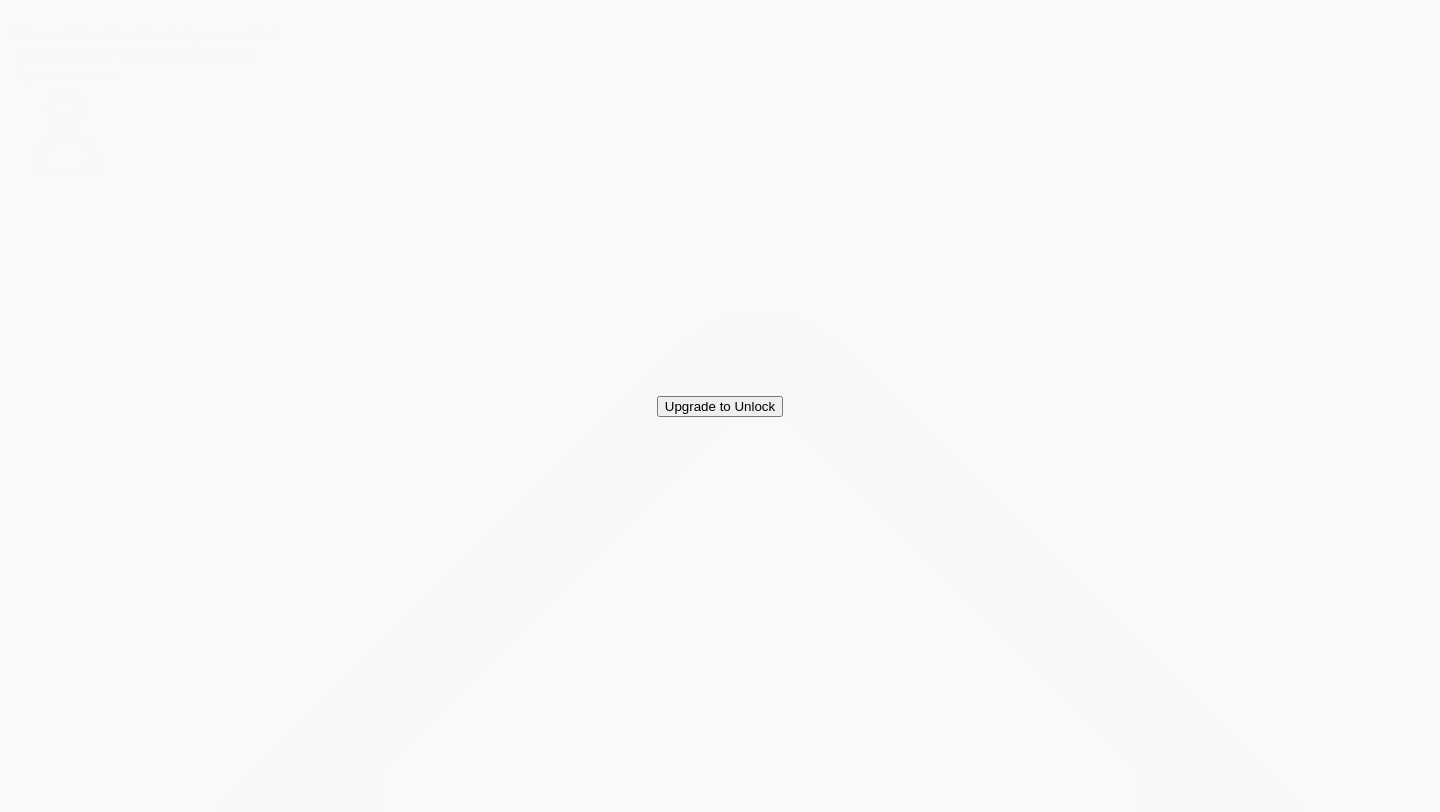 click on "Close Please upgrade to a paid plan to unlock more features and content. Monthly billing Annual billing Save 20% Basic Plan (Monthly) Lite usage $ 49 / month 5 projects per month Trained AI-journalist interviewer Turn experience into 50 social posts Turn experience into 50 carousel posts Turn experience into 5 content outlines Turn experience into at least 5 newsletters Voice note answers (with transcription) Tone of voice analysis to ensure content is in your voice Automated reminders (accountability system) Unlimited team members Expert insights storage Choose Plan Pro Plan (Monthly) Regular usage $ 99 / month 15 projects per month Trained AI-journalist interviewer Turn experience into 150 social posts Turn experience into 150 carousel posts Turn experience into 15 content outlines Turn experience into at least 15 newsletters Voice note answers (with transcription) Tone of voice analysis to ensure content is in your voice Automated reminders (accountability system) Unlimited team members Choose Plan $ 149 /" at bounding box center [720, 35046] 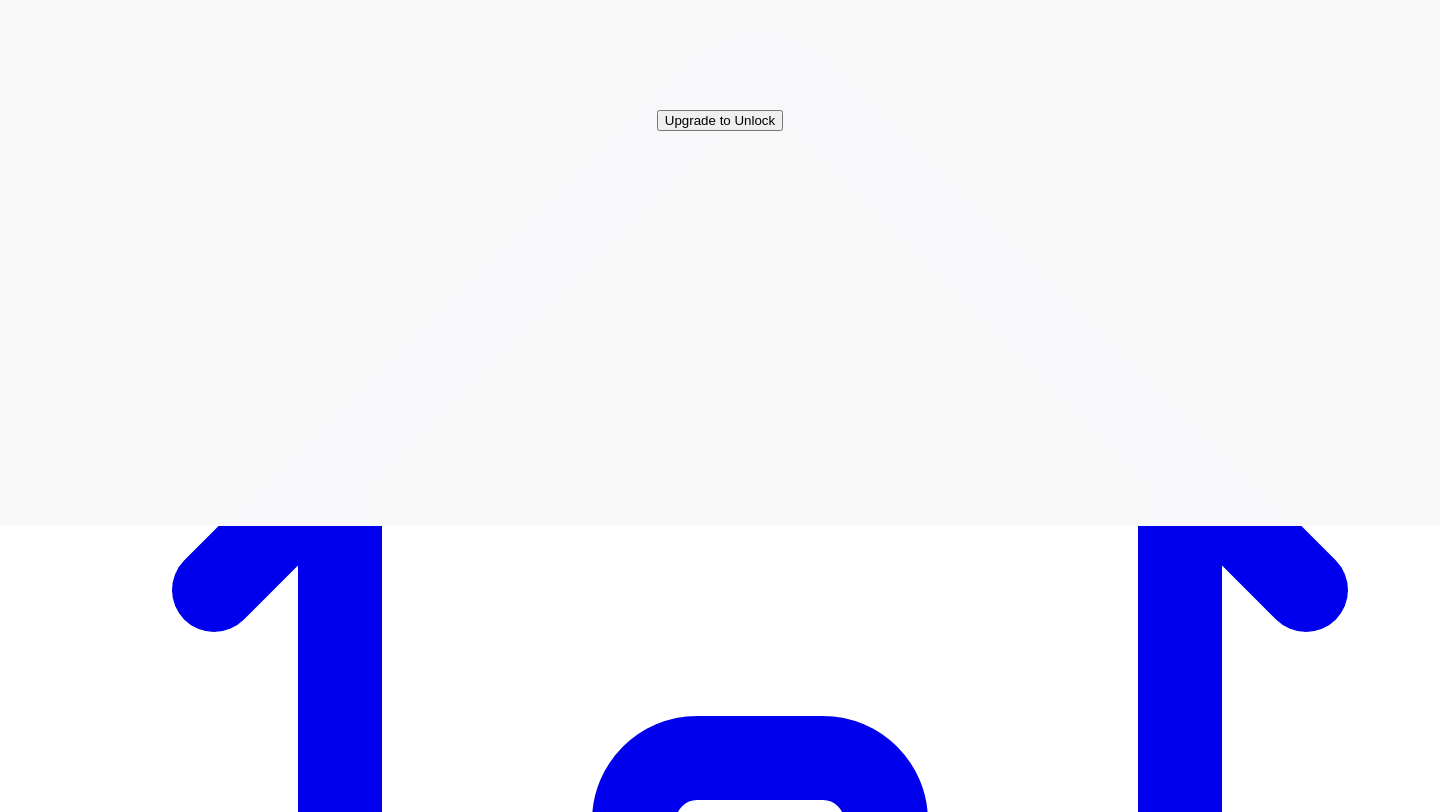 scroll, scrollTop: 300, scrollLeft: 0, axis: vertical 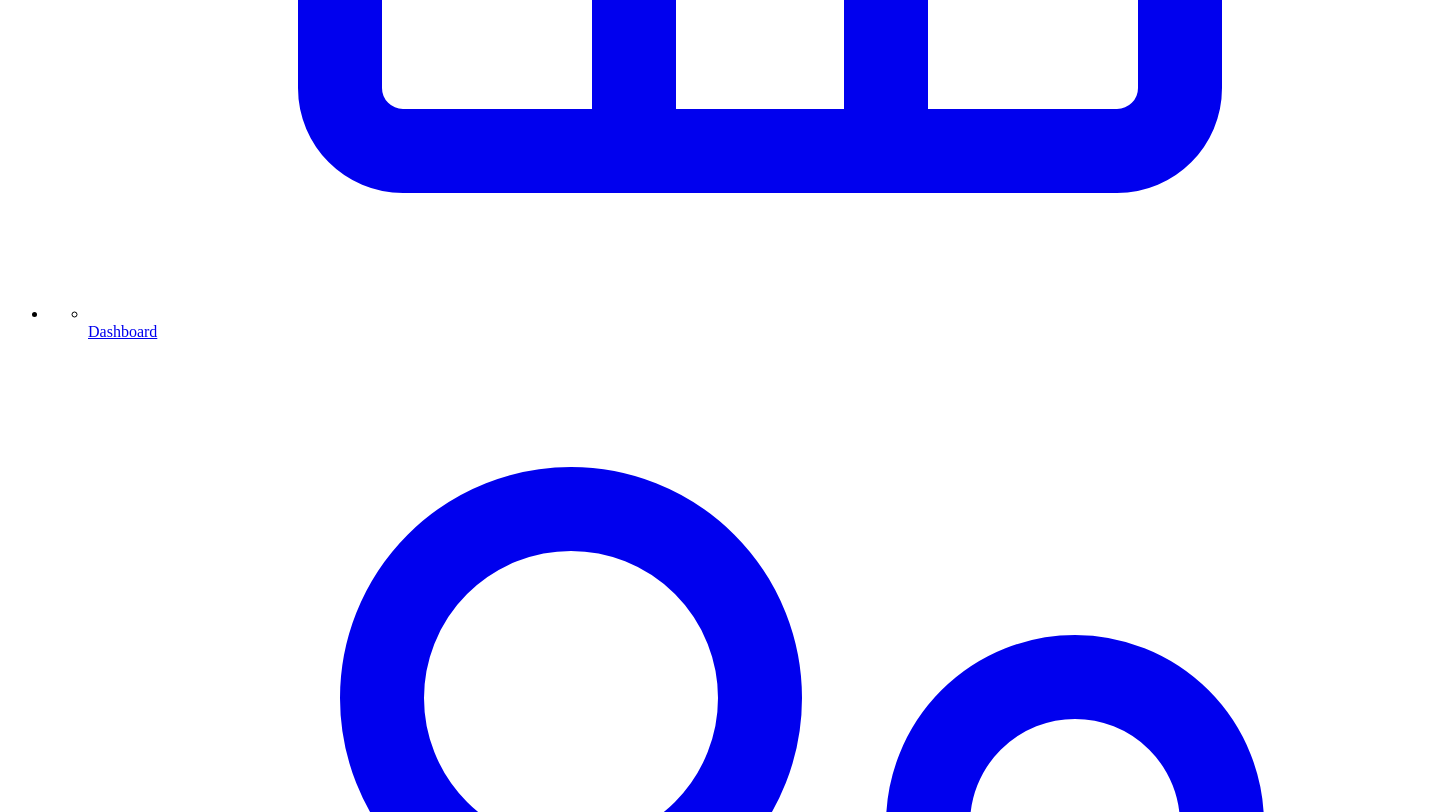 click on "Dashboard" at bounding box center (760, 322) 